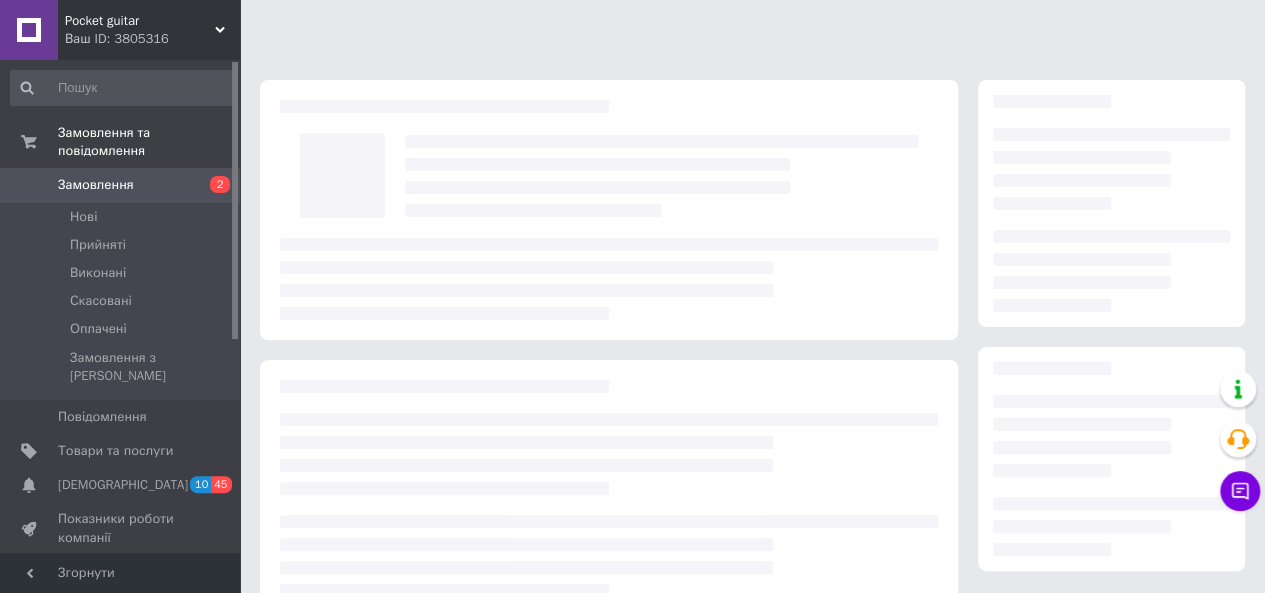 scroll, scrollTop: 320, scrollLeft: 0, axis: vertical 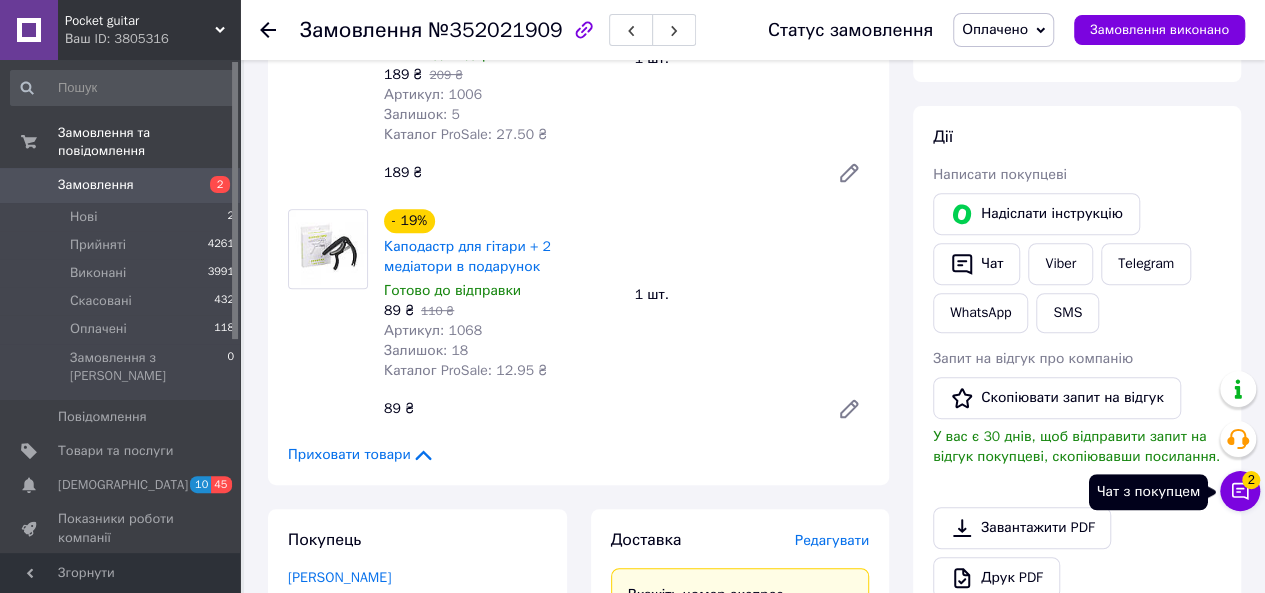click on "2" at bounding box center [1251, 480] 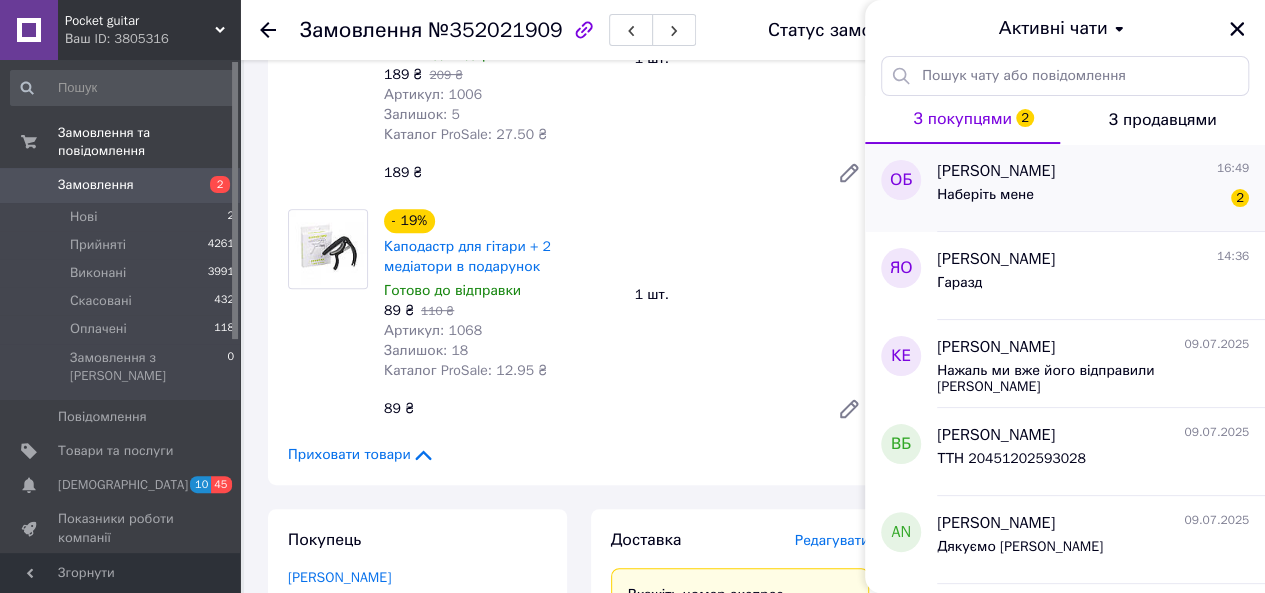click on "Наберіть мене 2" at bounding box center (1093, 199) 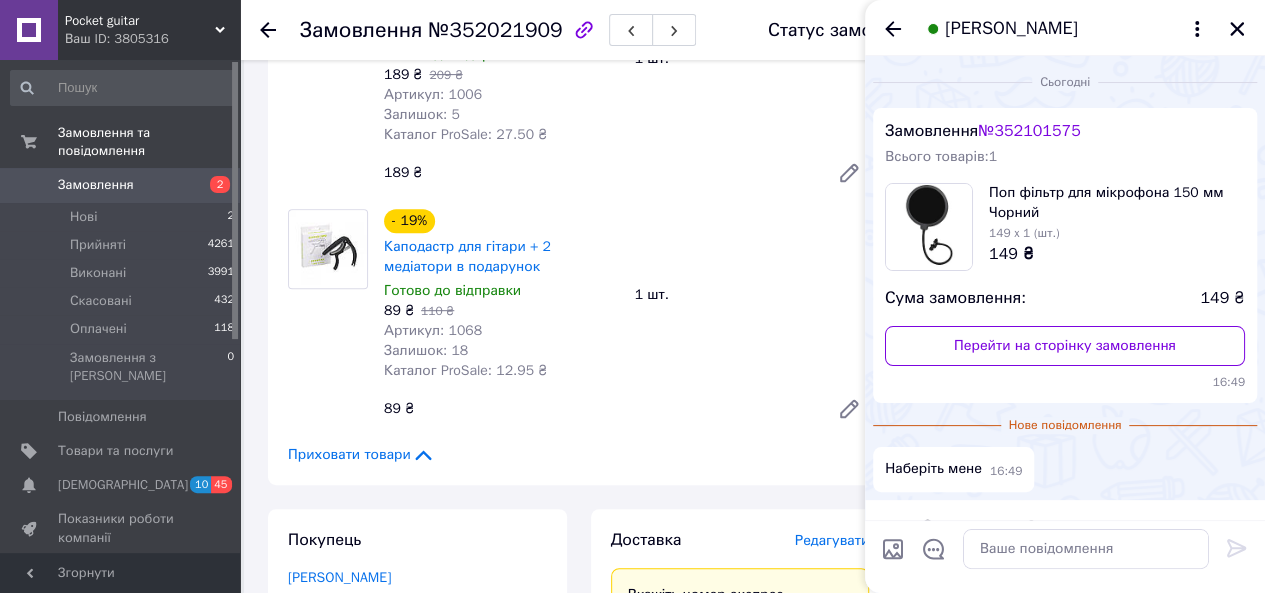 scroll, scrollTop: 54, scrollLeft: 0, axis: vertical 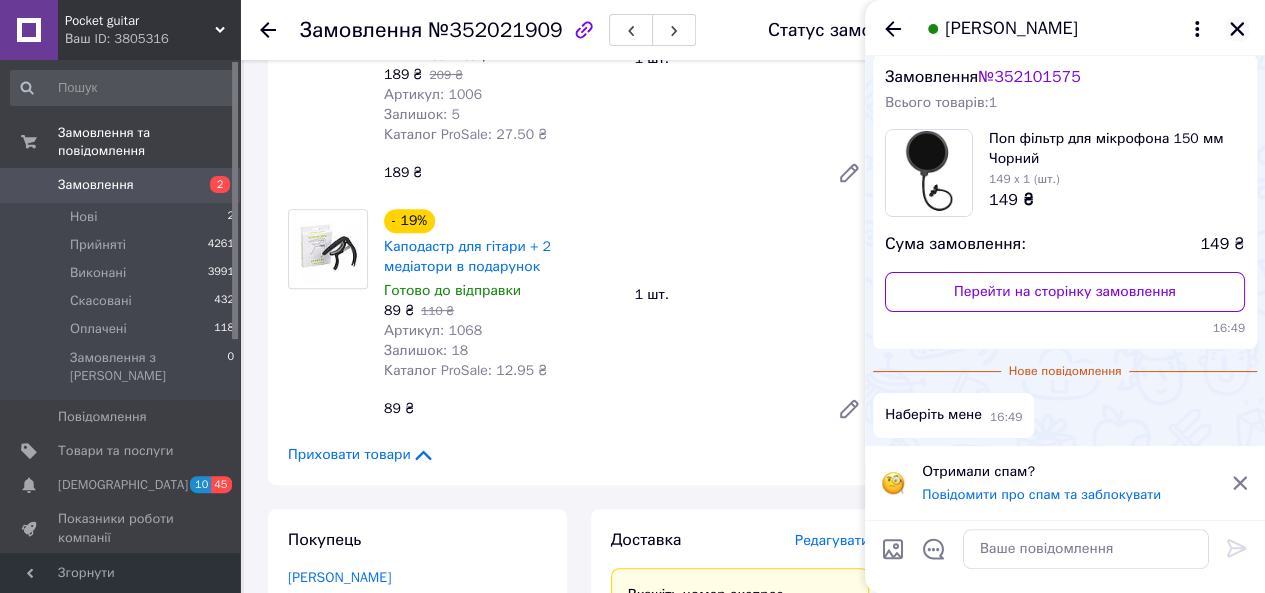click 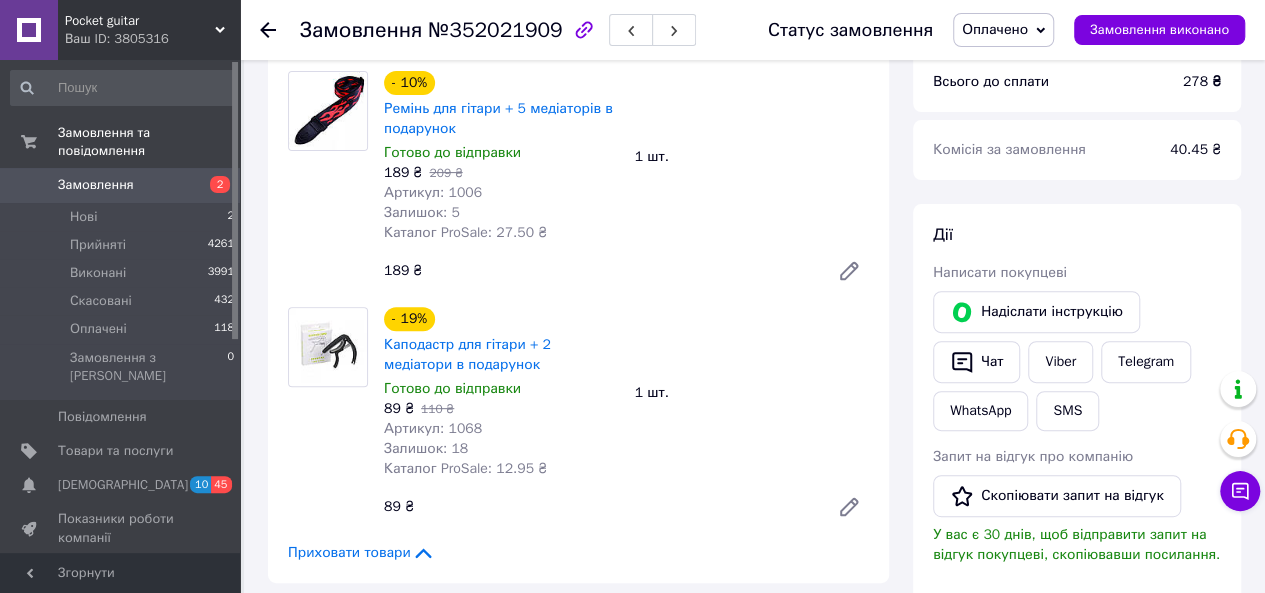 scroll, scrollTop: 233, scrollLeft: 0, axis: vertical 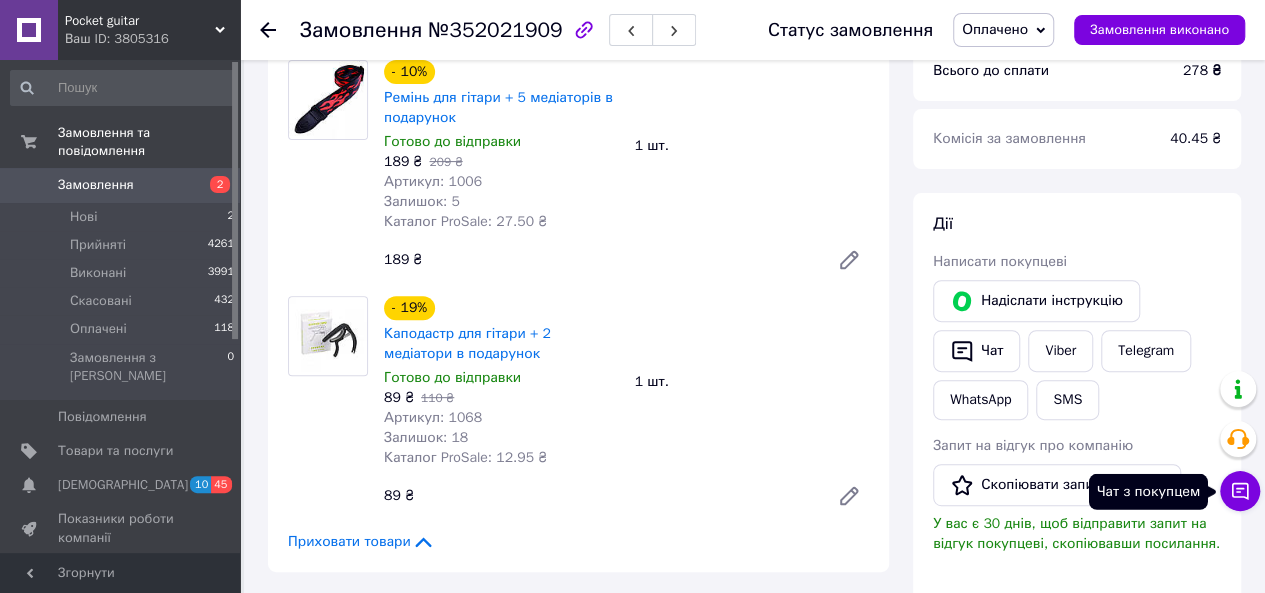 click on "Чат з покупцем" at bounding box center [1240, 491] 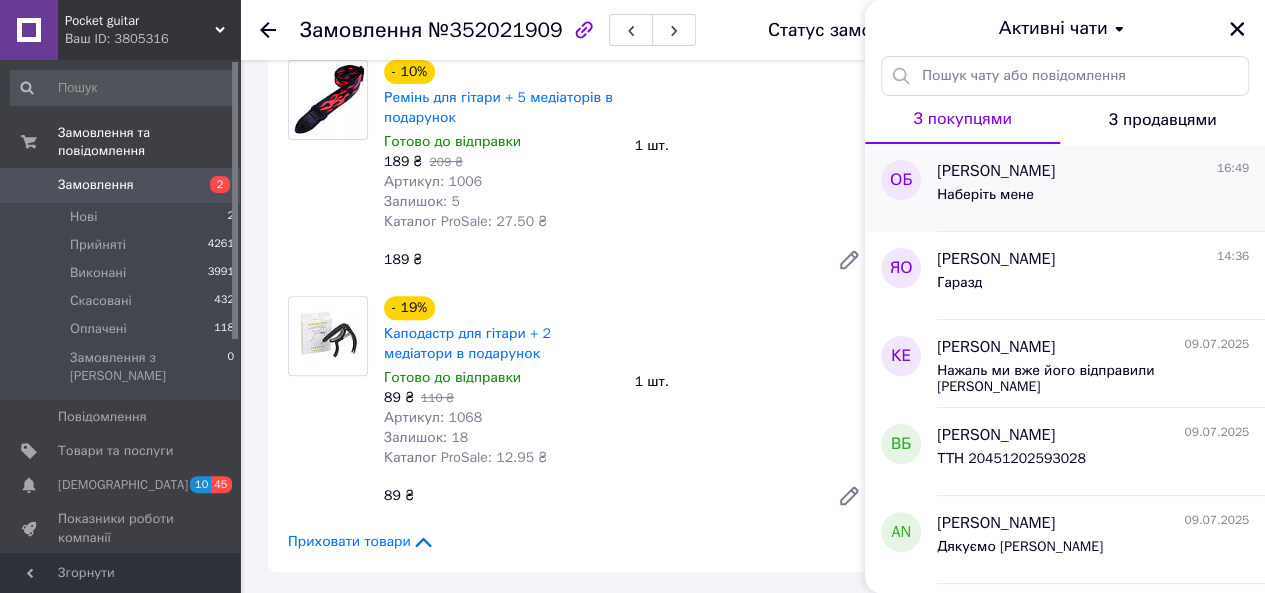 click on "Ольга Болужик 16:49" at bounding box center (1093, 171) 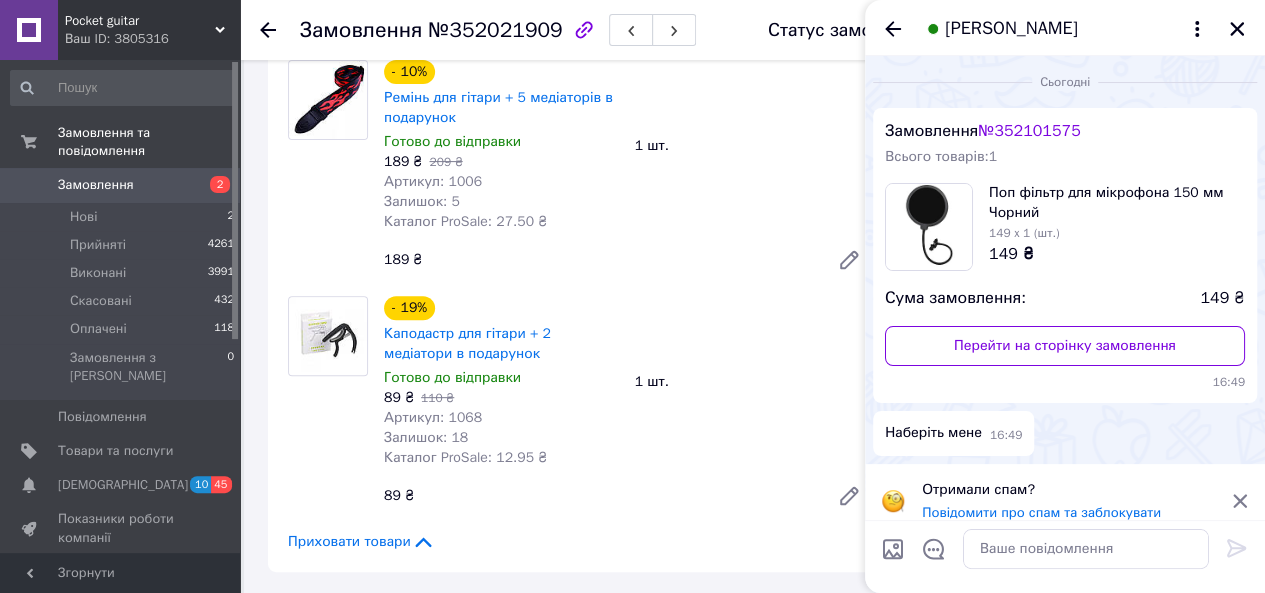 scroll, scrollTop: 17, scrollLeft: 0, axis: vertical 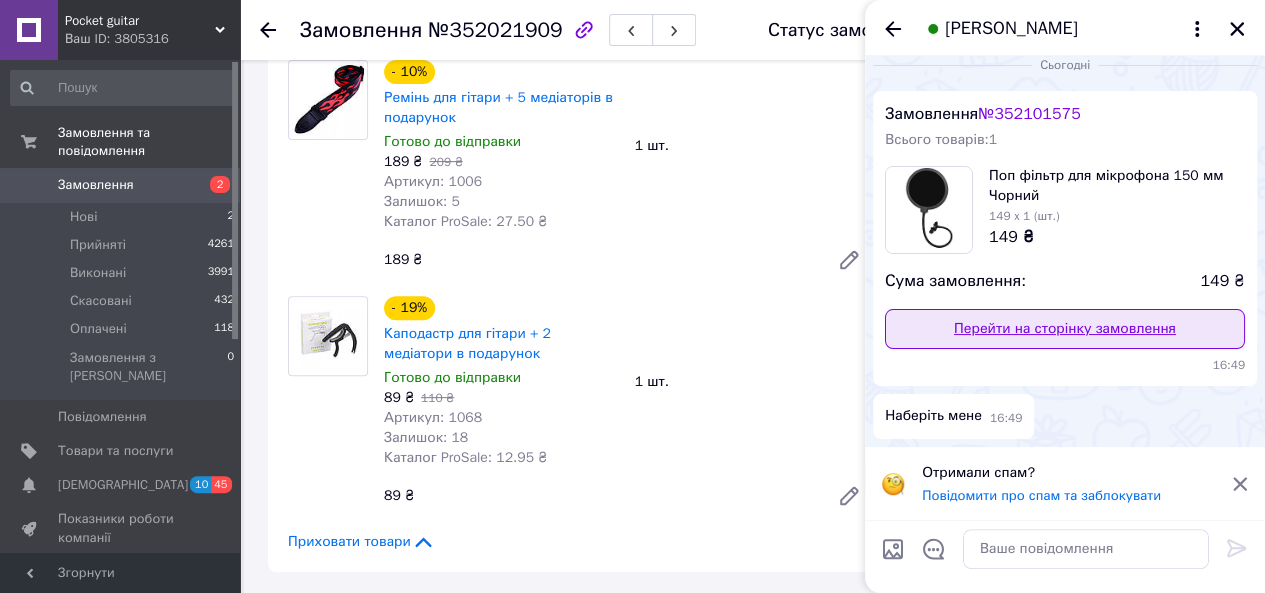 click on "Перейти на сторінку замовлення" at bounding box center [1065, 329] 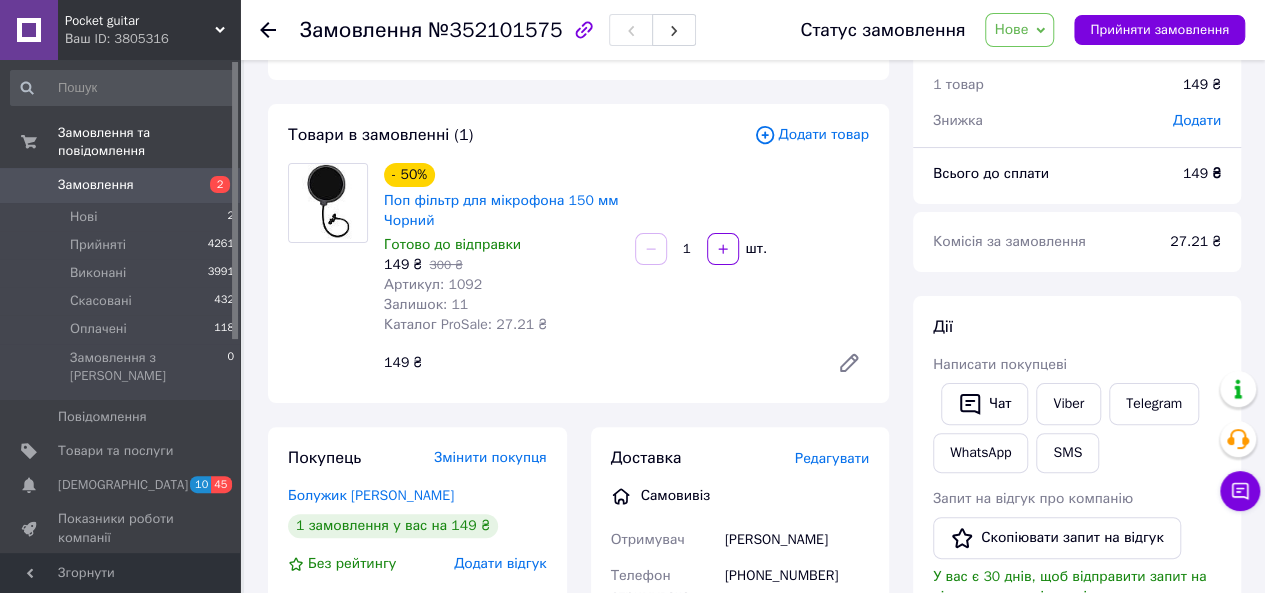 scroll, scrollTop: 0, scrollLeft: 0, axis: both 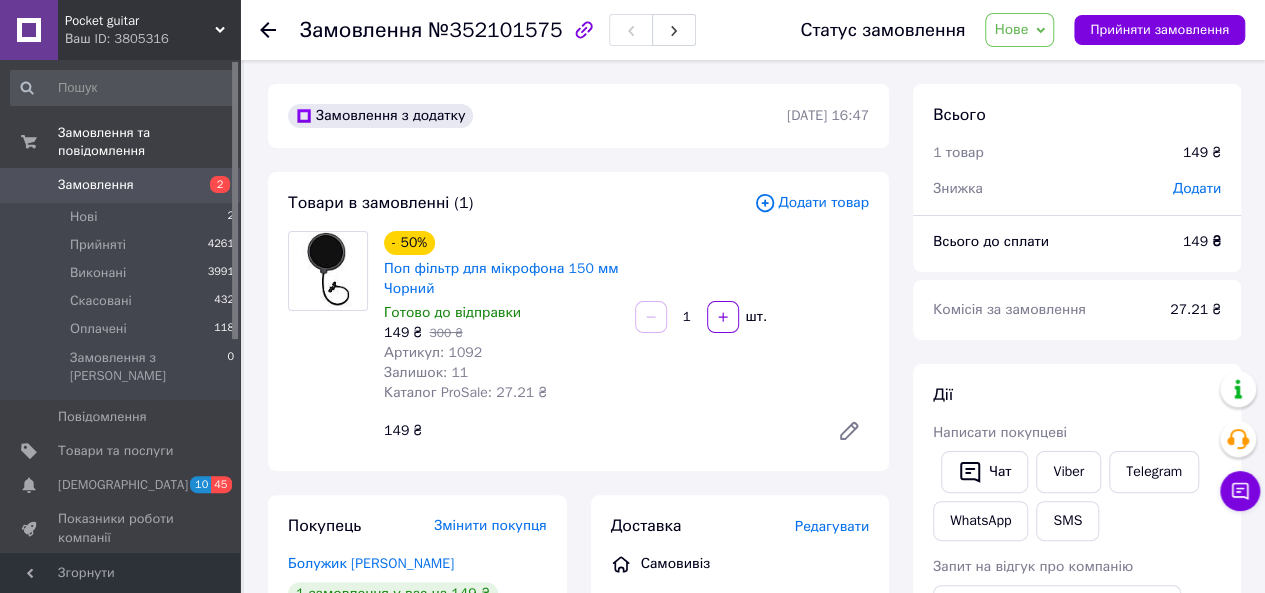 click at bounding box center [280, 30] 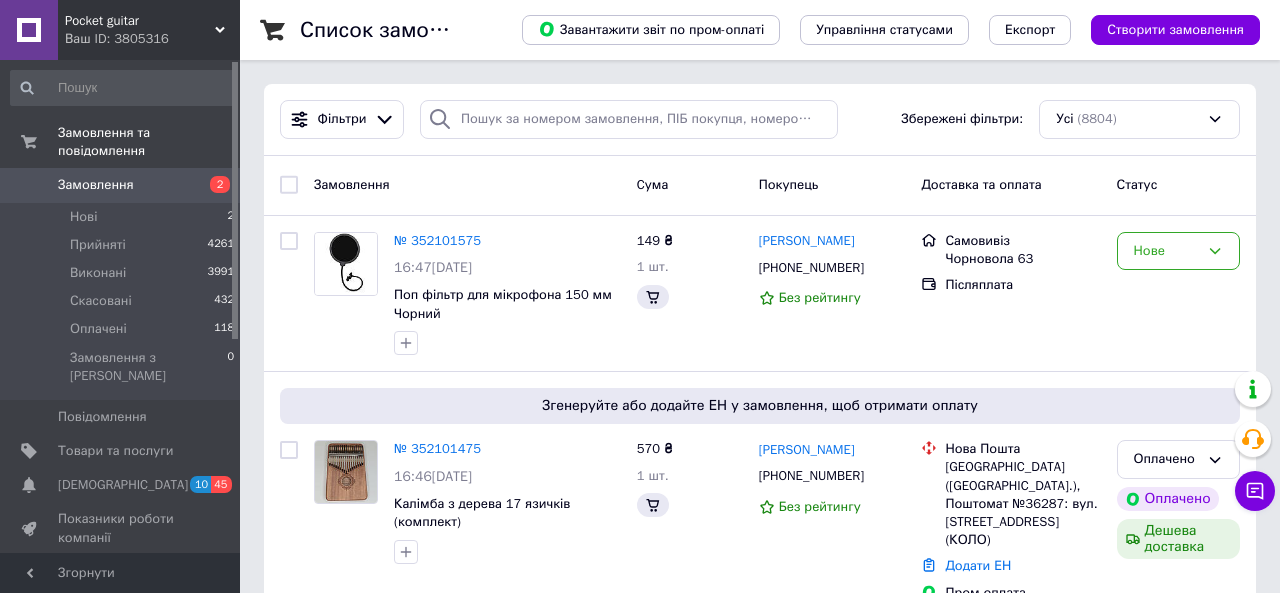 click 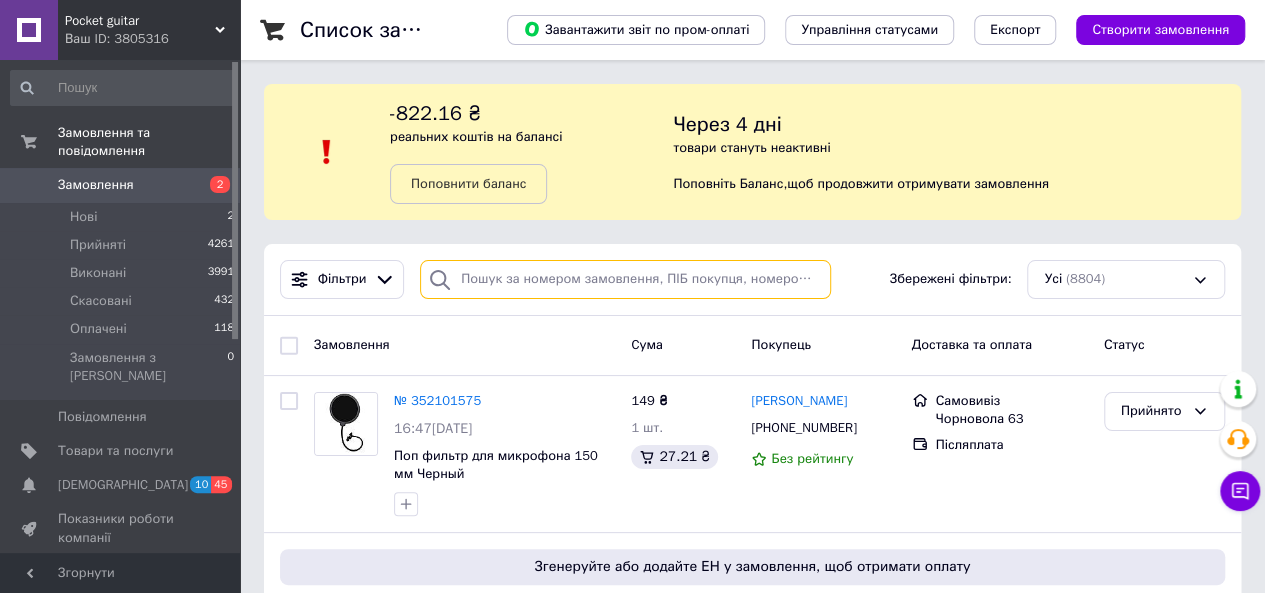 click at bounding box center (625, 279) 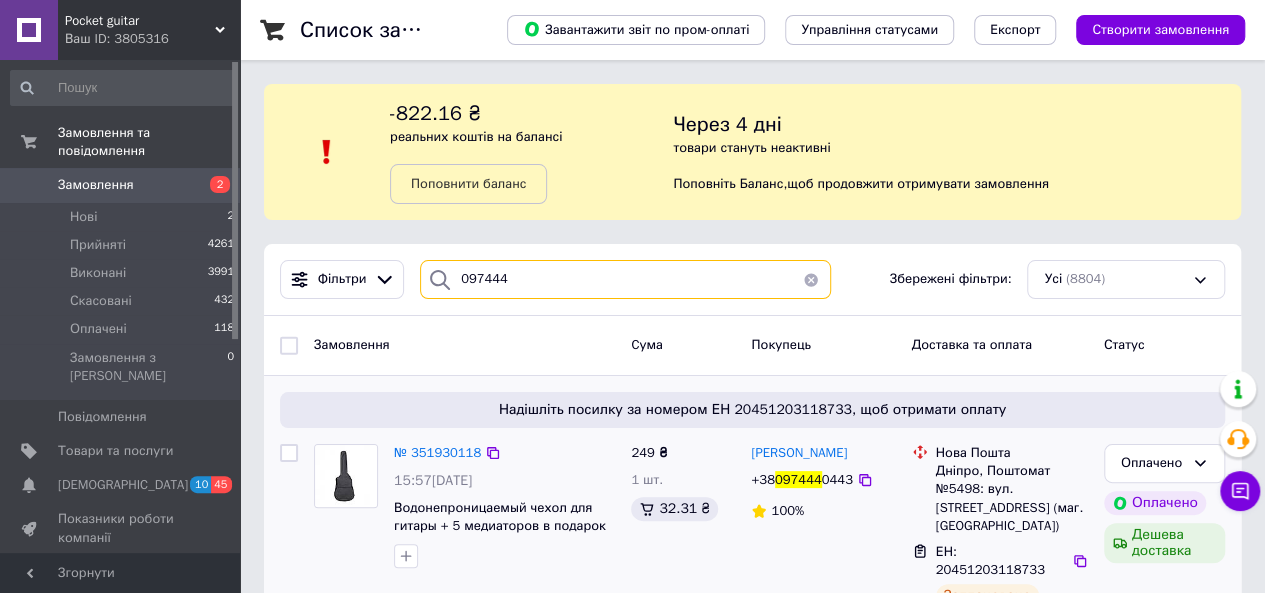 type on "097444" 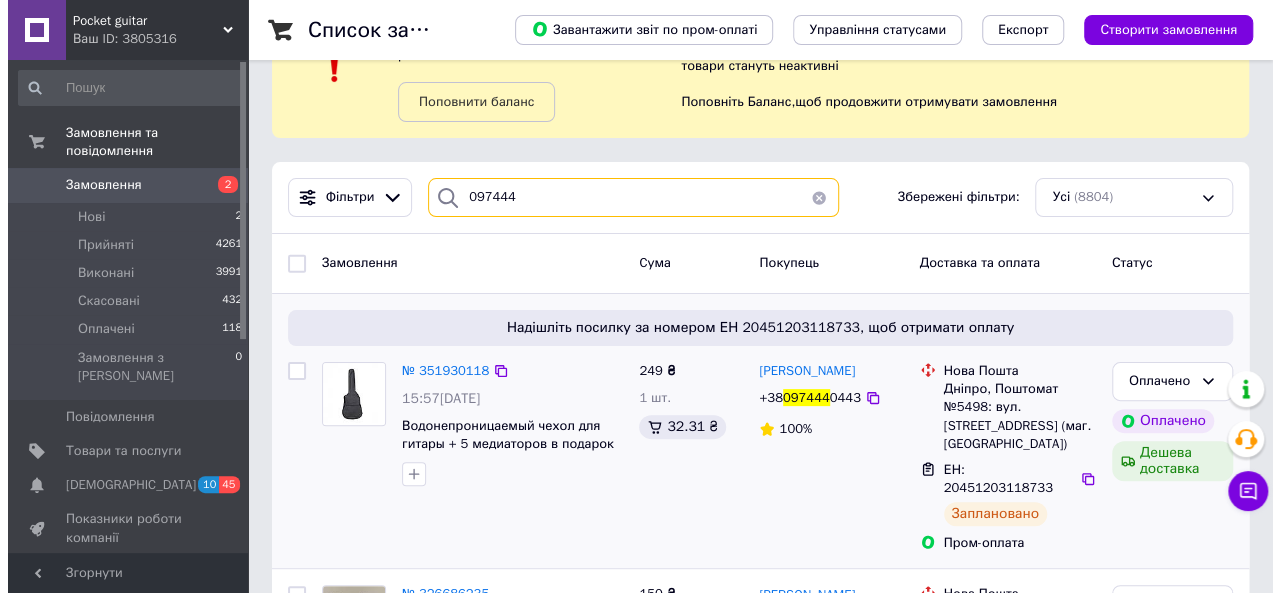 scroll, scrollTop: 0, scrollLeft: 0, axis: both 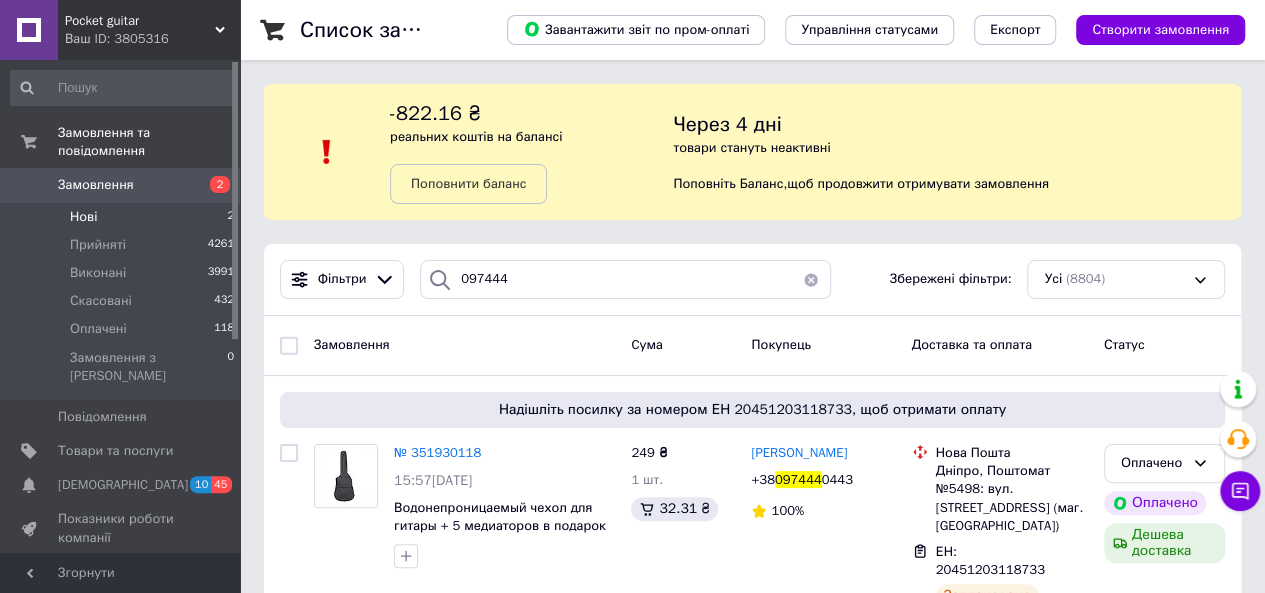 click on "Нові 2" at bounding box center [123, 217] 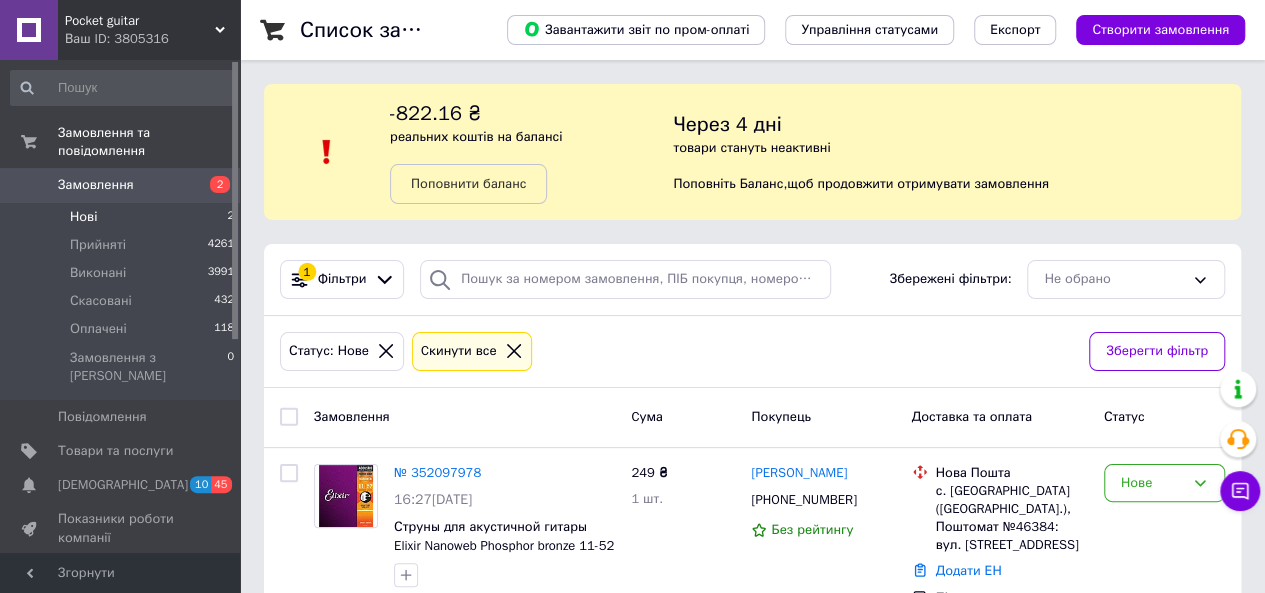 click 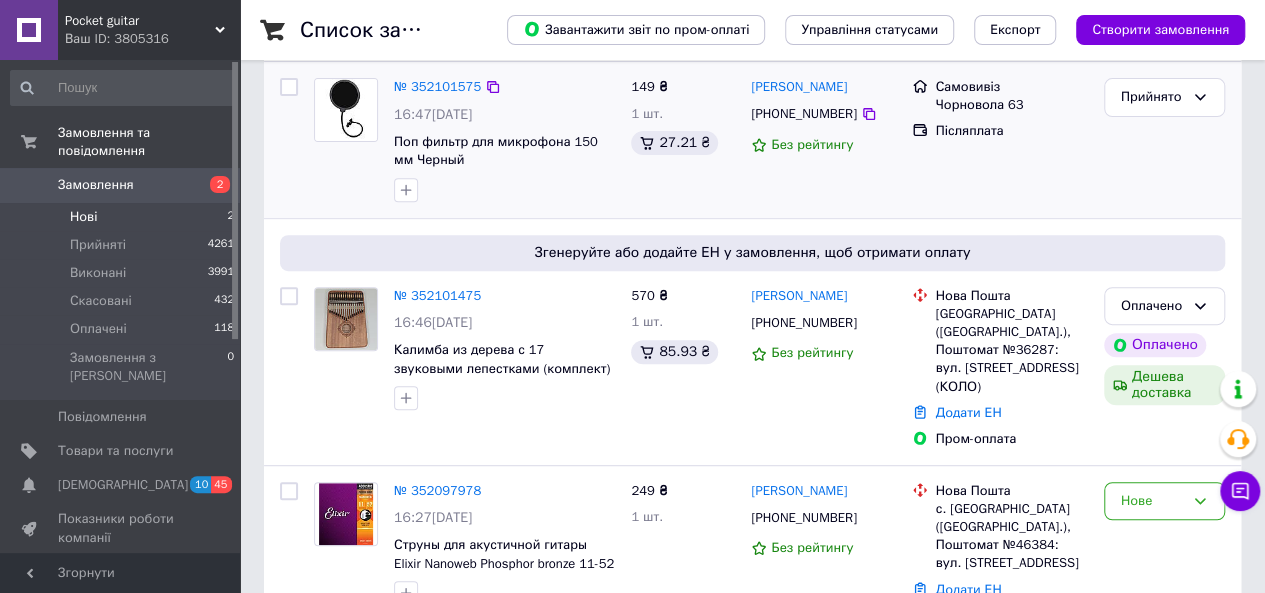 scroll, scrollTop: 316, scrollLeft: 0, axis: vertical 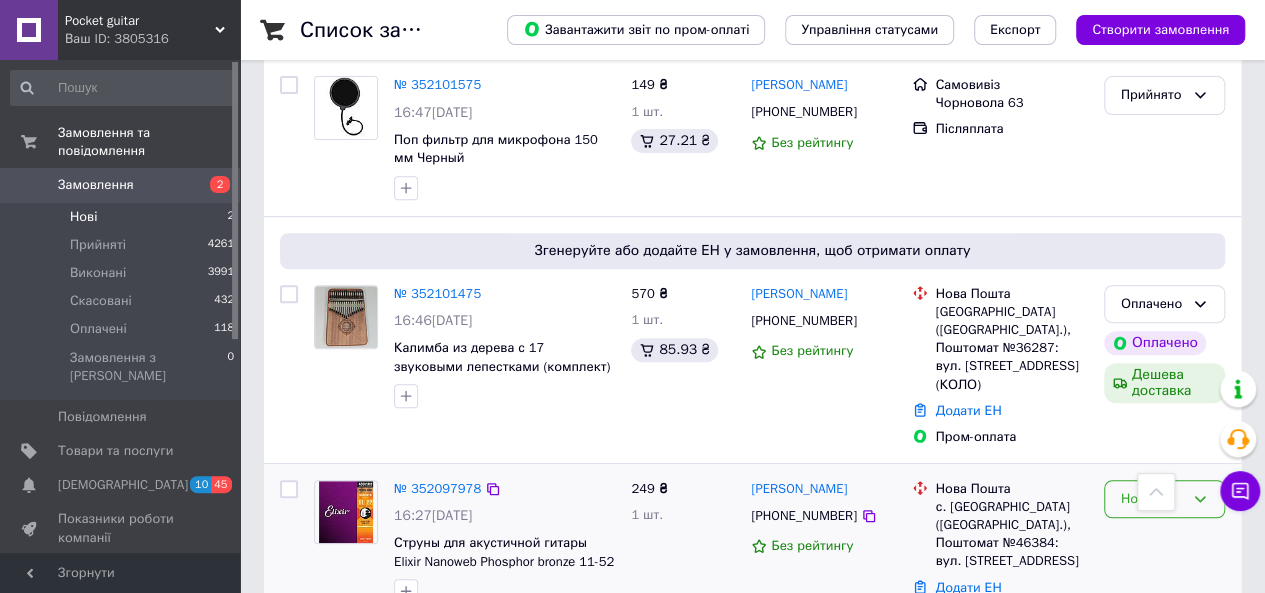 click 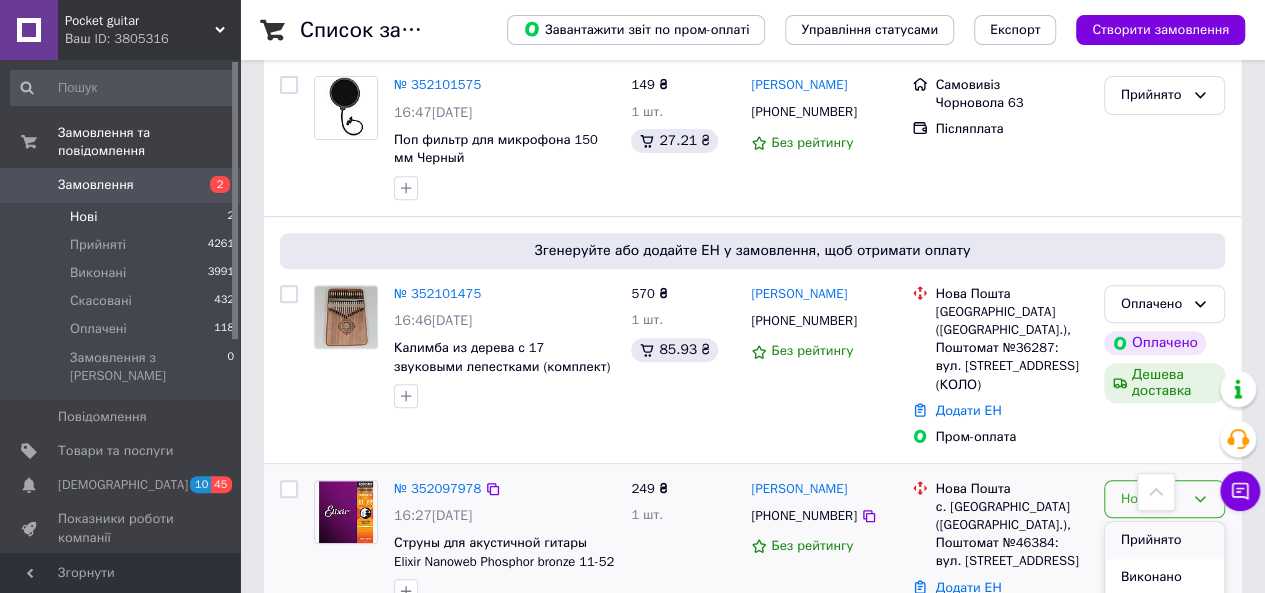 click on "Прийнято" at bounding box center (1164, 540) 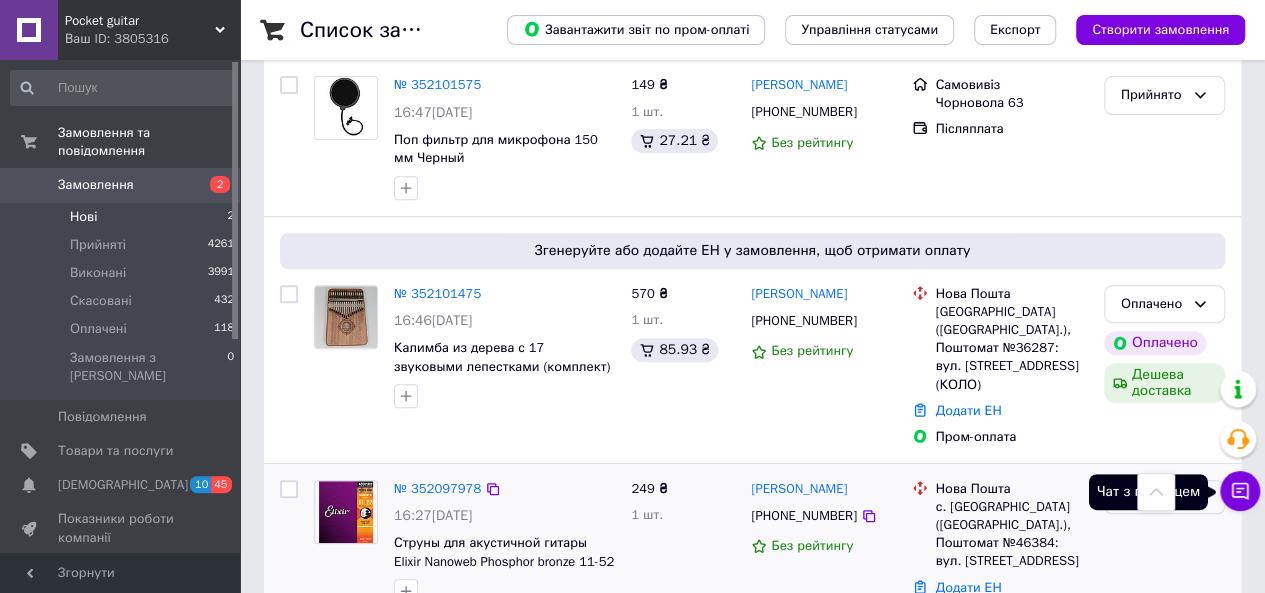 click 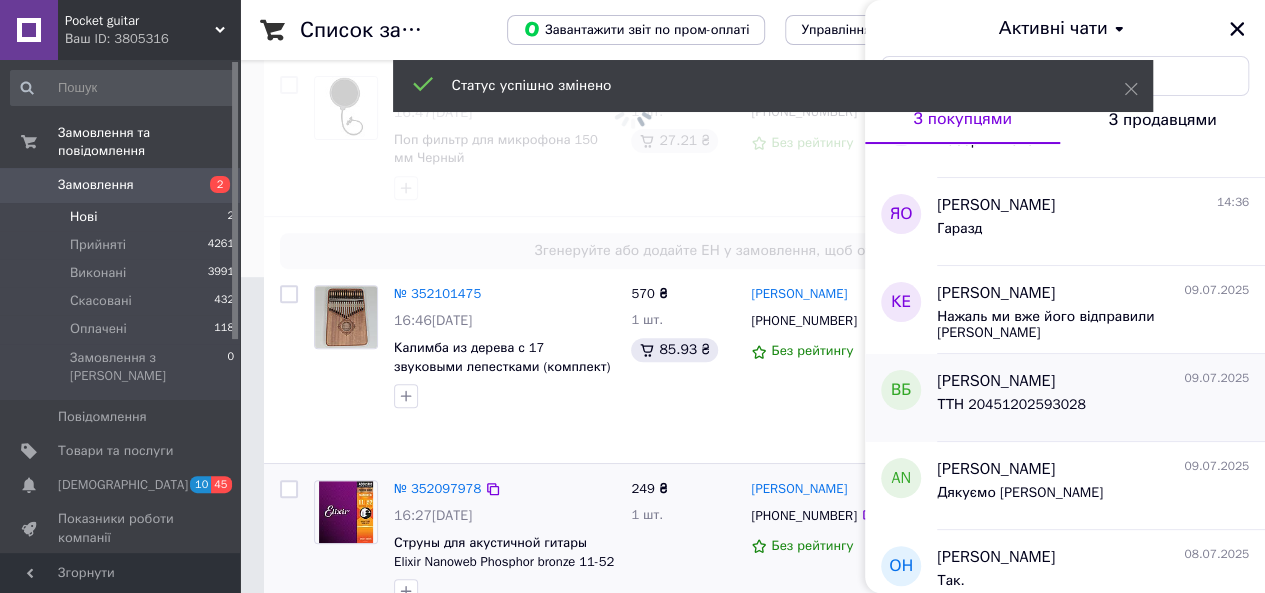 scroll, scrollTop: 0, scrollLeft: 0, axis: both 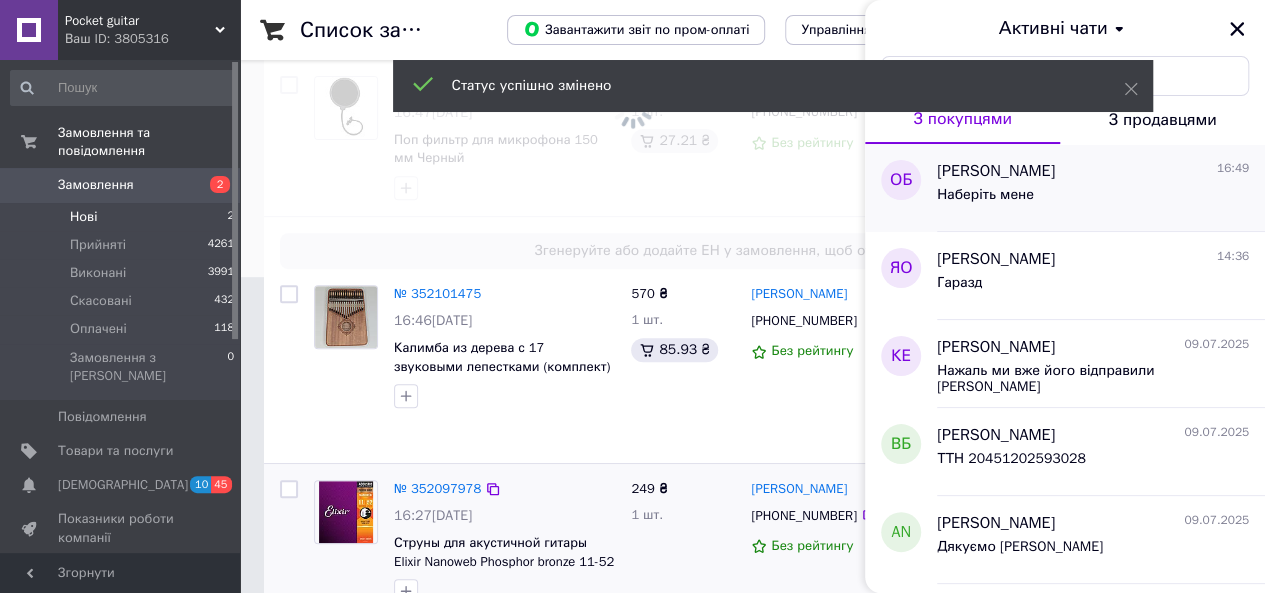 click on "Ольга Болужик 16:49" at bounding box center (1093, 171) 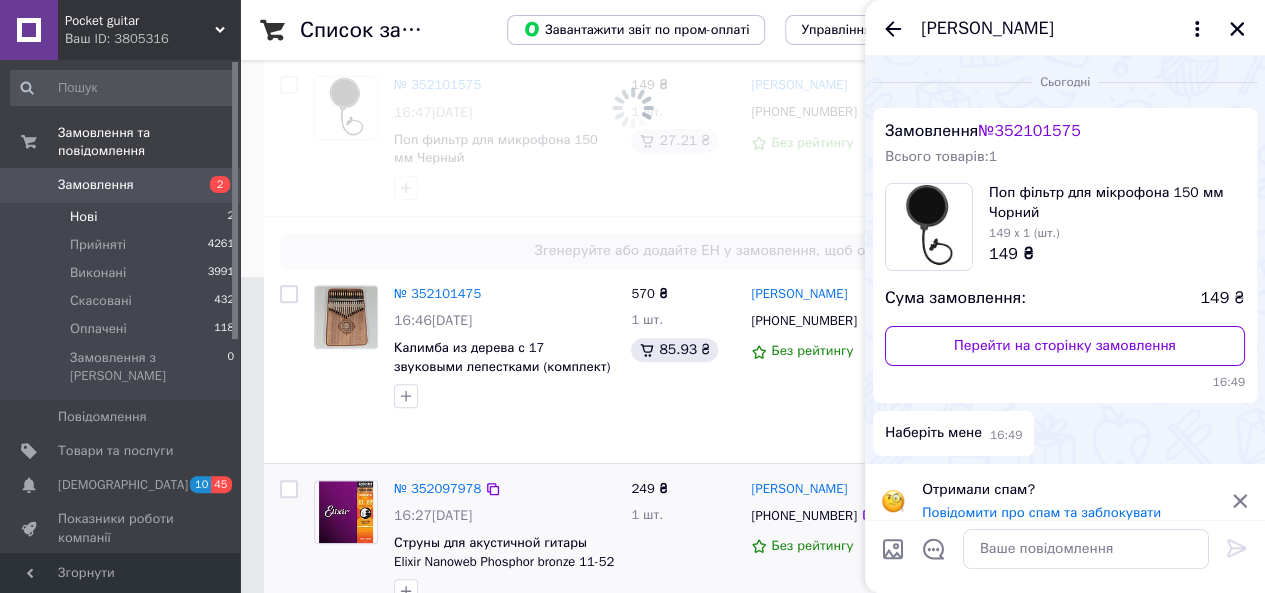 scroll, scrollTop: 17, scrollLeft: 0, axis: vertical 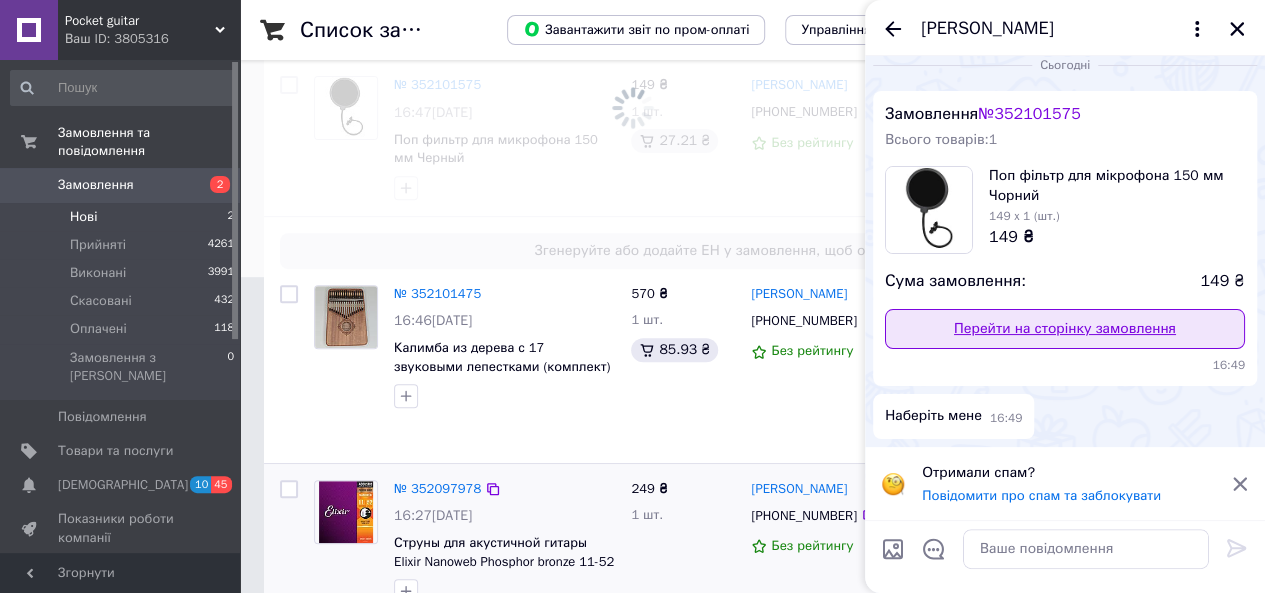 click on "Перейти на сторінку замовлення" at bounding box center [1065, 329] 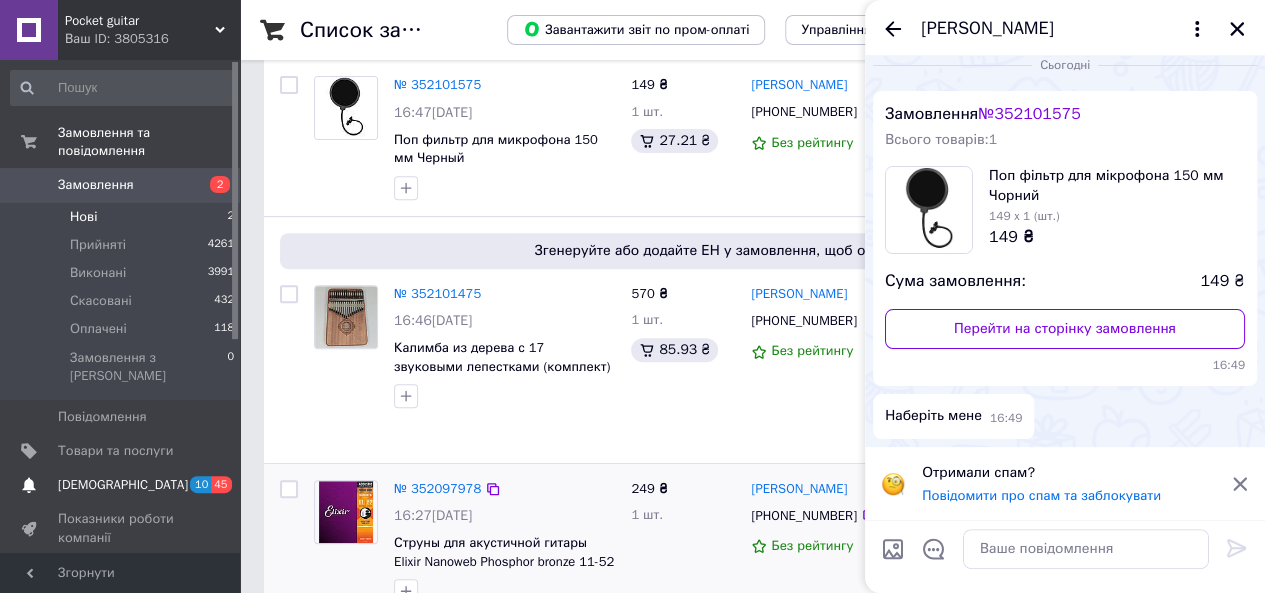 click on "[DEMOGRAPHIC_DATA]" at bounding box center (121, 485) 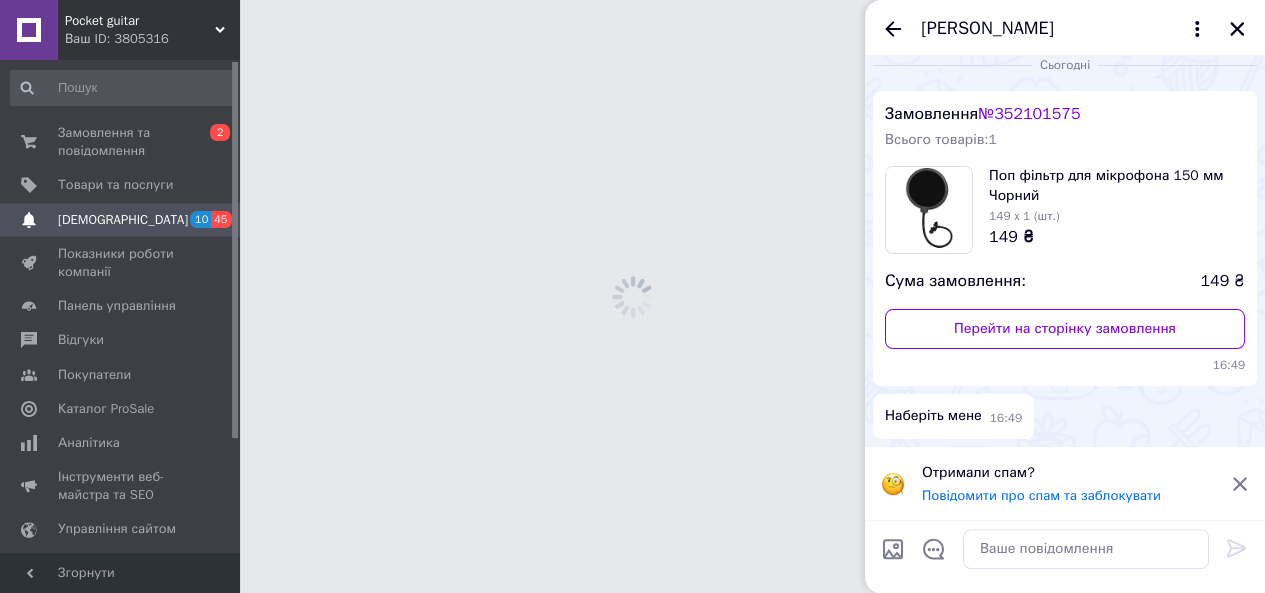 scroll, scrollTop: 0, scrollLeft: 0, axis: both 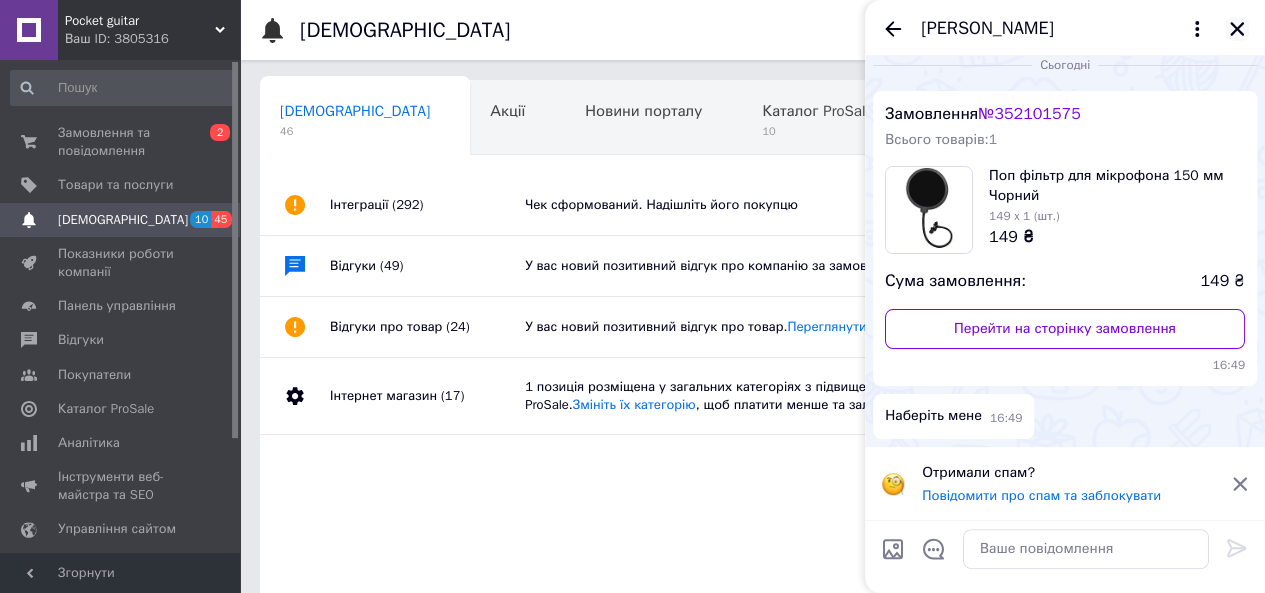 click 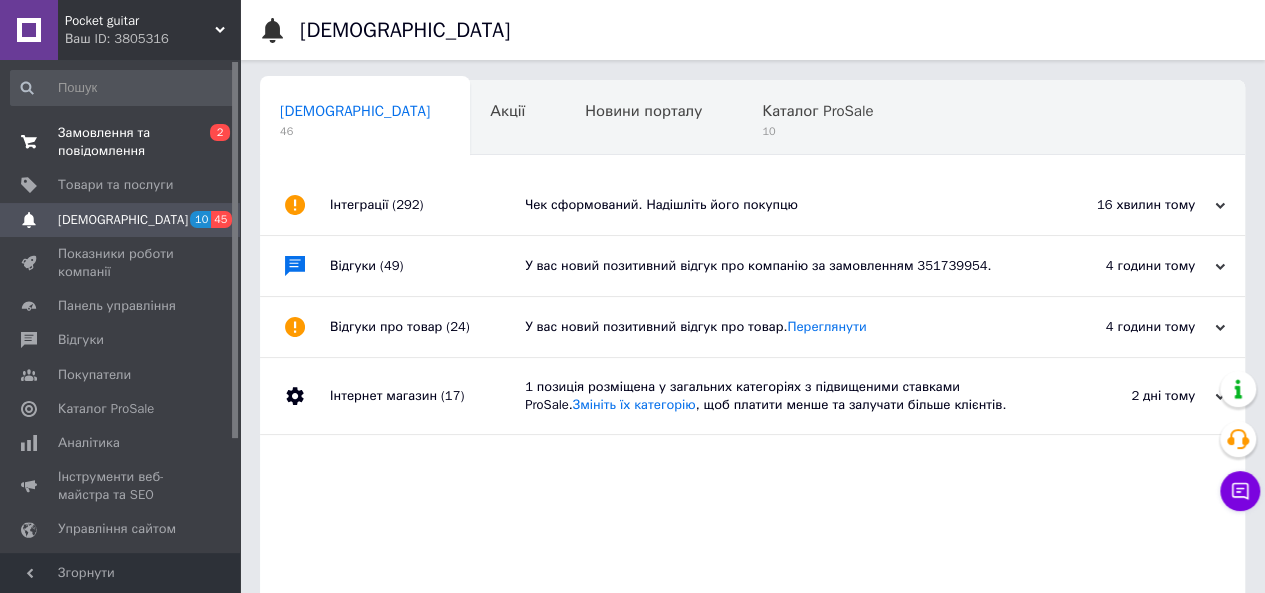 click on "Замовлення та повідомлення" at bounding box center [121, 142] 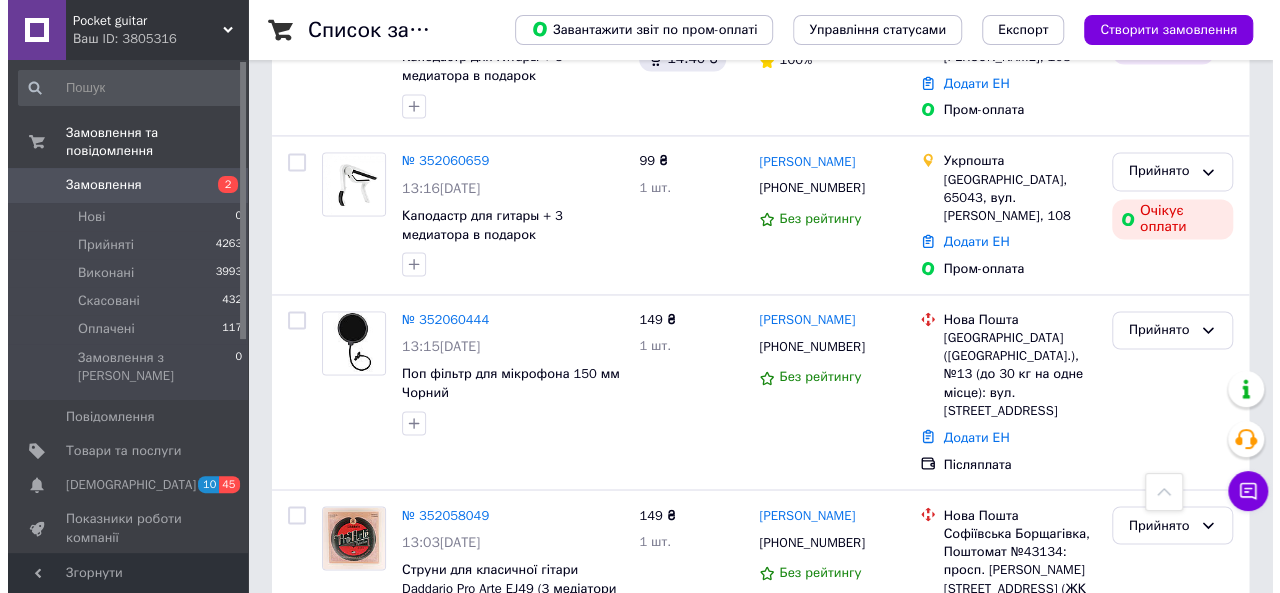 scroll, scrollTop: 0, scrollLeft: 0, axis: both 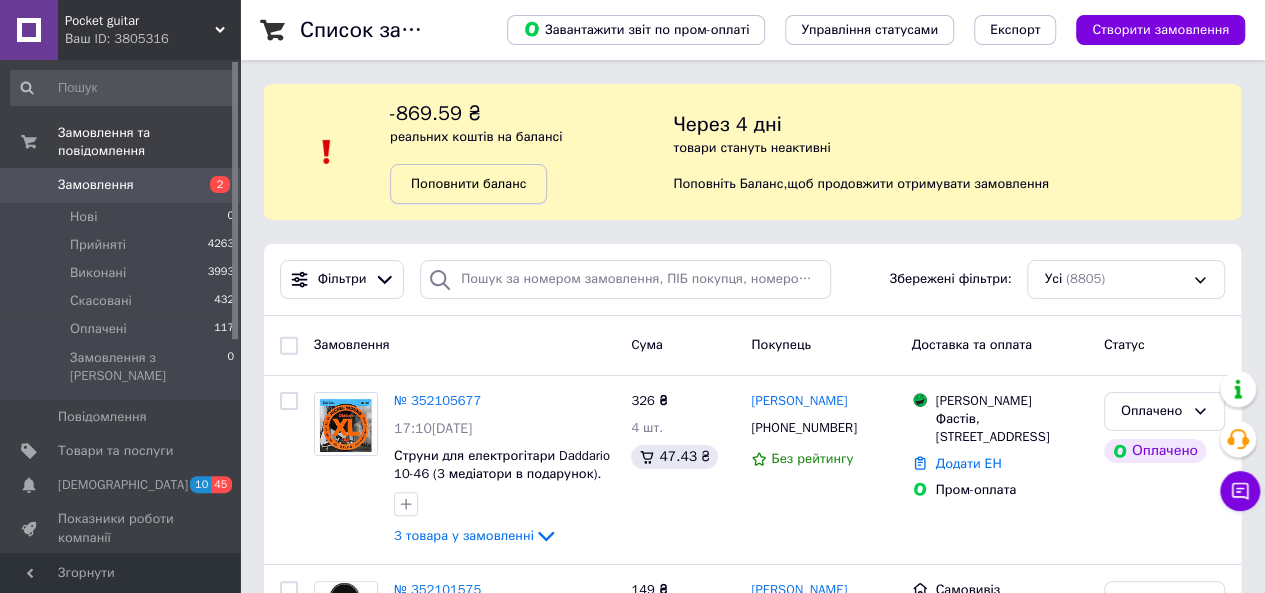 click on "Поповнити баланс" at bounding box center (468, 184) 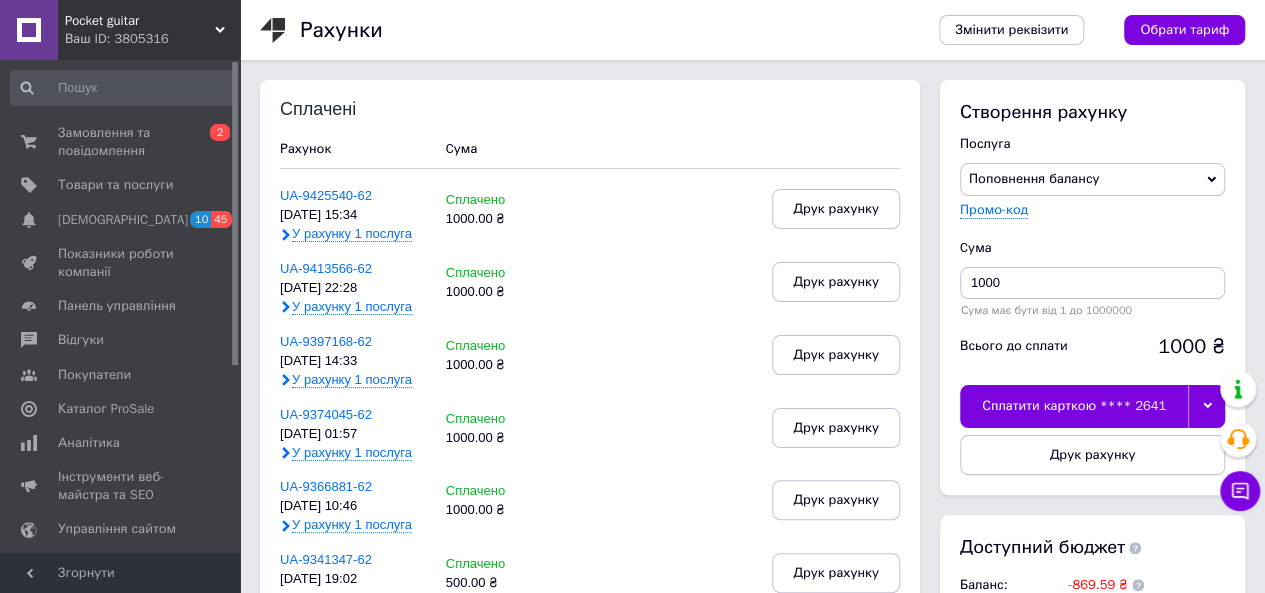 click at bounding box center [1206, 406] 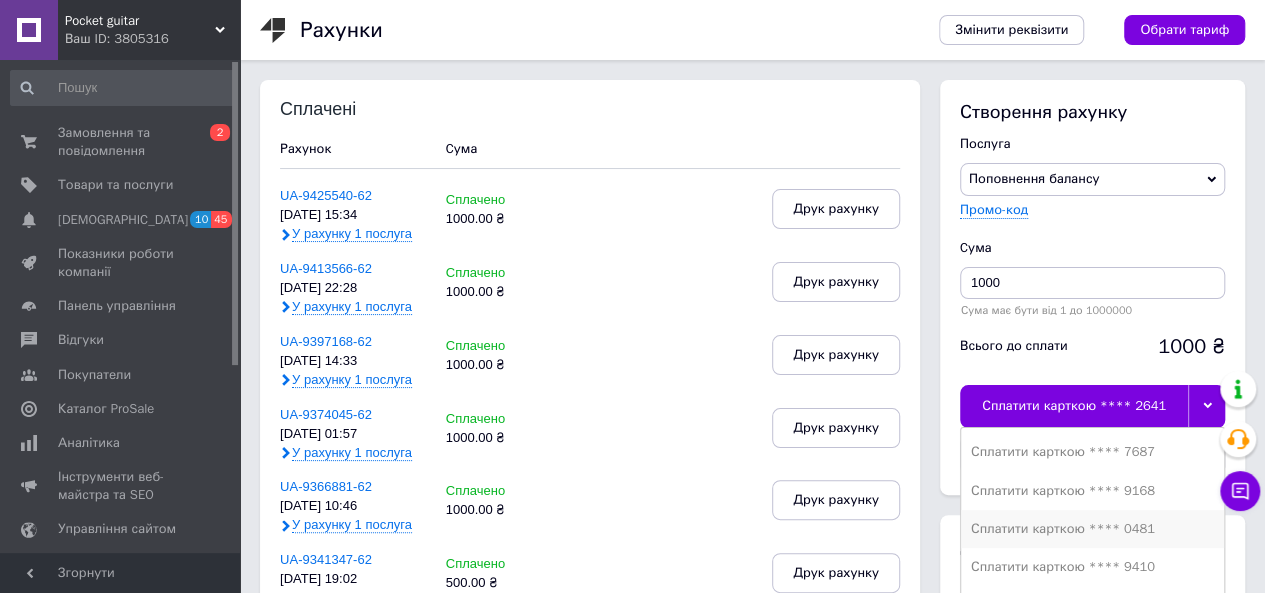 click on "Сплатити карткою  **** 0481" at bounding box center [1092, 529] 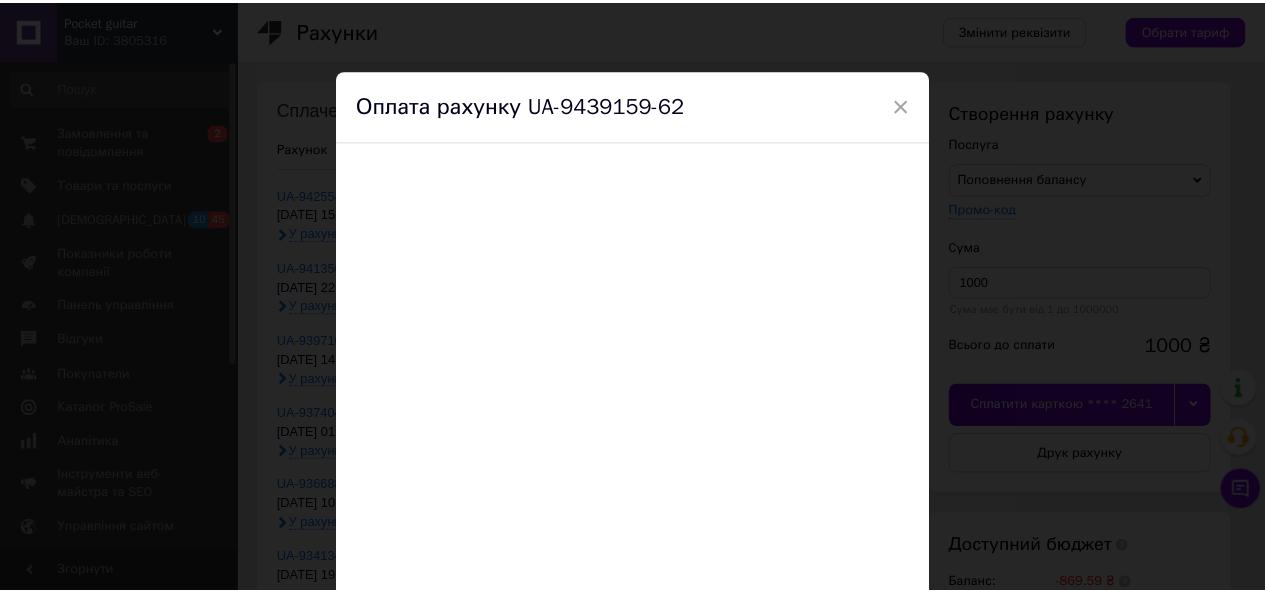 scroll, scrollTop: 152, scrollLeft: 0, axis: vertical 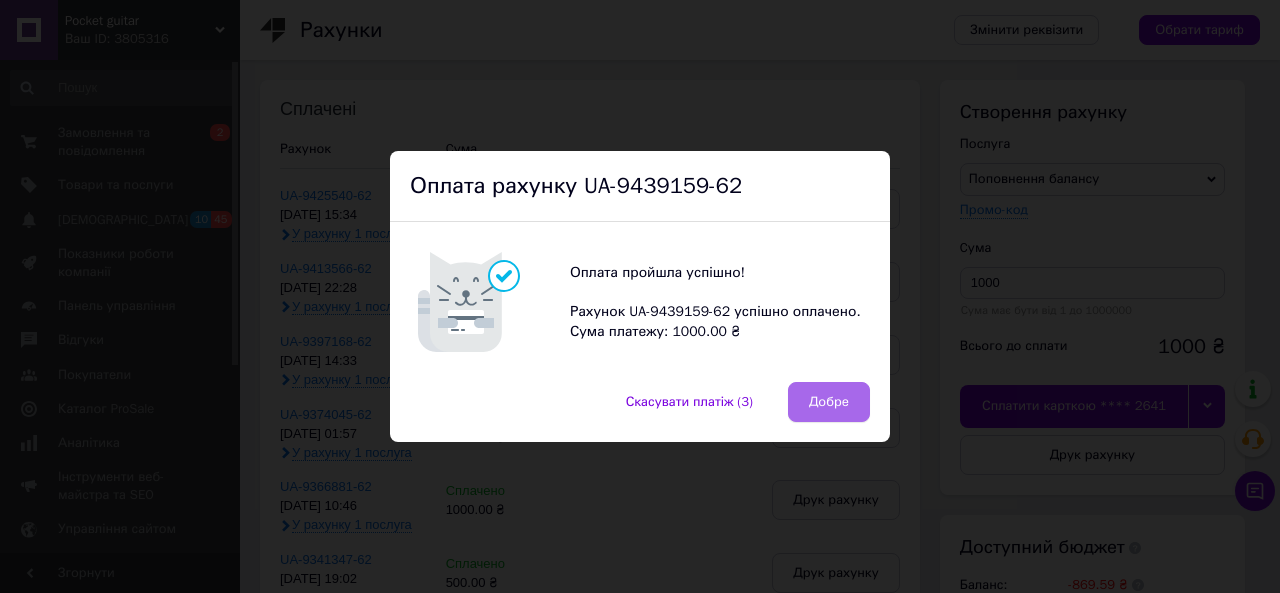 click on "Добре" at bounding box center [829, 402] 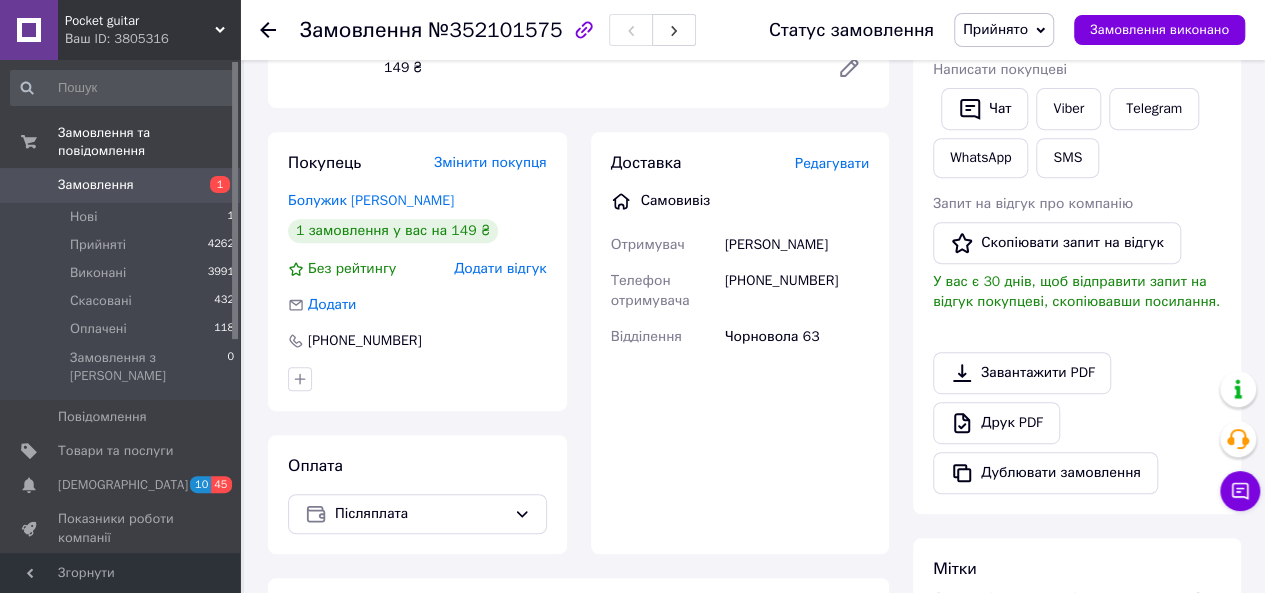 scroll, scrollTop: 366, scrollLeft: 0, axis: vertical 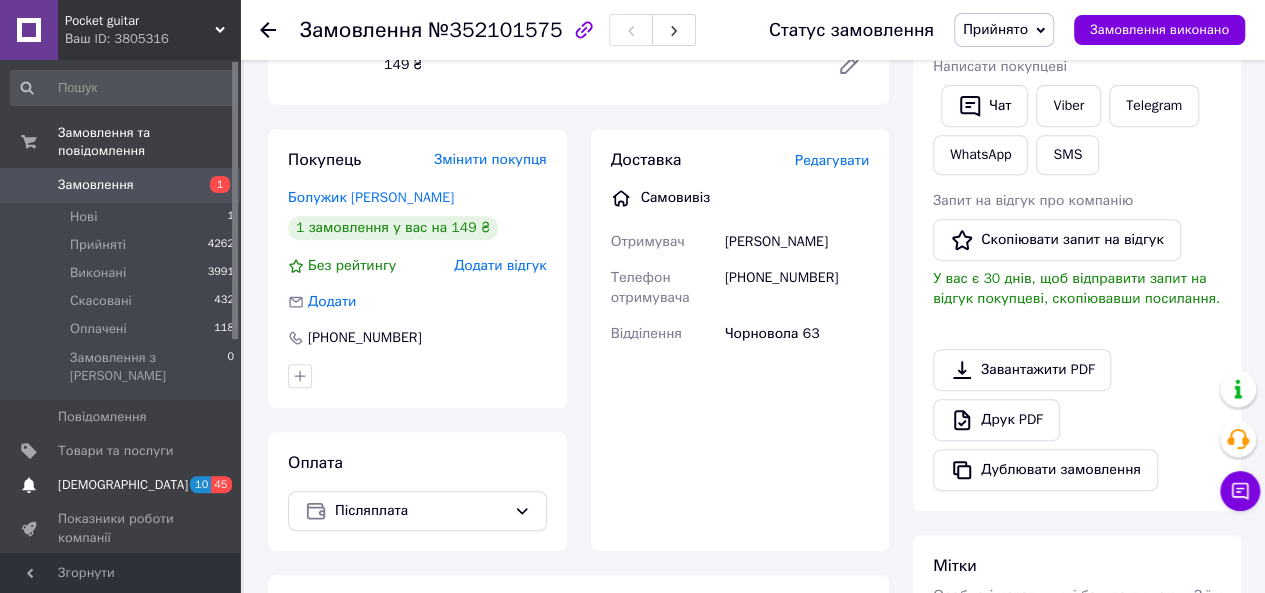 click on "[DEMOGRAPHIC_DATA] 10 45" at bounding box center [123, 485] 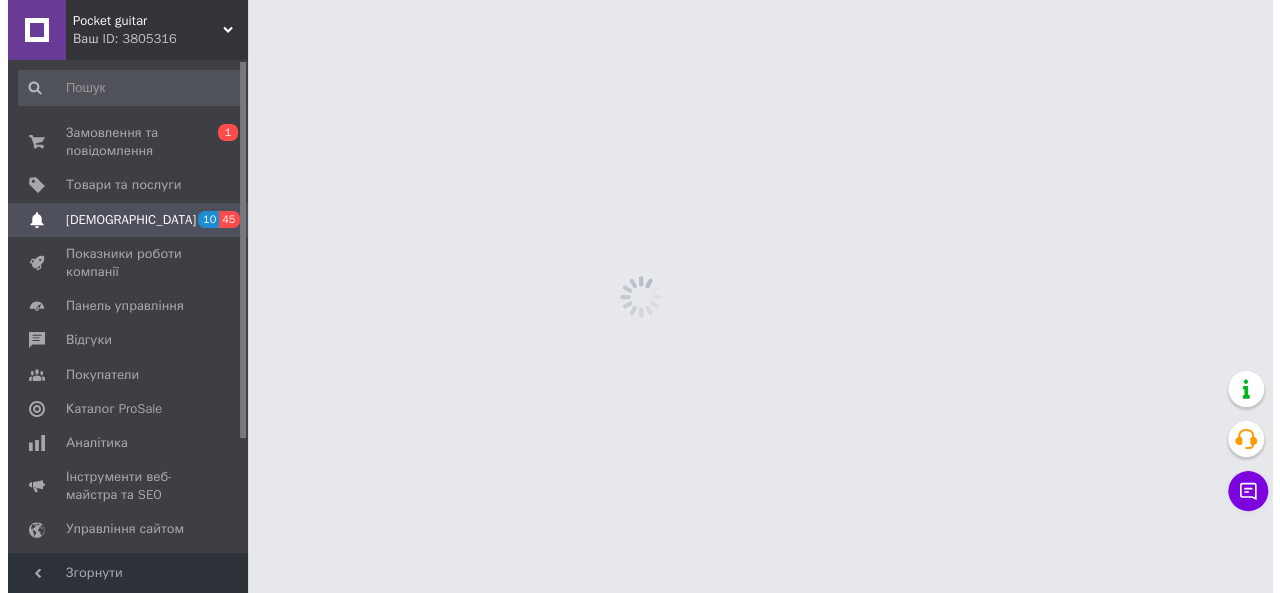 scroll, scrollTop: 0, scrollLeft: 0, axis: both 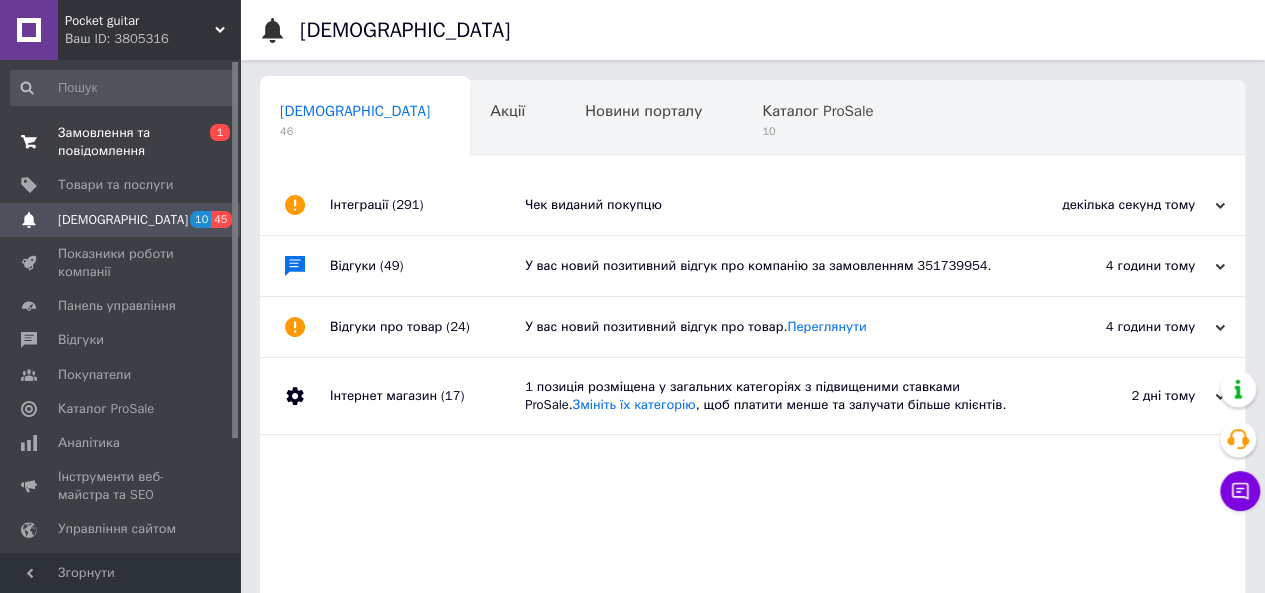click on "Замовлення та повідомлення" at bounding box center (121, 142) 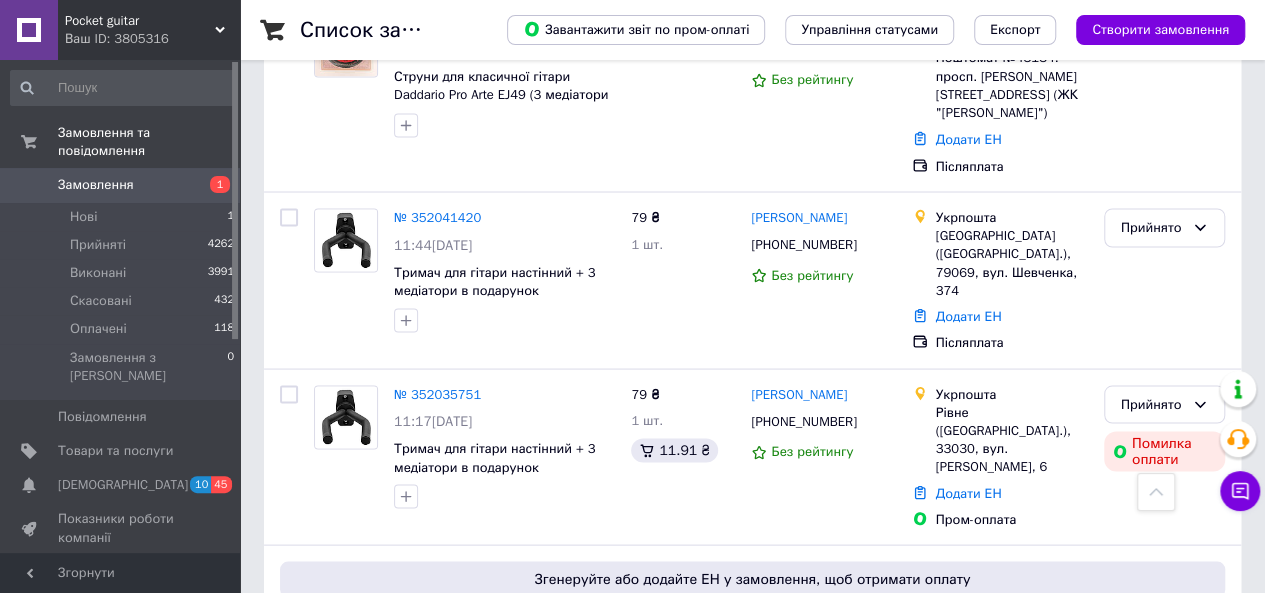 scroll, scrollTop: 1777, scrollLeft: 0, axis: vertical 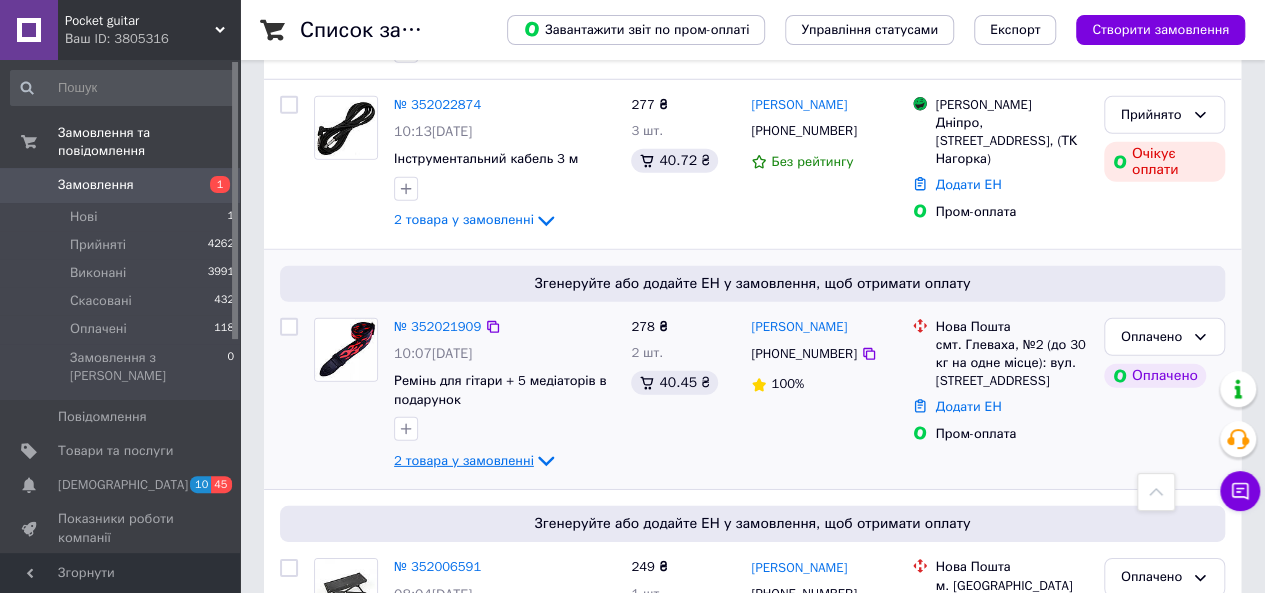 click 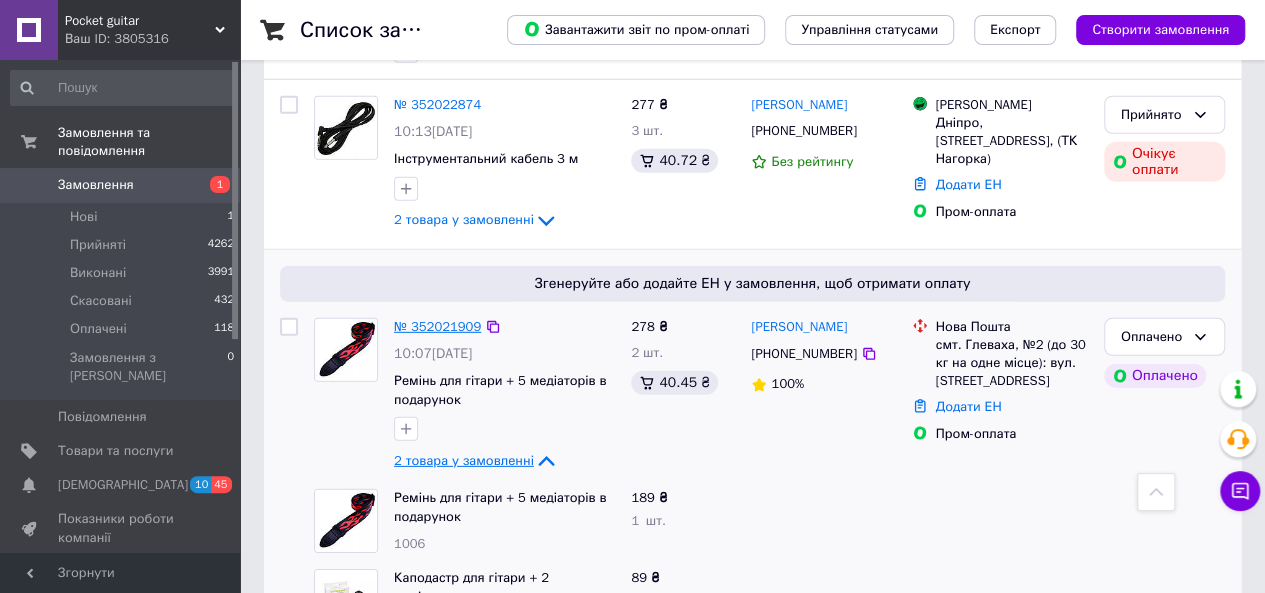 click on "№ 352021909" at bounding box center (437, 326) 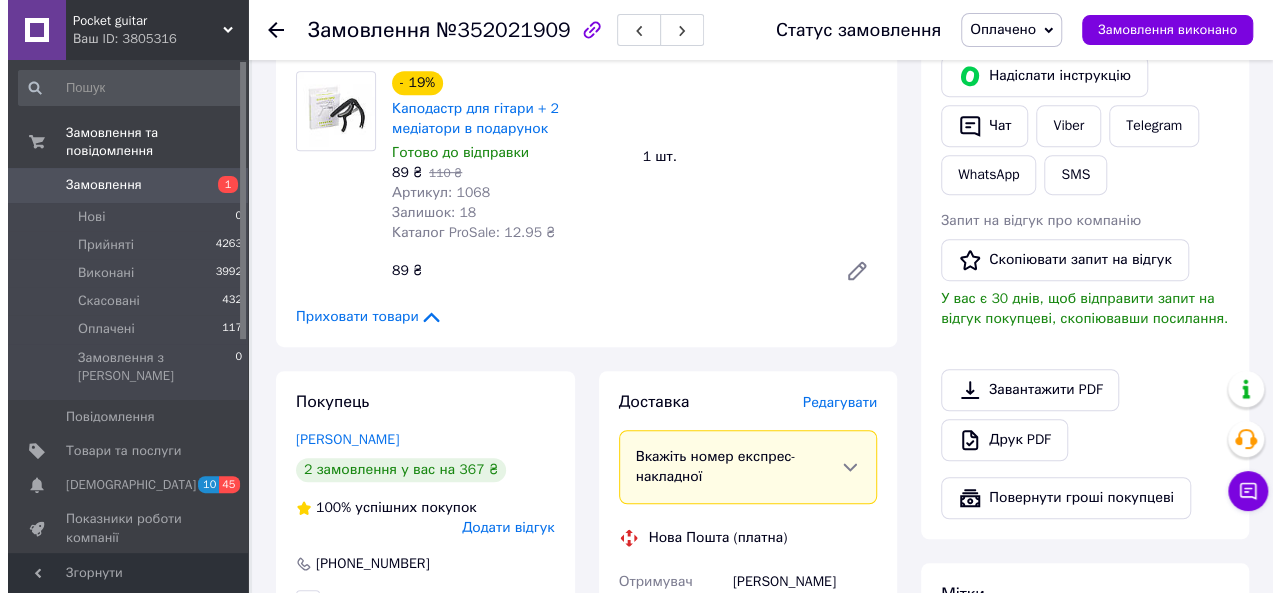 scroll, scrollTop: 728, scrollLeft: 0, axis: vertical 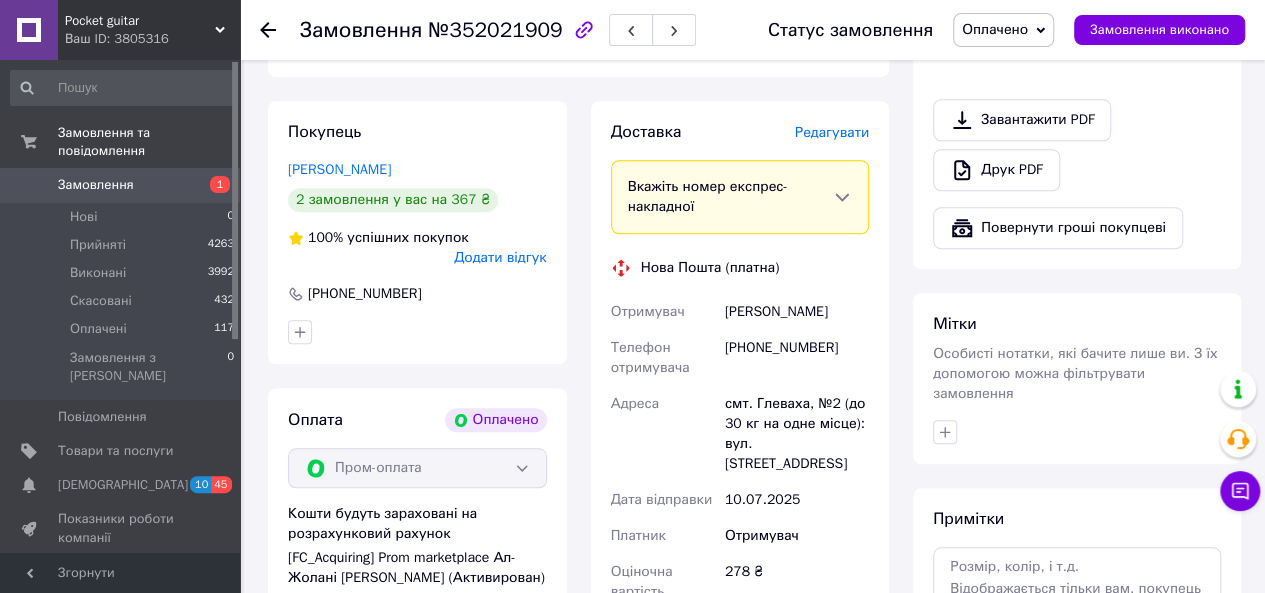click on "Редагувати" at bounding box center (832, 132) 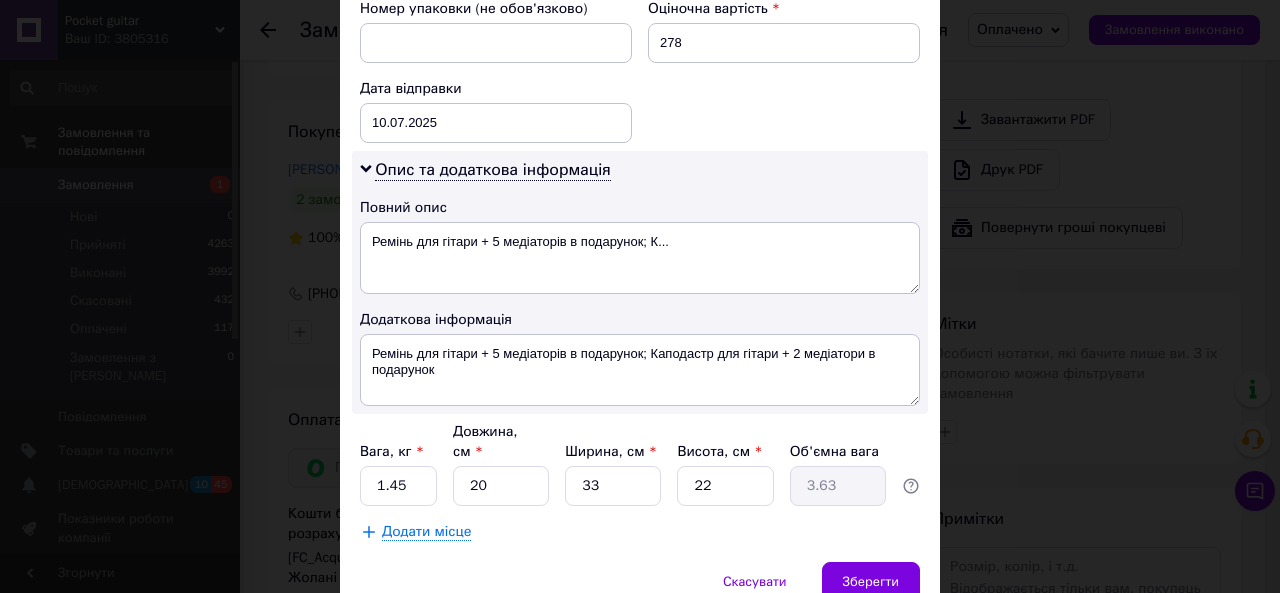 scroll, scrollTop: 968, scrollLeft: 0, axis: vertical 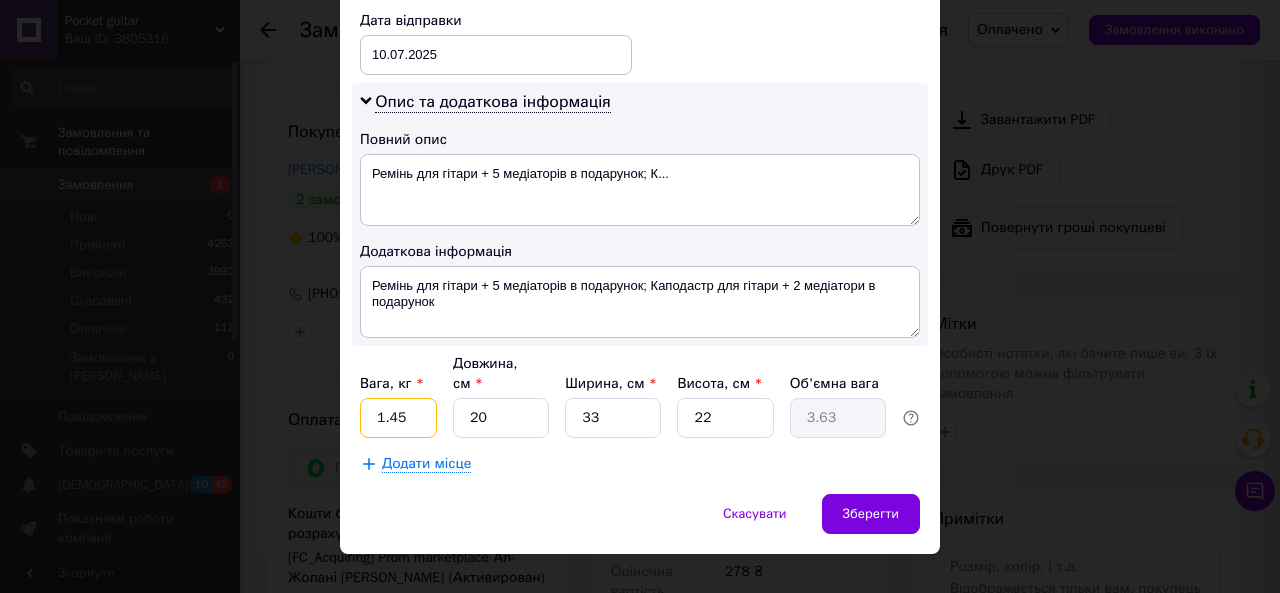 click on "1.45" at bounding box center (398, 418) 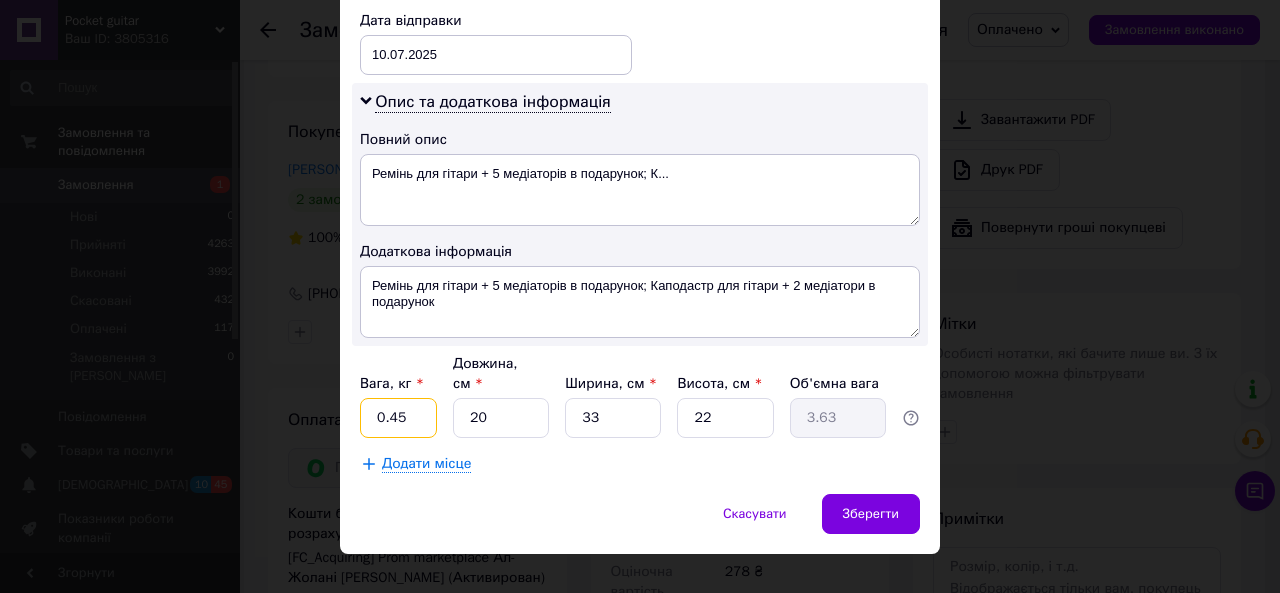 type on "0.45" 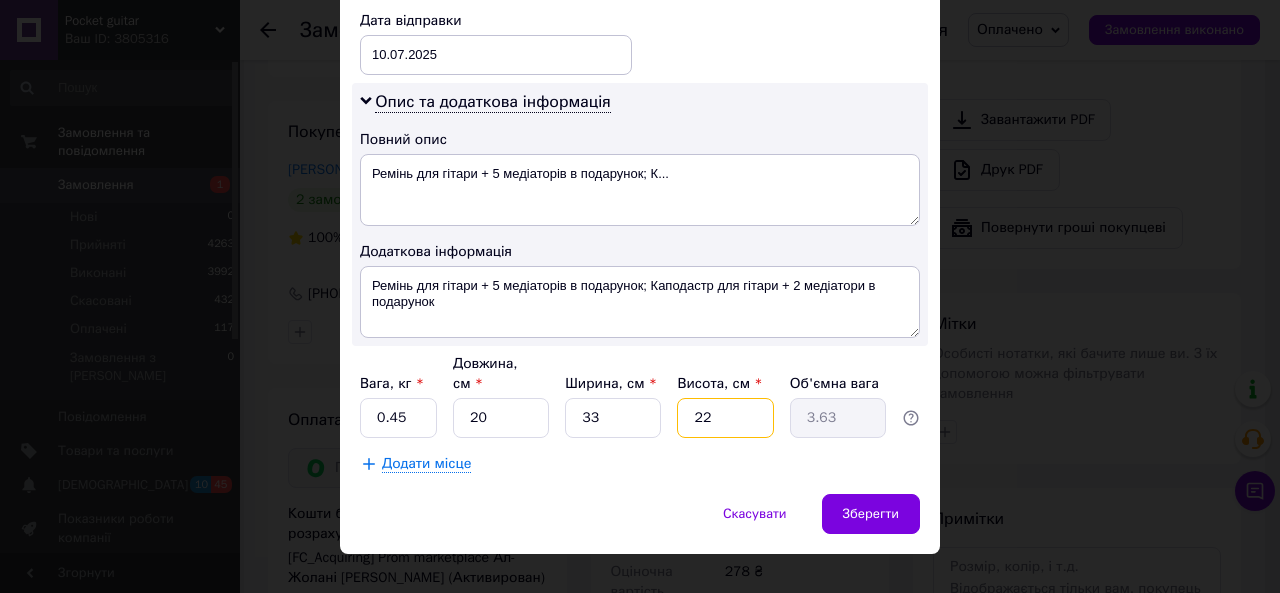 click on "22" at bounding box center (725, 418) 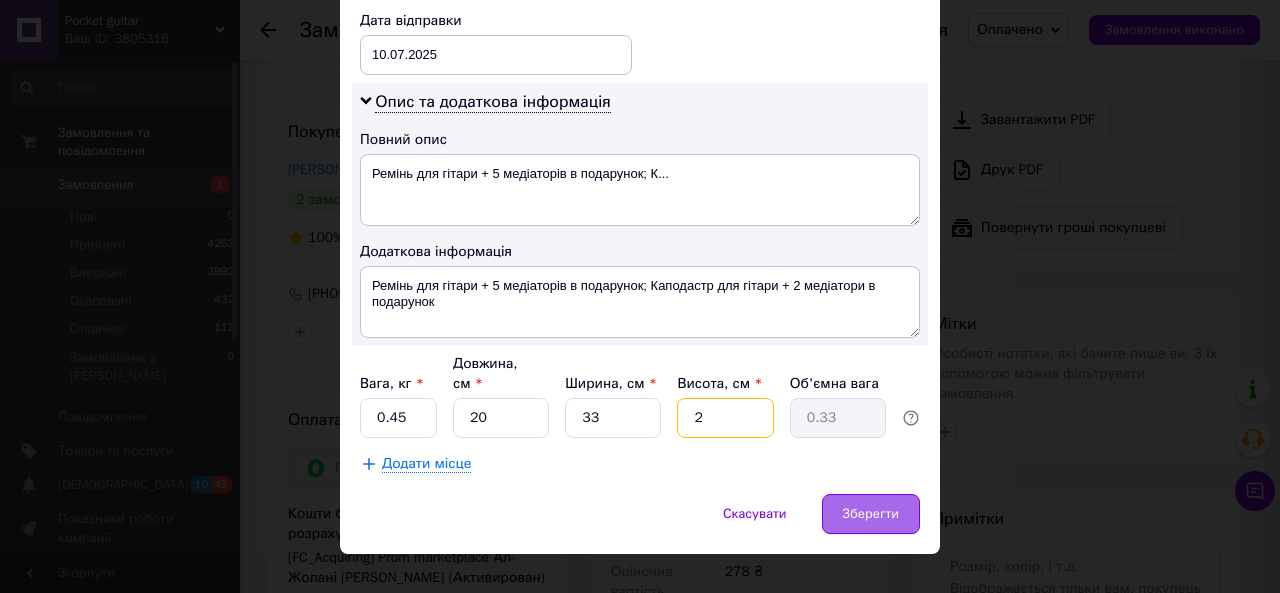 type on "2" 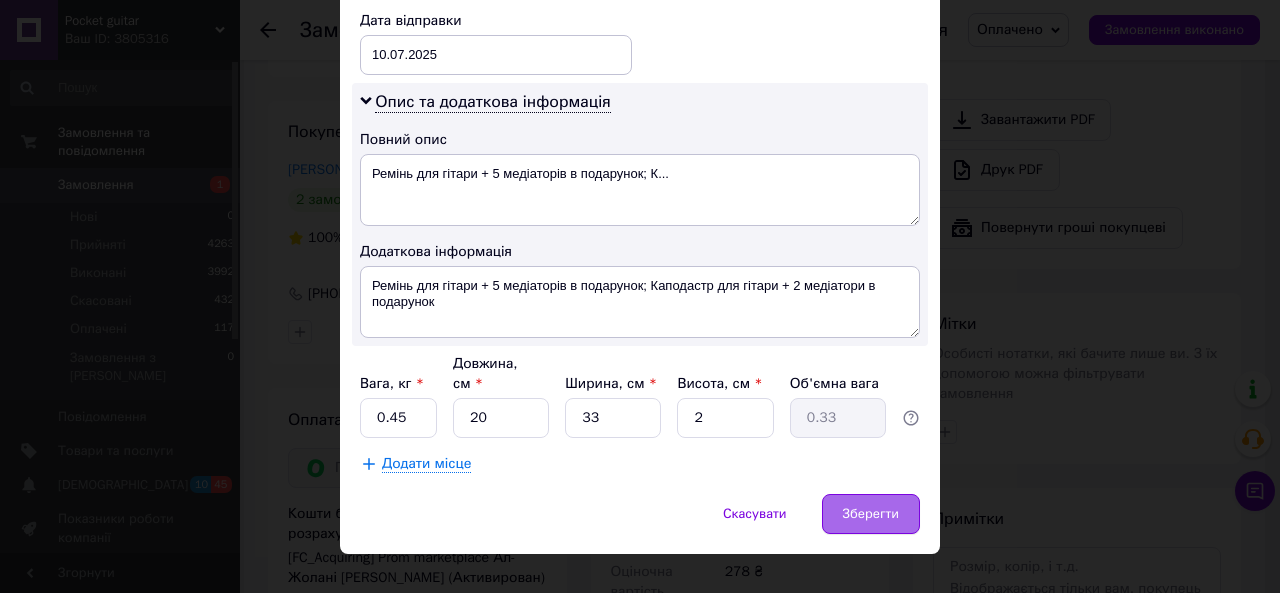 click on "Зберегти" at bounding box center [871, 514] 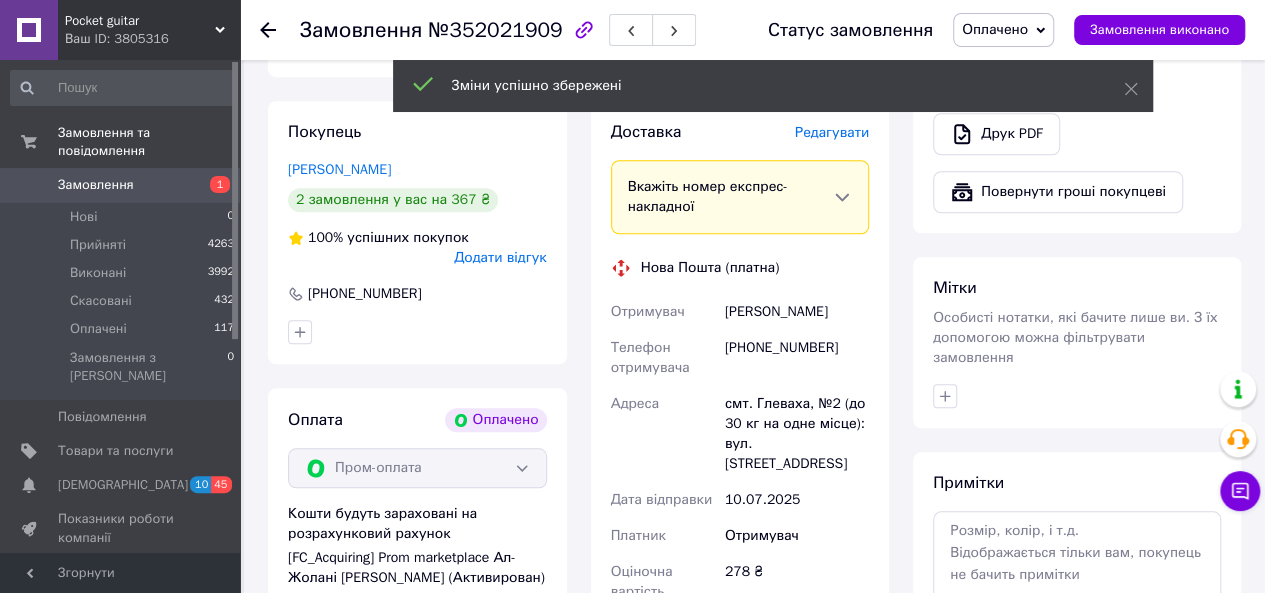 click on "Редагувати" at bounding box center (832, 132) 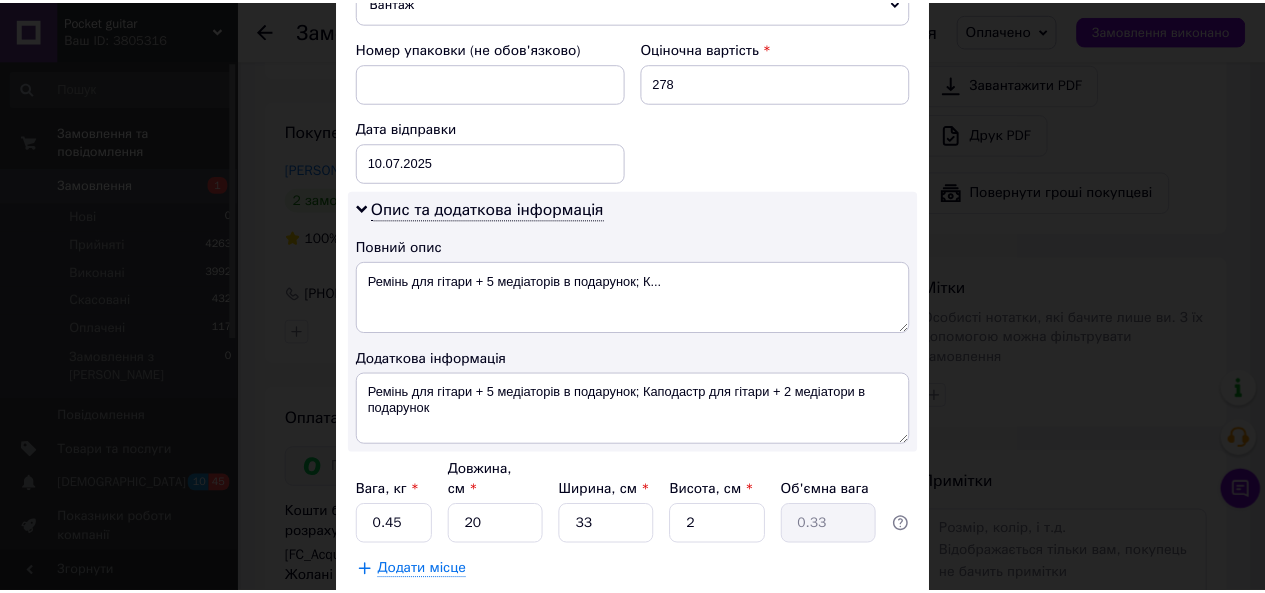 scroll, scrollTop: 916, scrollLeft: 0, axis: vertical 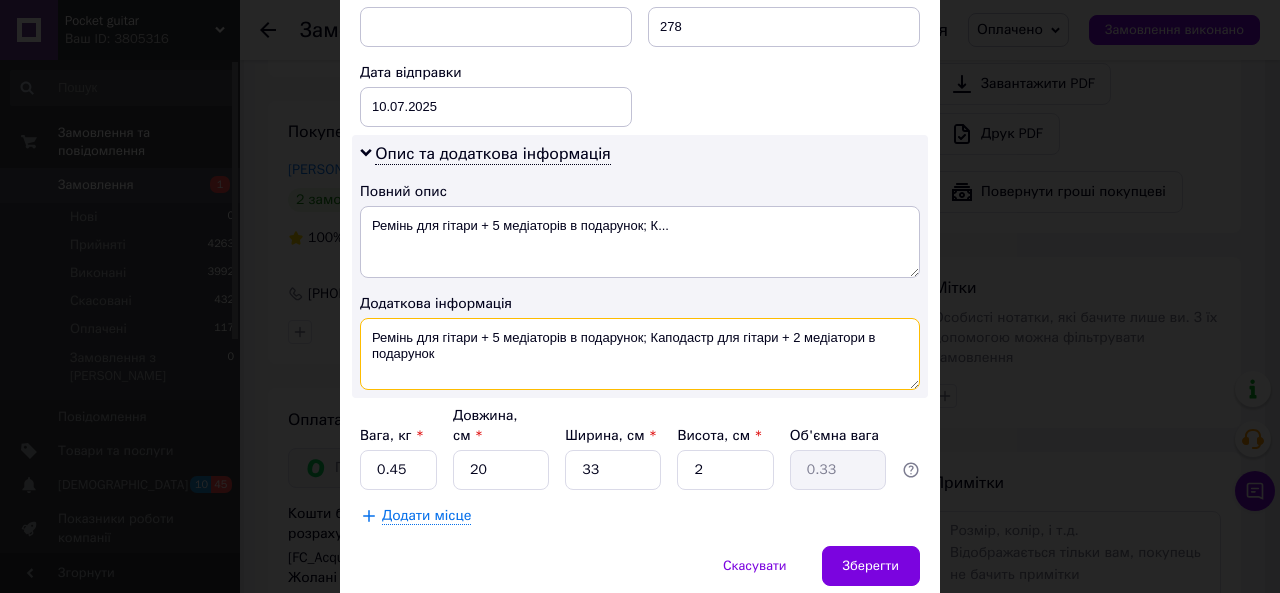 click on "Ремінь для гітари + 5 медіаторів в подарунок; Каподастр для гітари + 2 медіатори в подарунок" at bounding box center [640, 354] 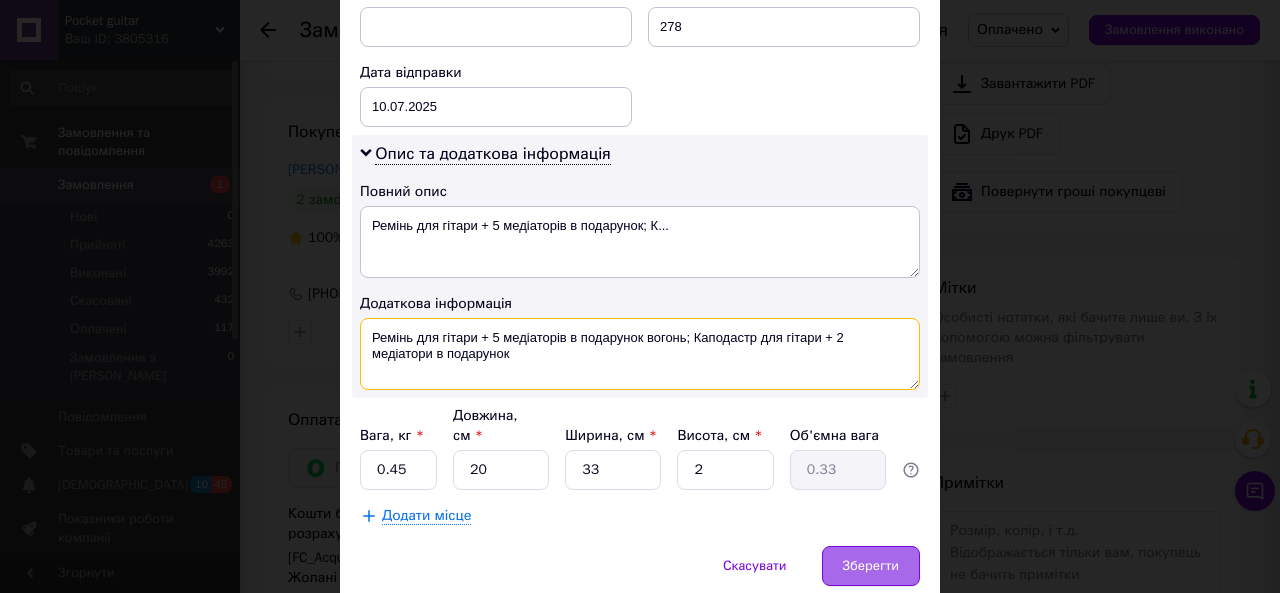 type on "Ремінь для гітари + 5 медіаторів в подарунок вогонь; Каподастр для гітари + 2 медіатори в подарунок" 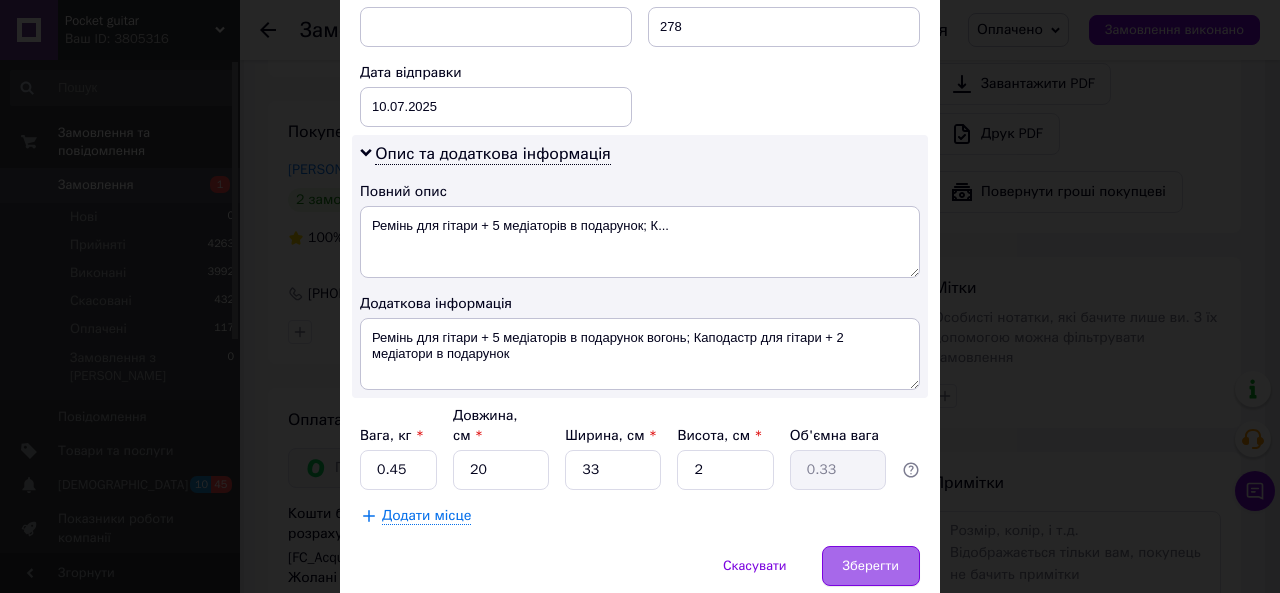 click on "Зберегти" at bounding box center (871, 566) 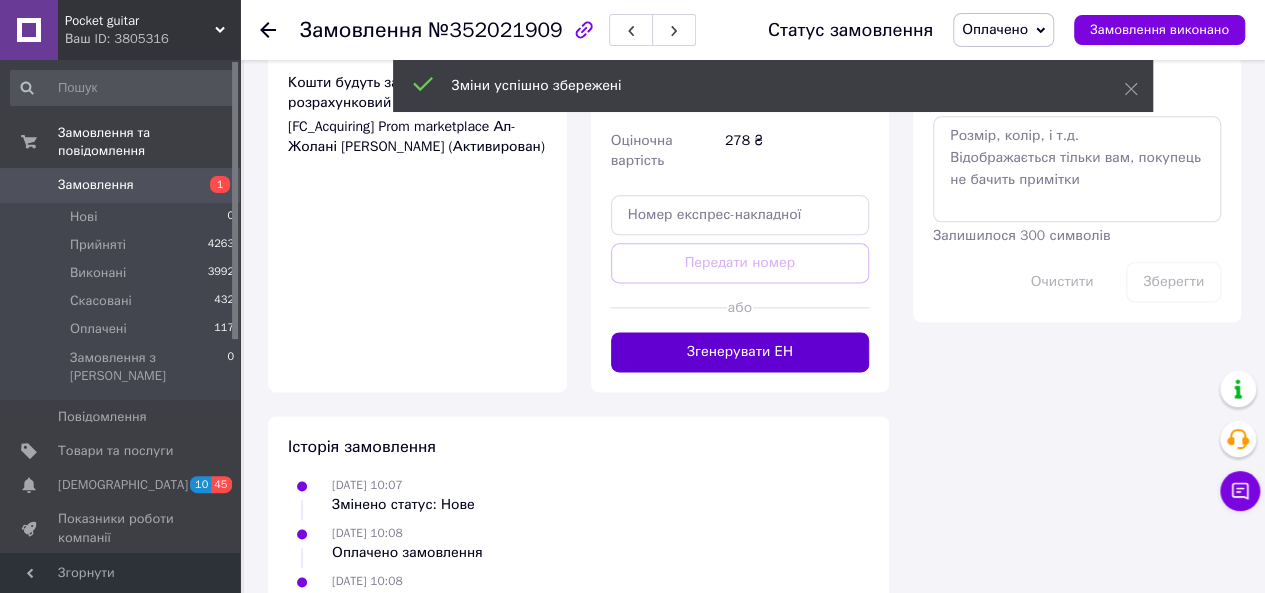 scroll, scrollTop: 1162, scrollLeft: 0, axis: vertical 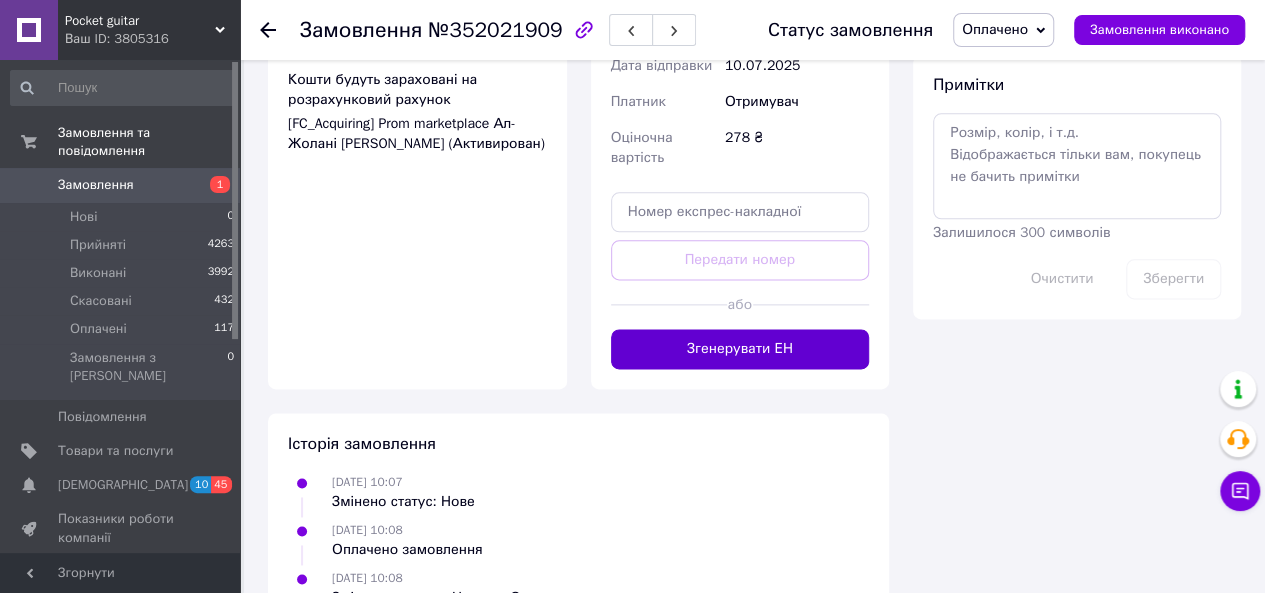 click on "Згенерувати ЕН" at bounding box center [740, 349] 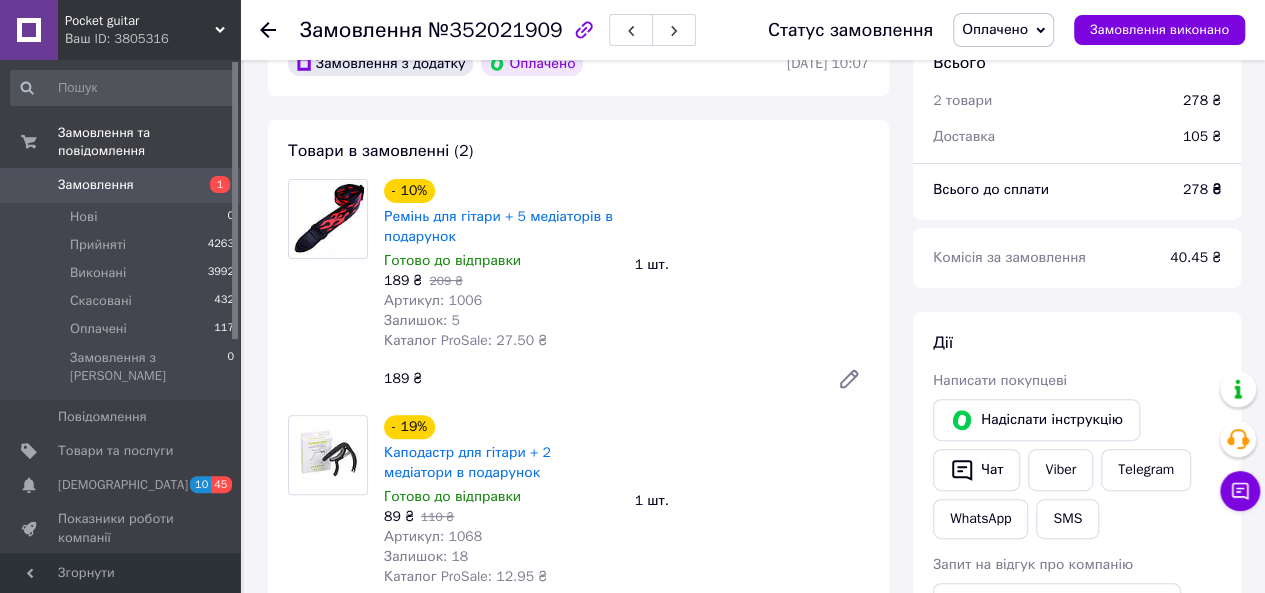 scroll, scrollTop: 0, scrollLeft: 0, axis: both 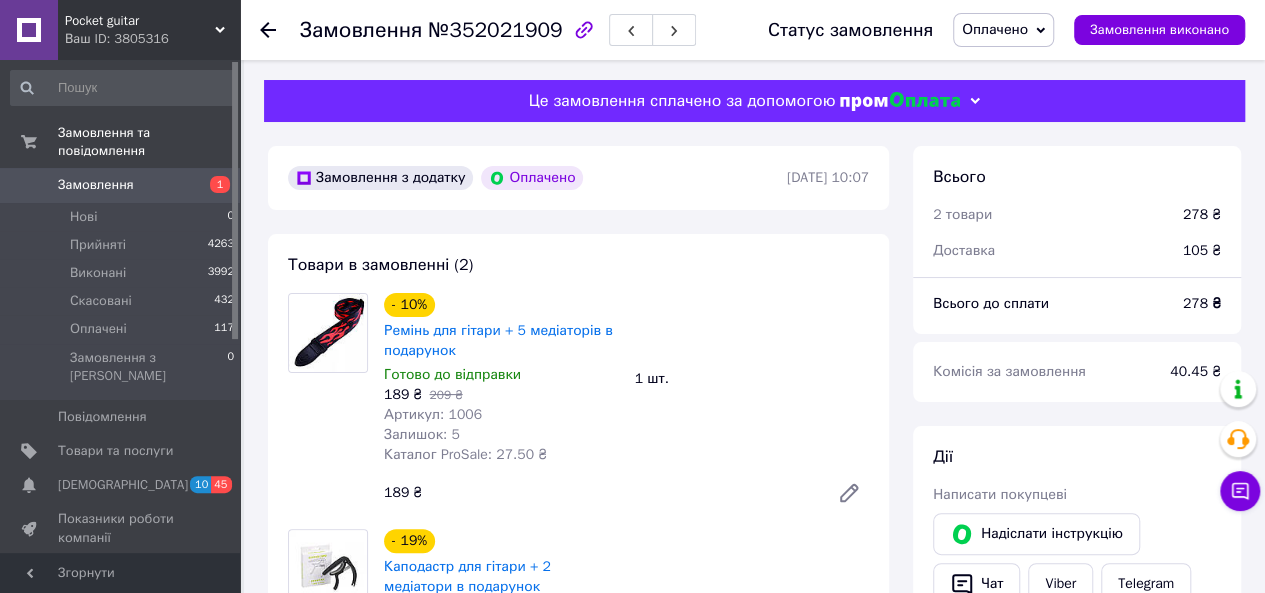 click at bounding box center (280, 30) 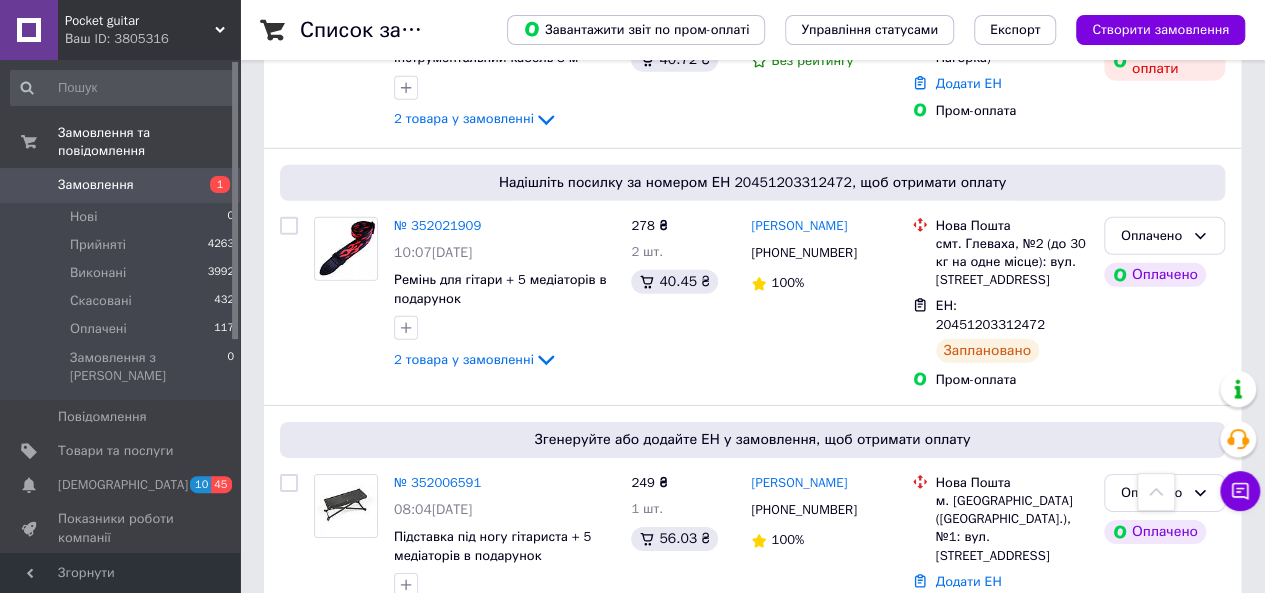 scroll, scrollTop: 2912, scrollLeft: 0, axis: vertical 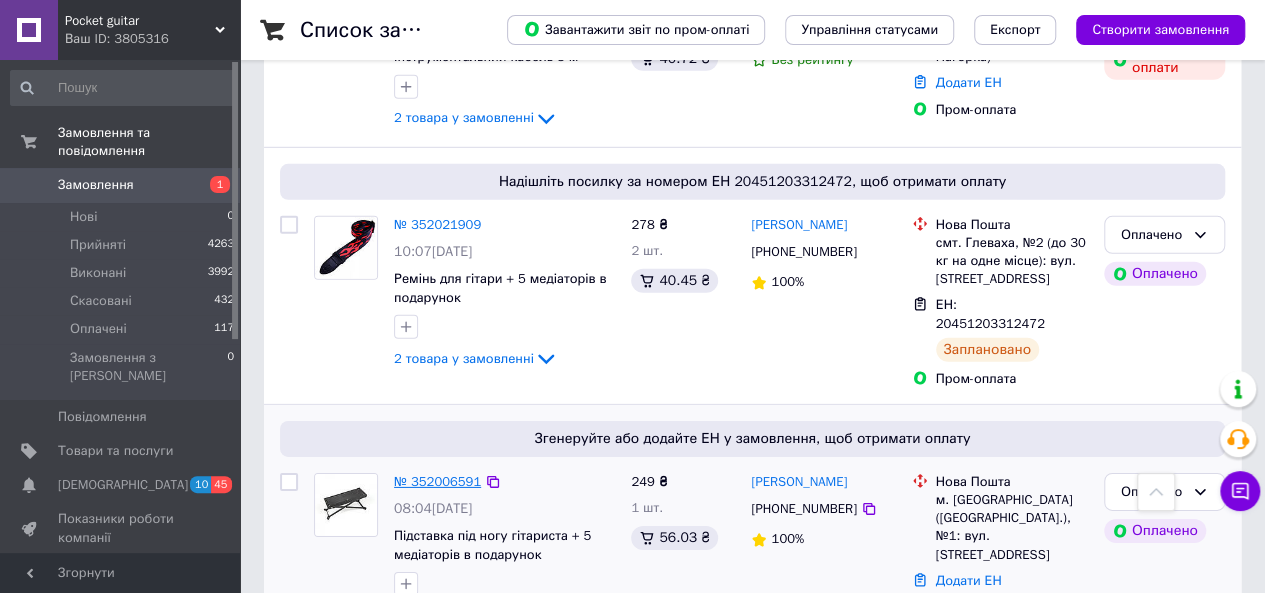click on "№ 352006591" at bounding box center [437, 481] 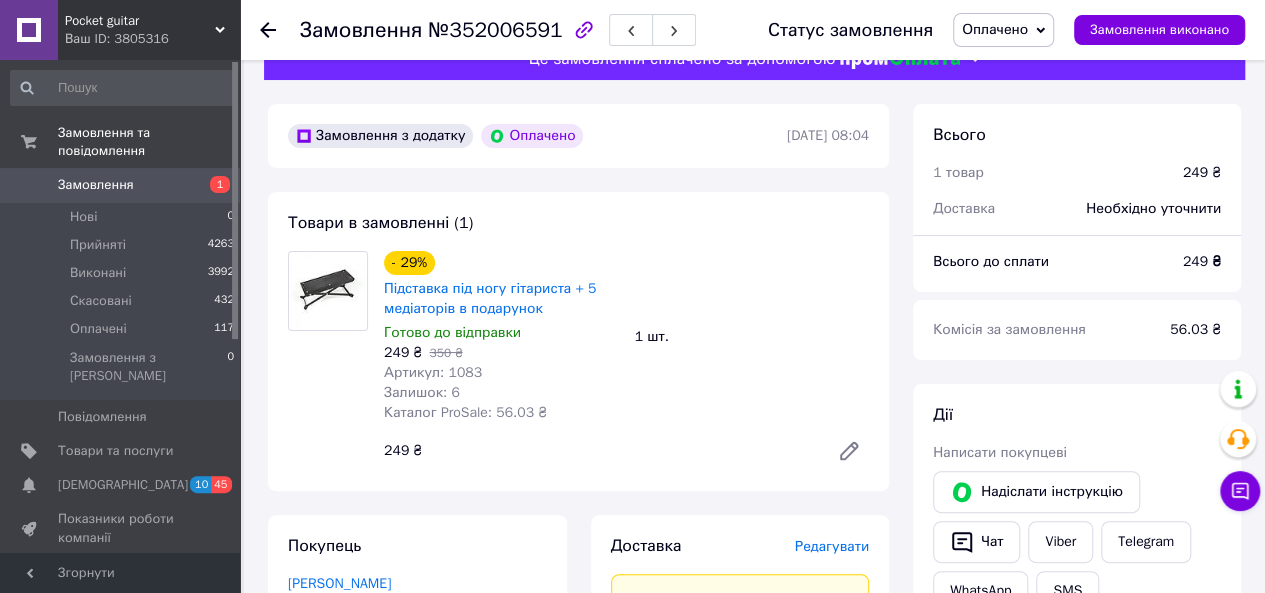 scroll, scrollTop: 50, scrollLeft: 0, axis: vertical 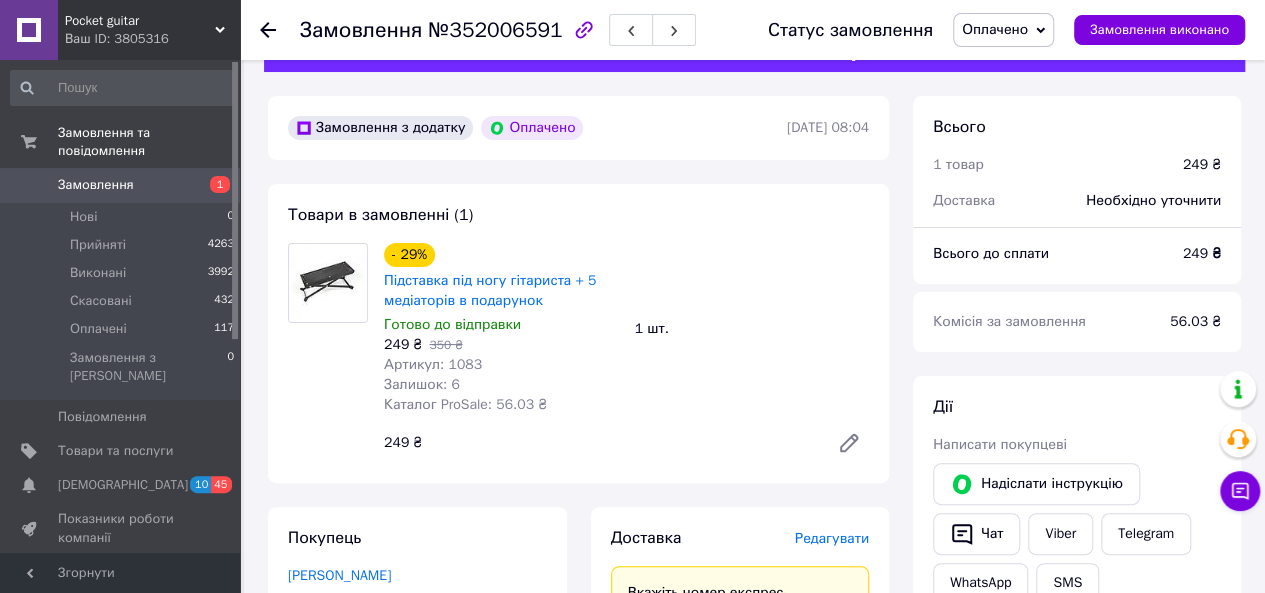 click 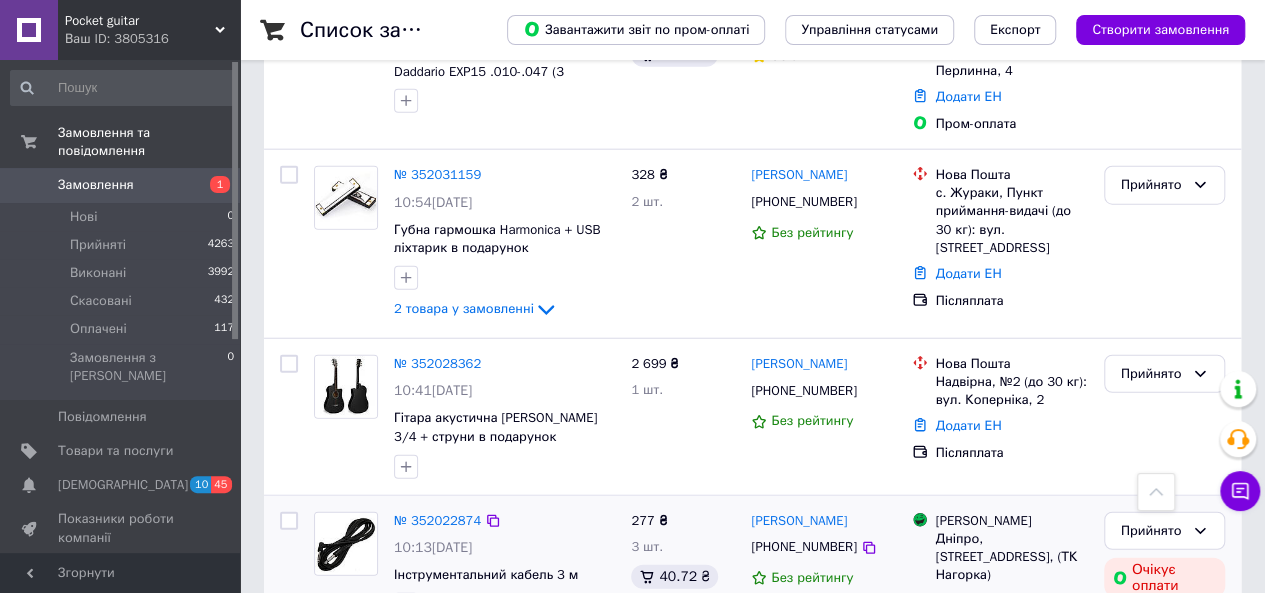 scroll, scrollTop: 2360, scrollLeft: 0, axis: vertical 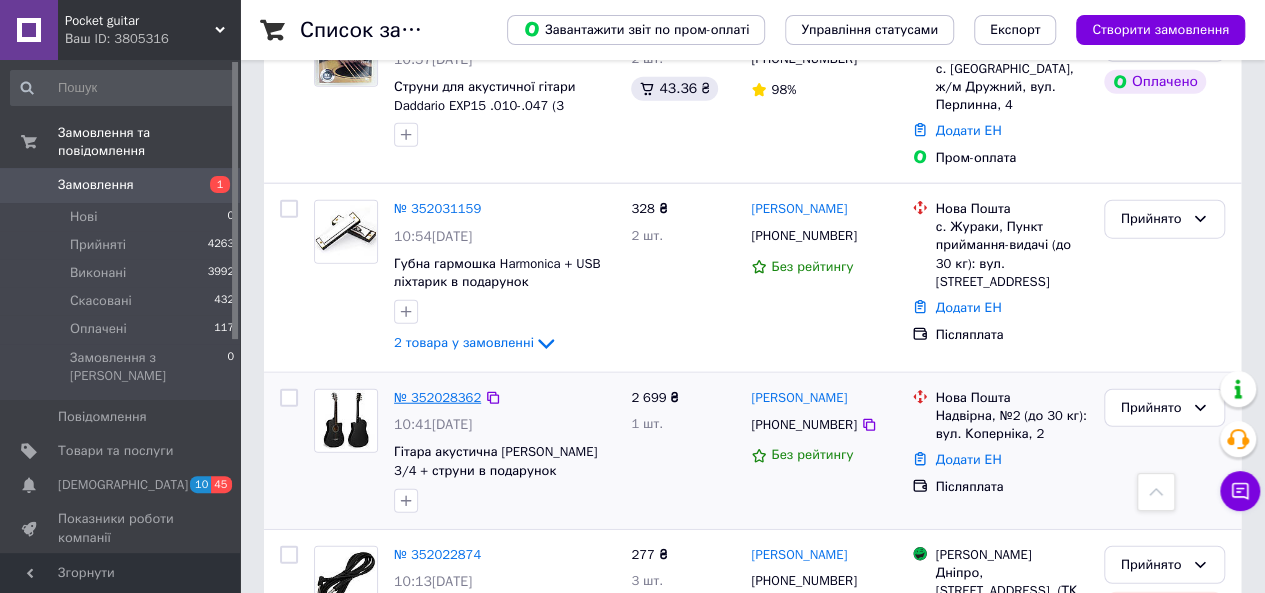click on "№ 352028362" at bounding box center (437, 397) 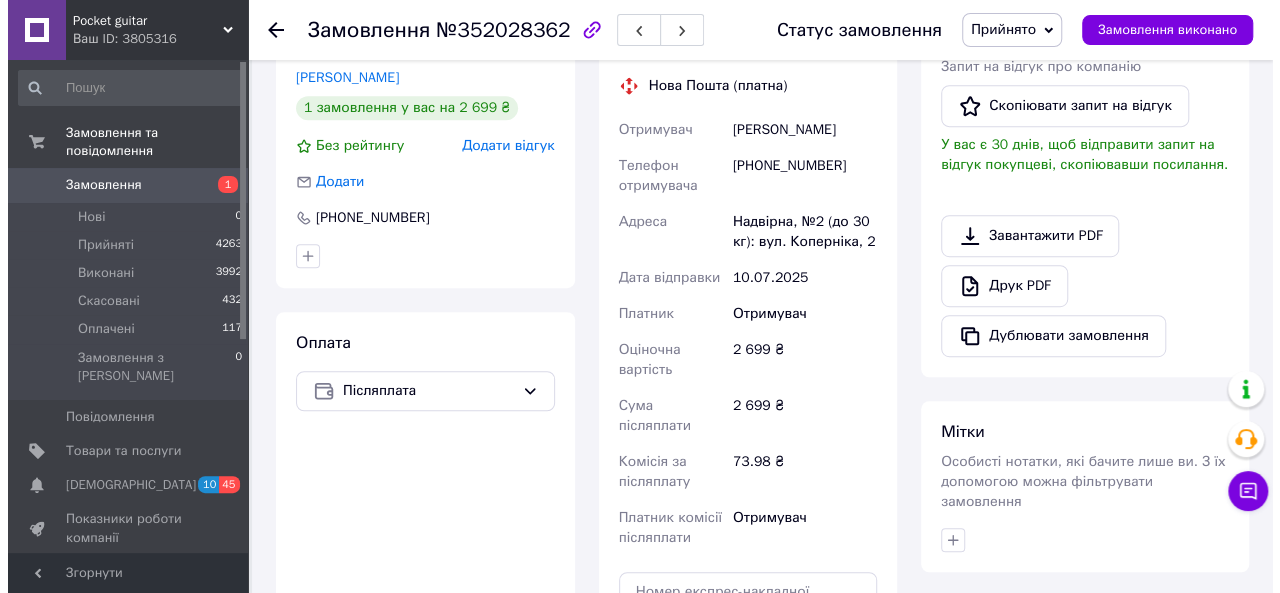 scroll, scrollTop: 303, scrollLeft: 0, axis: vertical 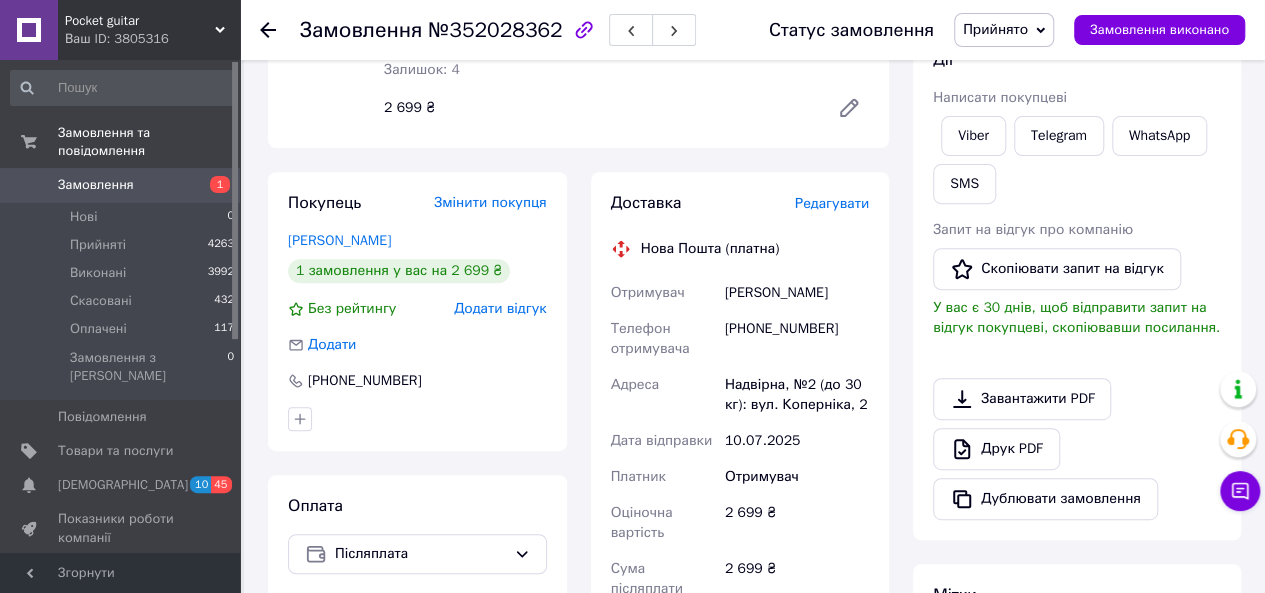 click on "Редагувати" at bounding box center (832, 203) 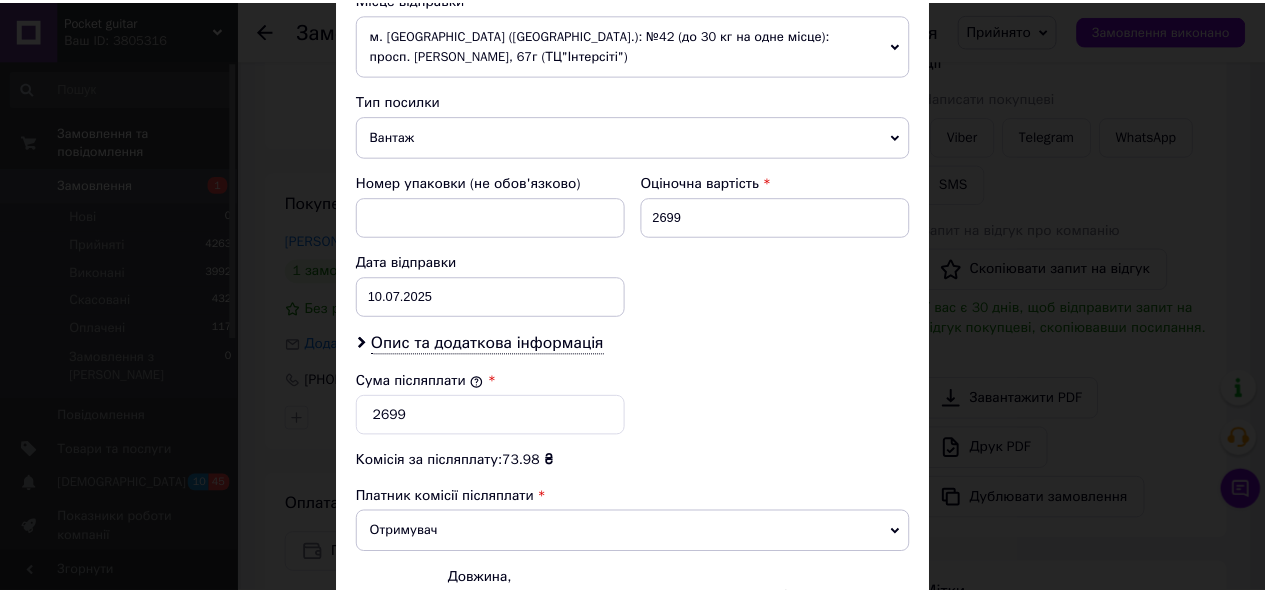 scroll, scrollTop: 942, scrollLeft: 0, axis: vertical 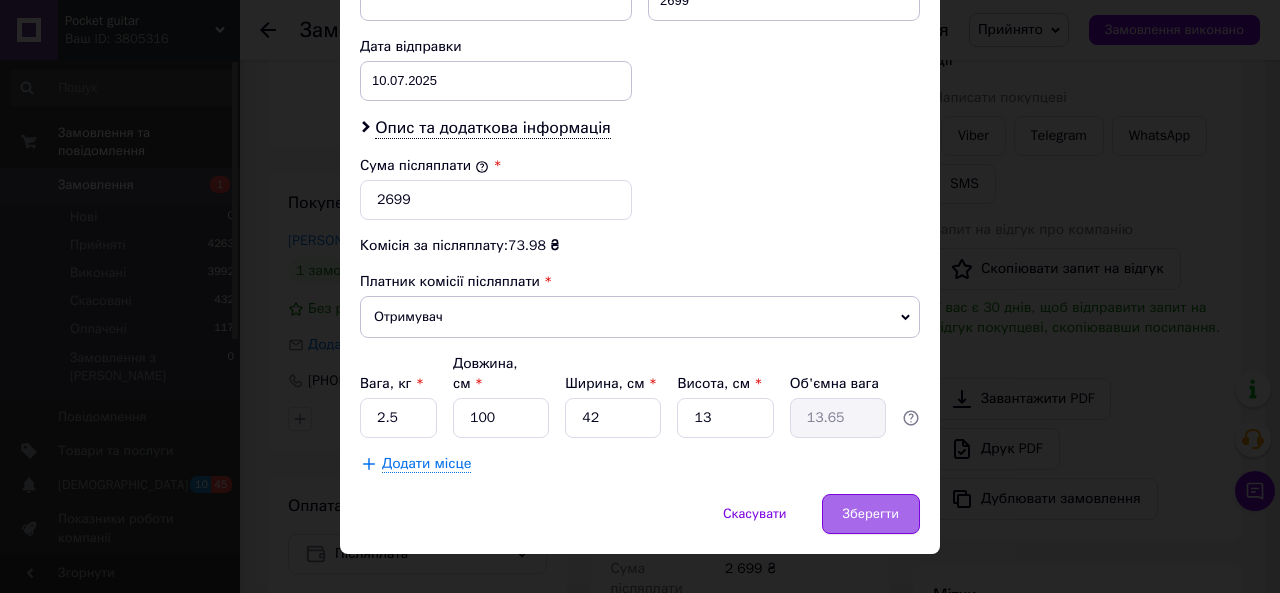 click on "Зберегти" at bounding box center [871, 514] 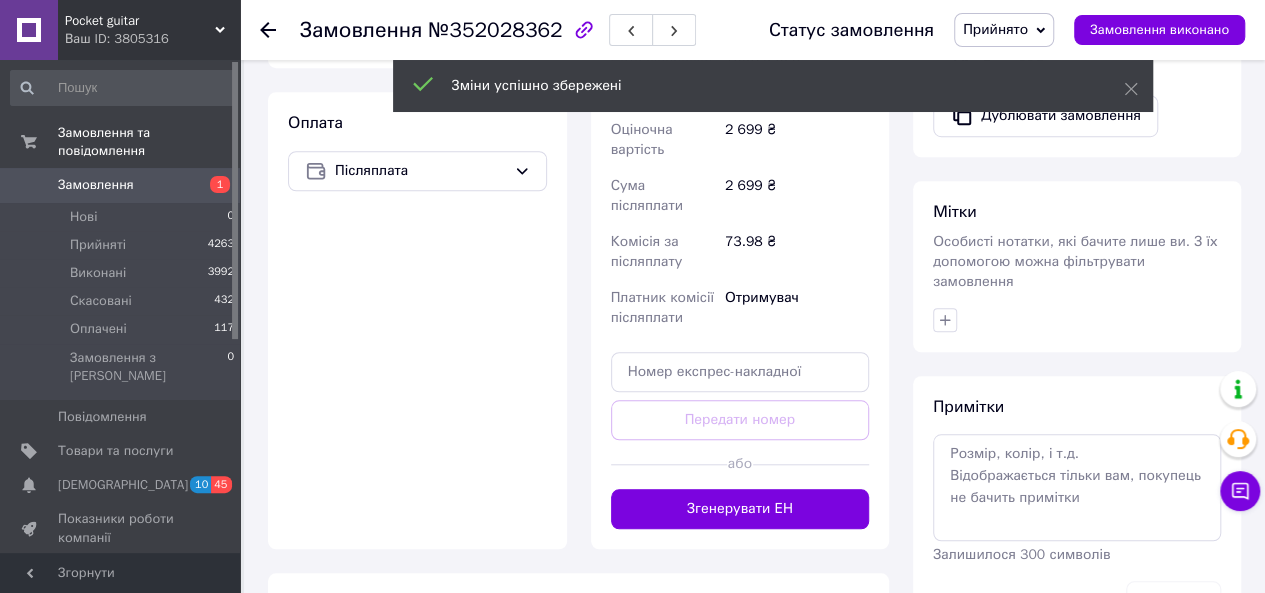 scroll, scrollTop: 703, scrollLeft: 0, axis: vertical 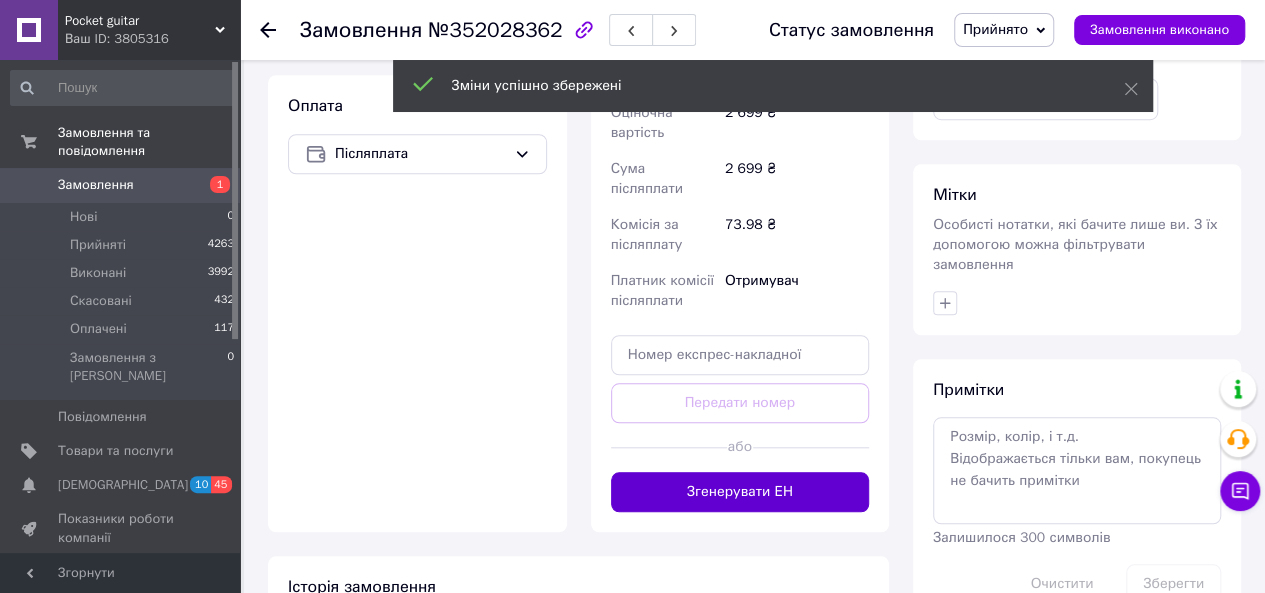 click on "Згенерувати ЕН" at bounding box center (740, 492) 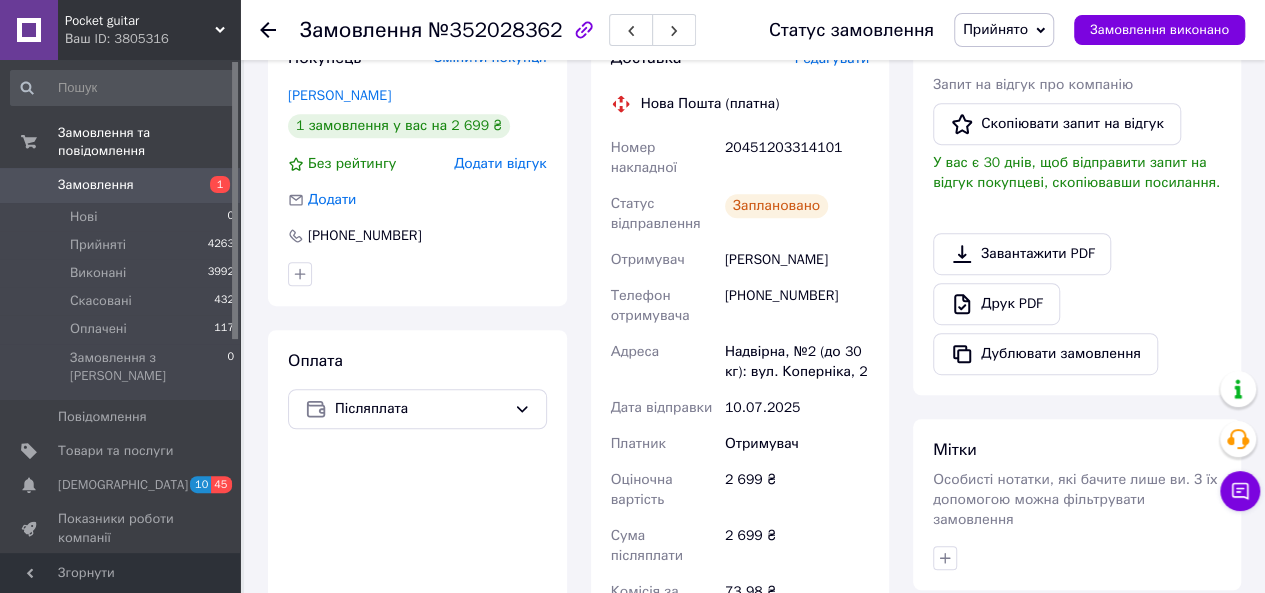 scroll, scrollTop: 420, scrollLeft: 0, axis: vertical 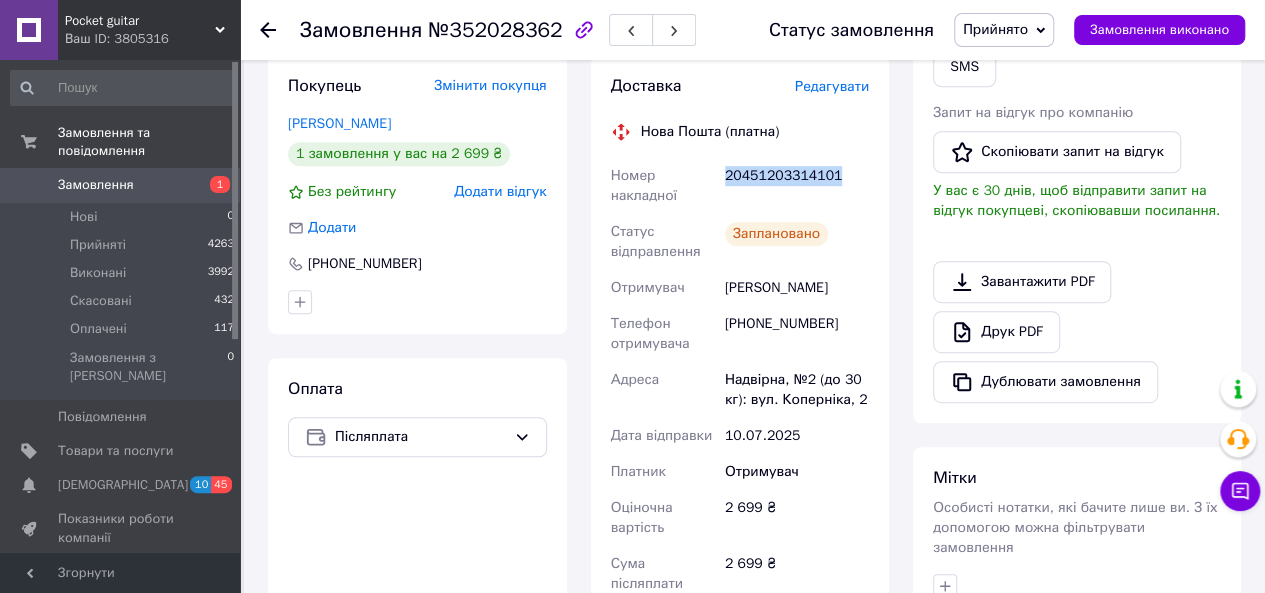 drag, startPoint x: 834, startPoint y: 185, endPoint x: 719, endPoint y: 193, distance: 115.27792 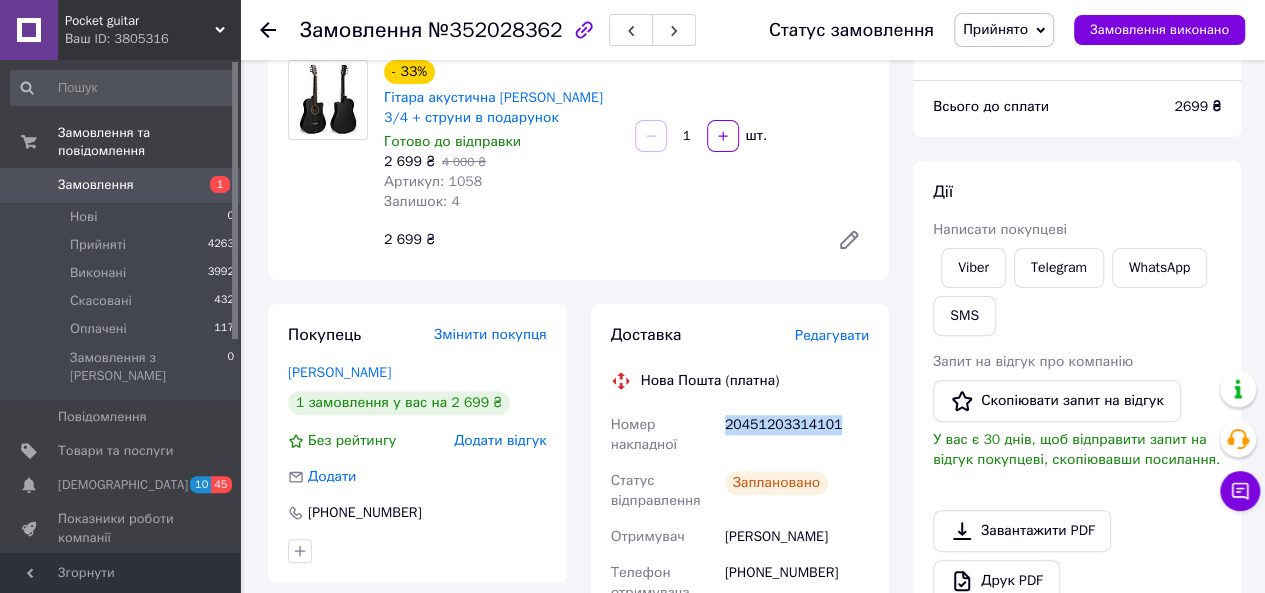 scroll, scrollTop: 86, scrollLeft: 0, axis: vertical 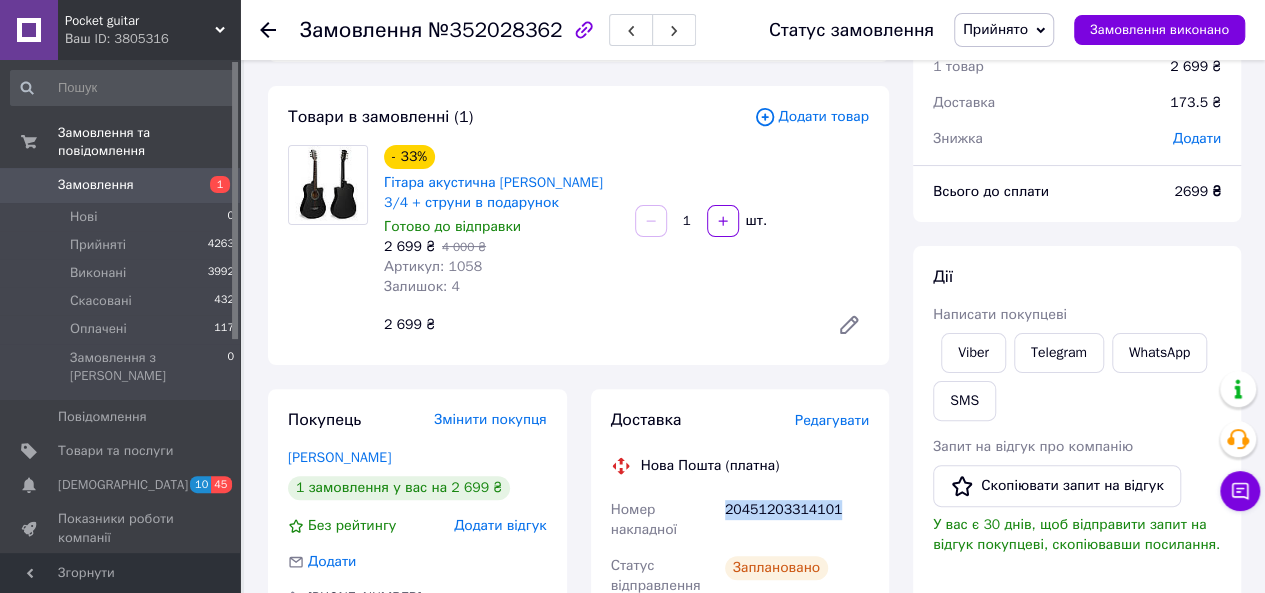 click on "20451203314101" at bounding box center (797, 520) 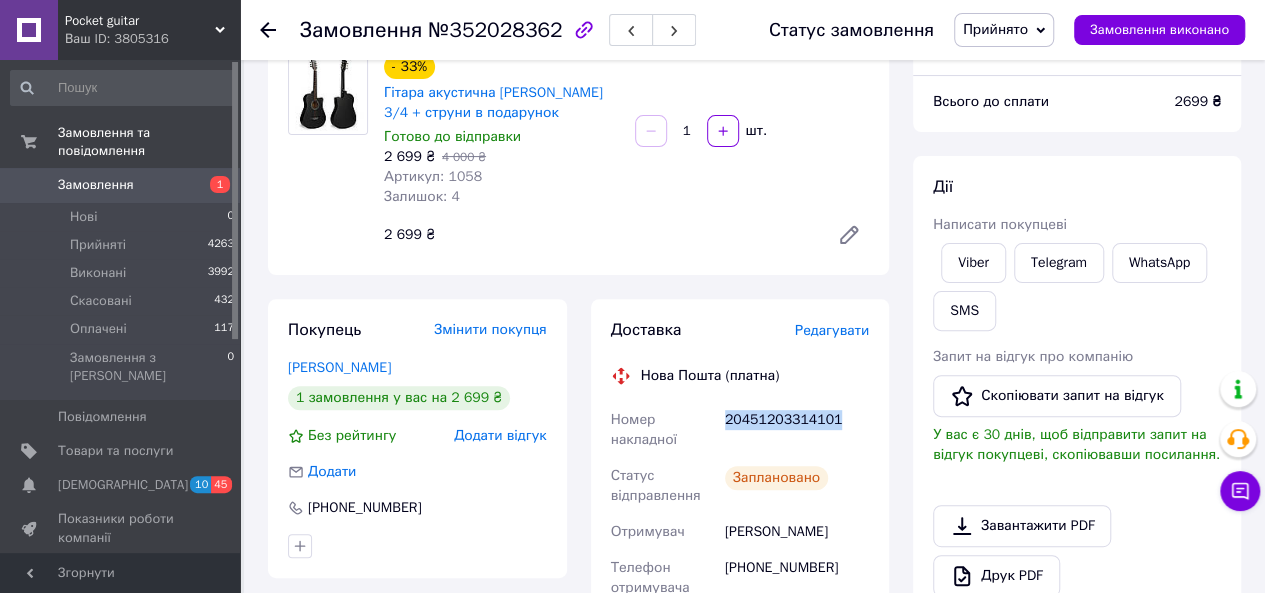 scroll, scrollTop: 170, scrollLeft: 0, axis: vertical 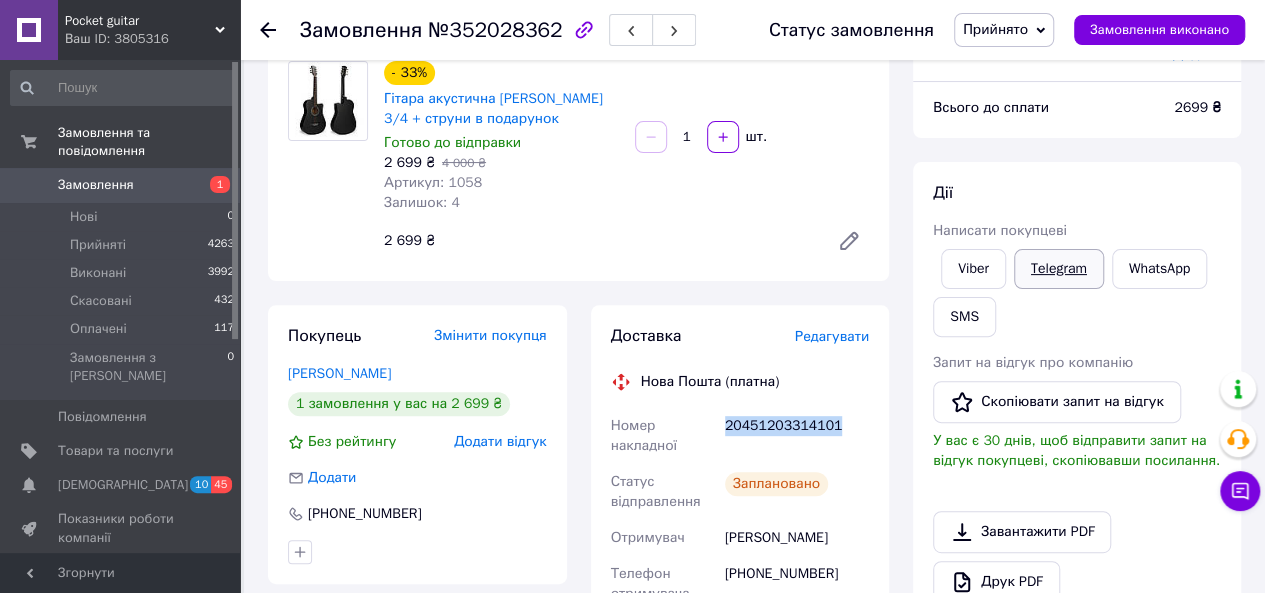 click on "Telegram" at bounding box center (1059, 269) 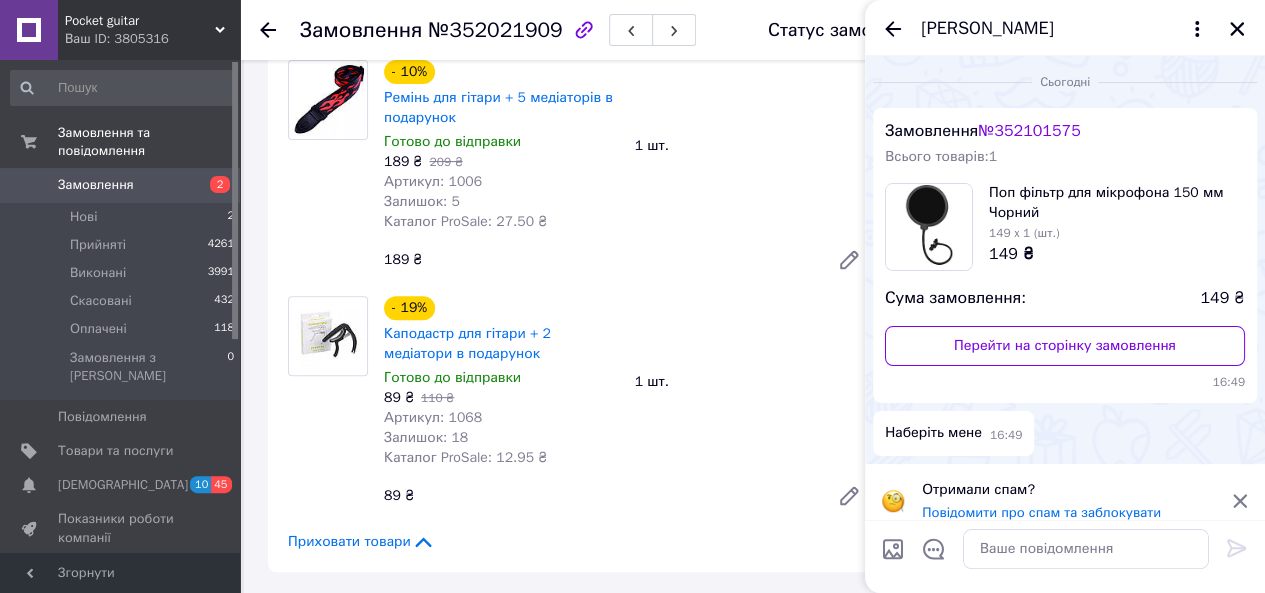 scroll, scrollTop: 233, scrollLeft: 0, axis: vertical 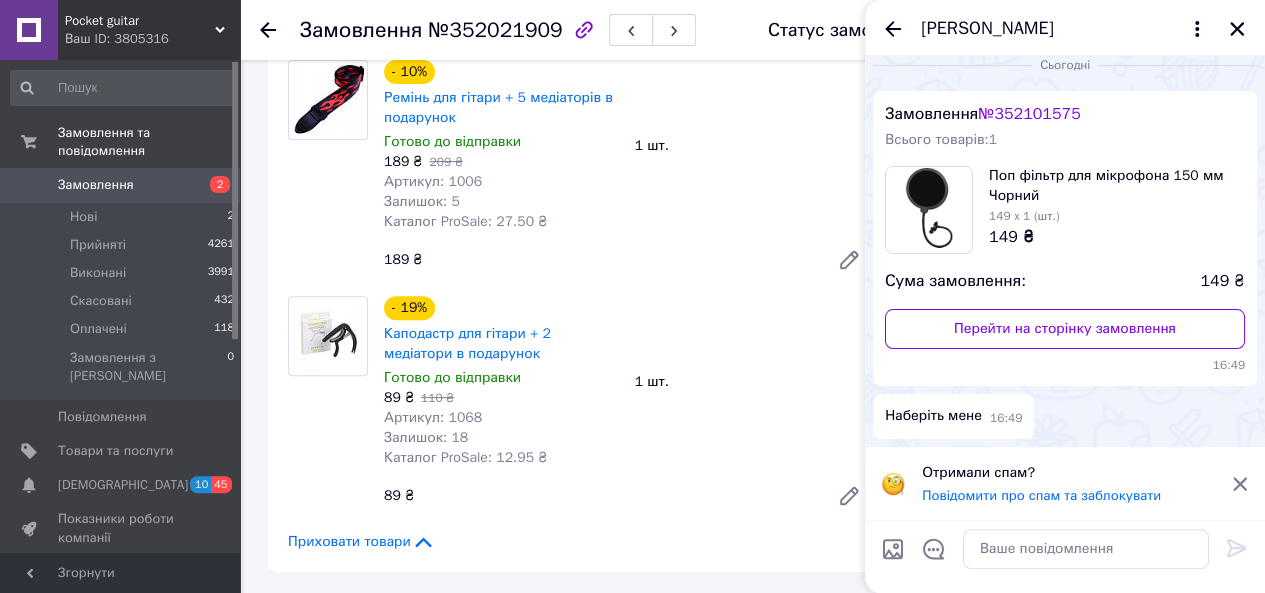 click on "Замовлення" at bounding box center (96, 185) 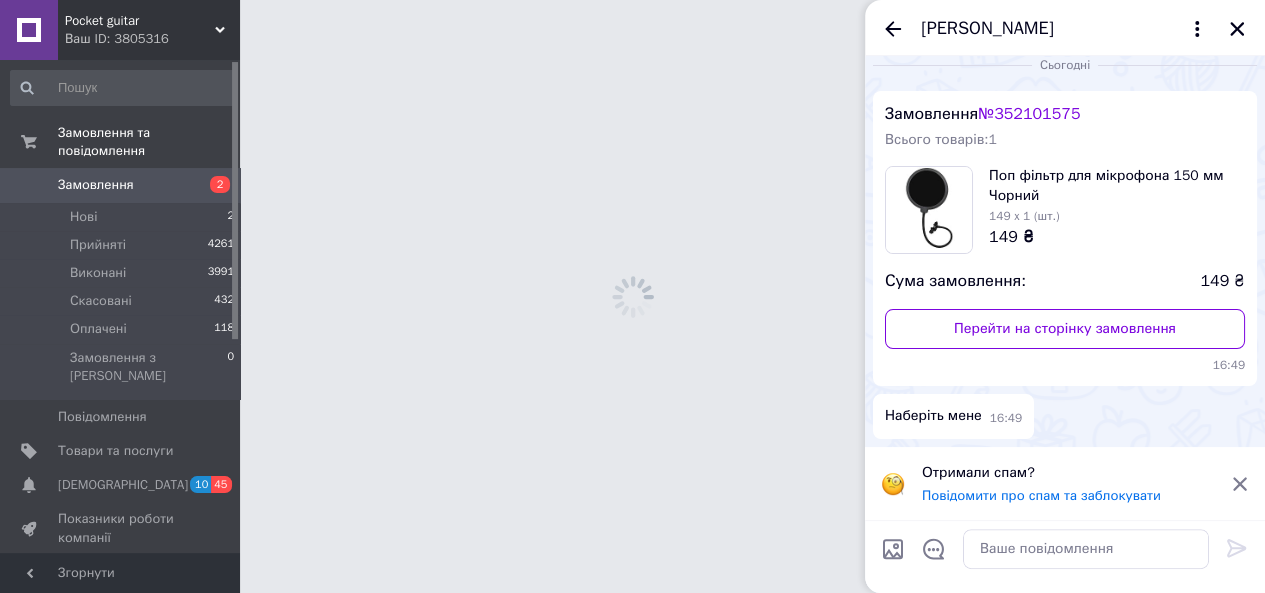 scroll, scrollTop: 0, scrollLeft: 0, axis: both 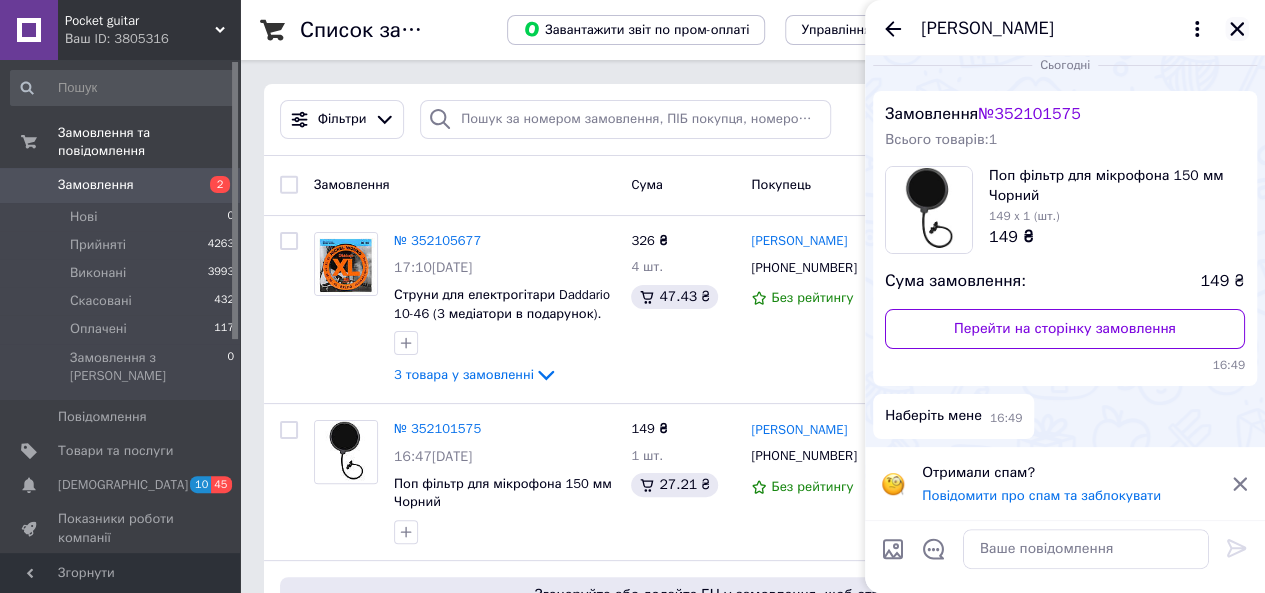 click at bounding box center (1237, 29) 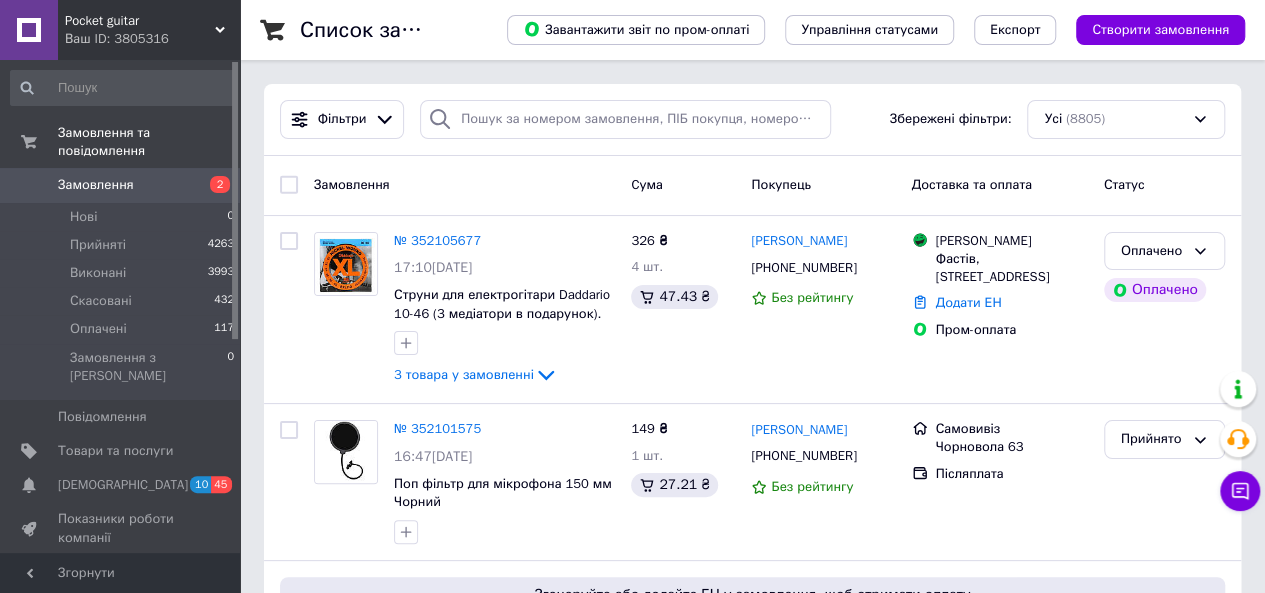 click on "Замовлення" at bounding box center [121, 185] 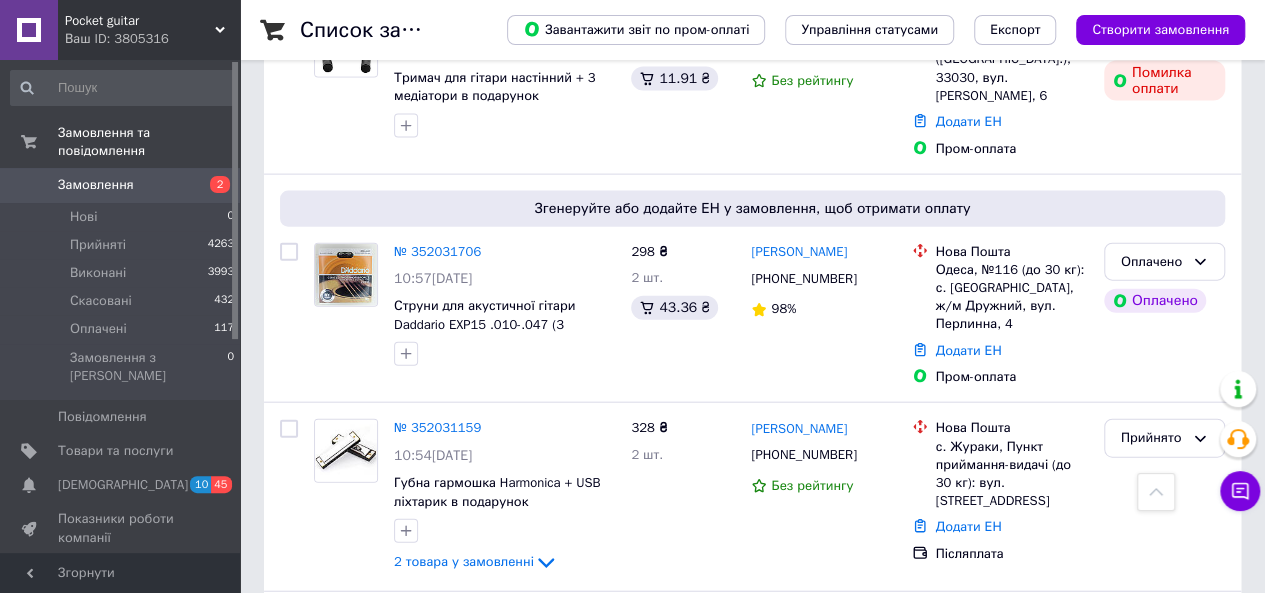 scroll, scrollTop: 2166, scrollLeft: 0, axis: vertical 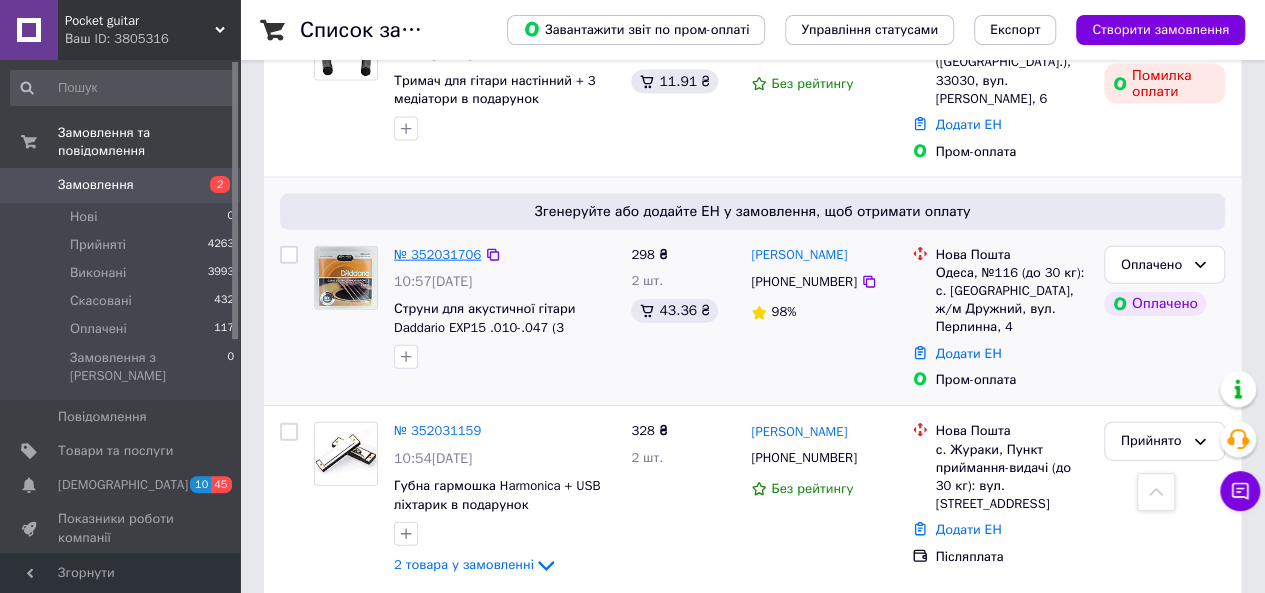 click on "№ 352031706" at bounding box center [437, 254] 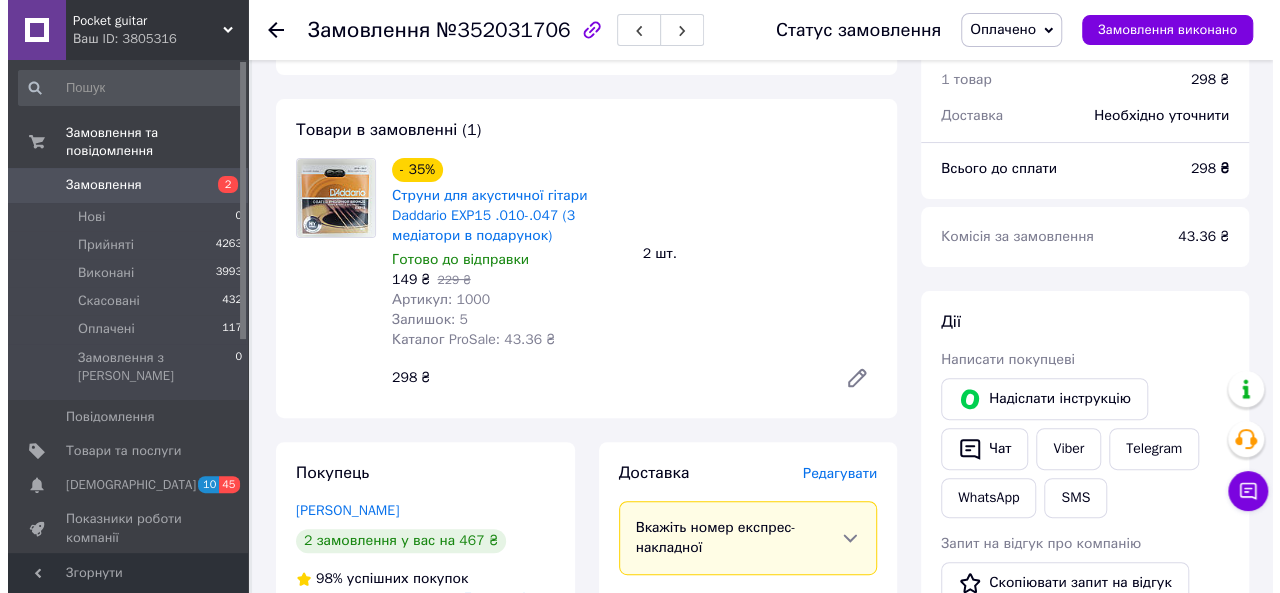 scroll, scrollTop: 152, scrollLeft: 0, axis: vertical 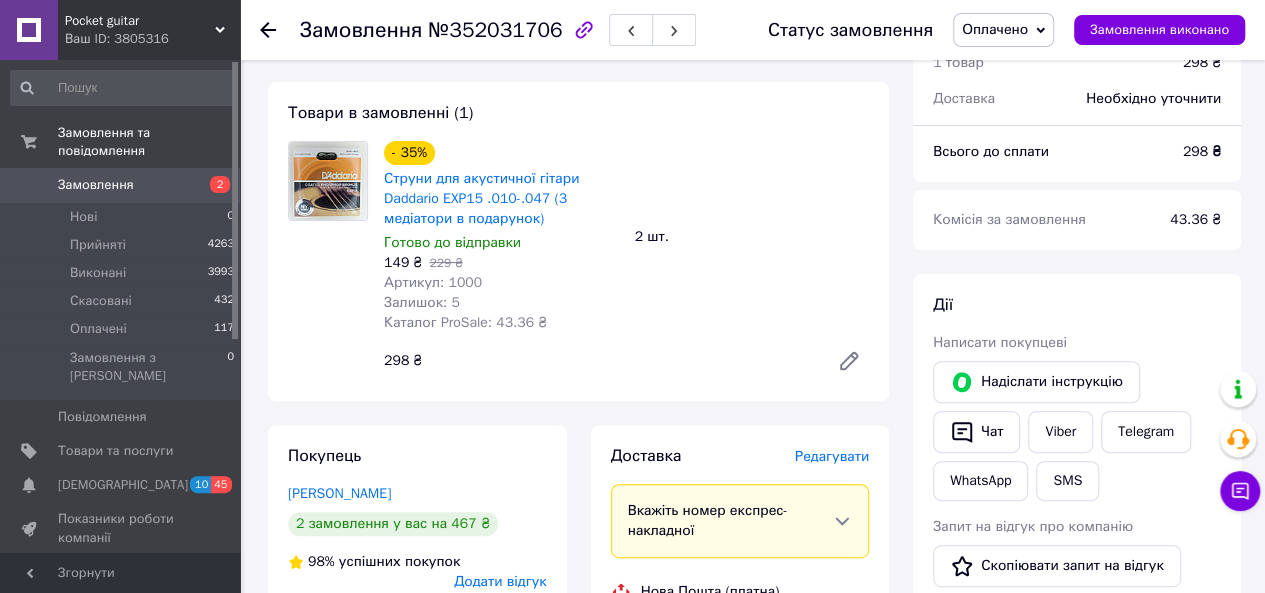 click on "Редагувати" at bounding box center (832, 456) 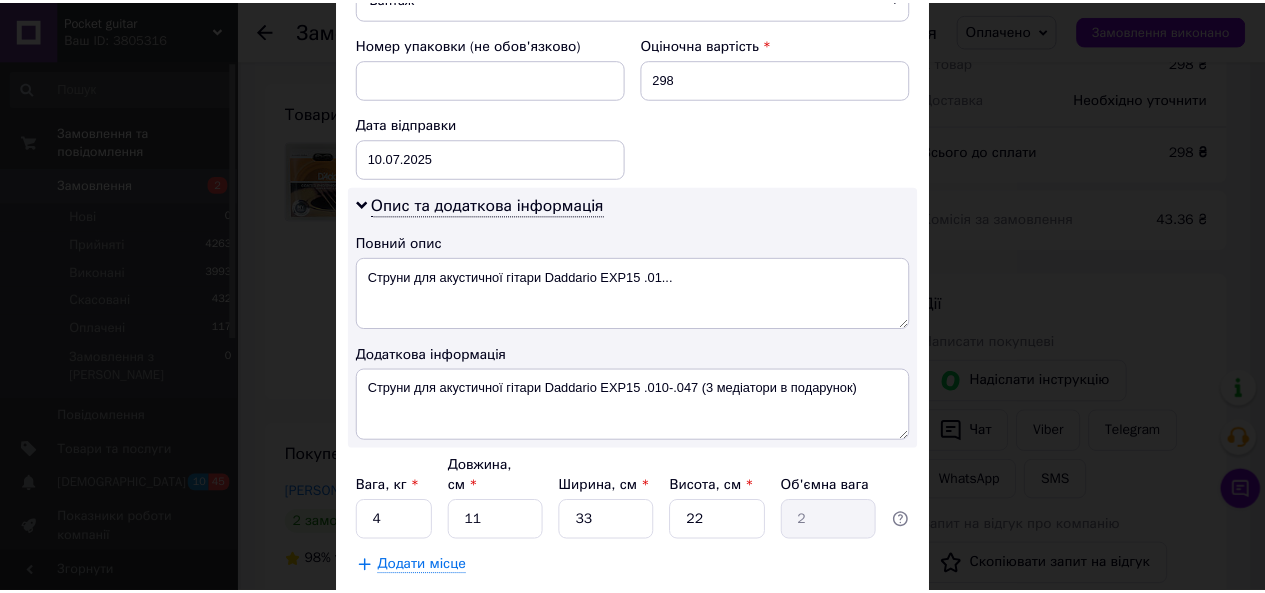 scroll, scrollTop: 968, scrollLeft: 0, axis: vertical 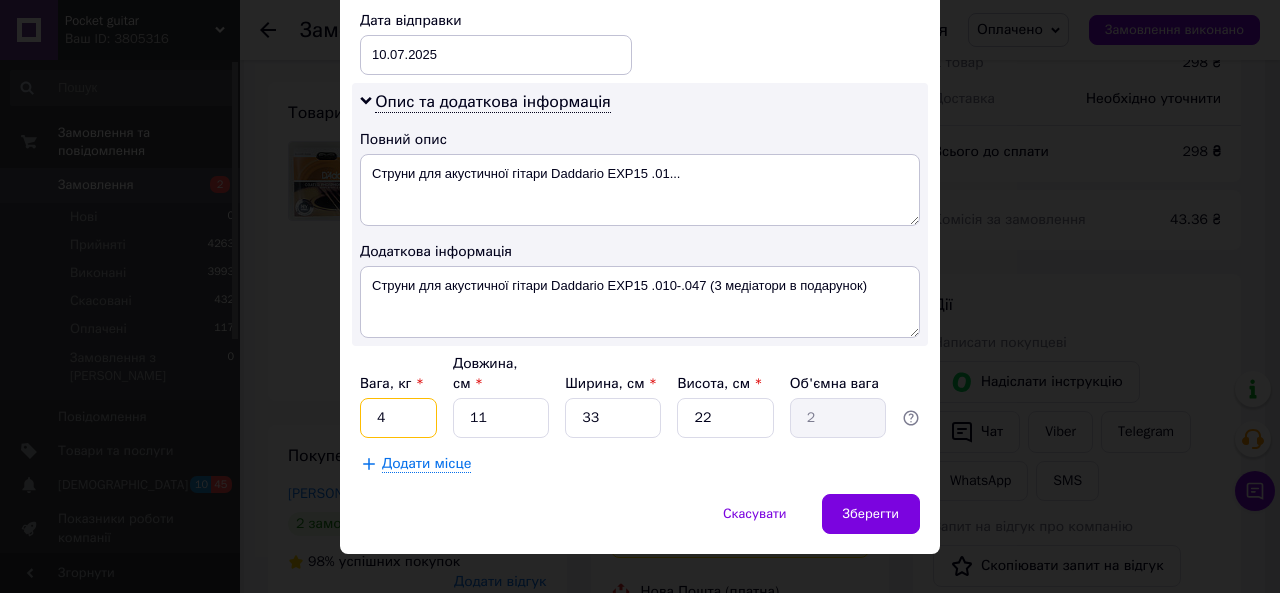 click on "4" at bounding box center [398, 418] 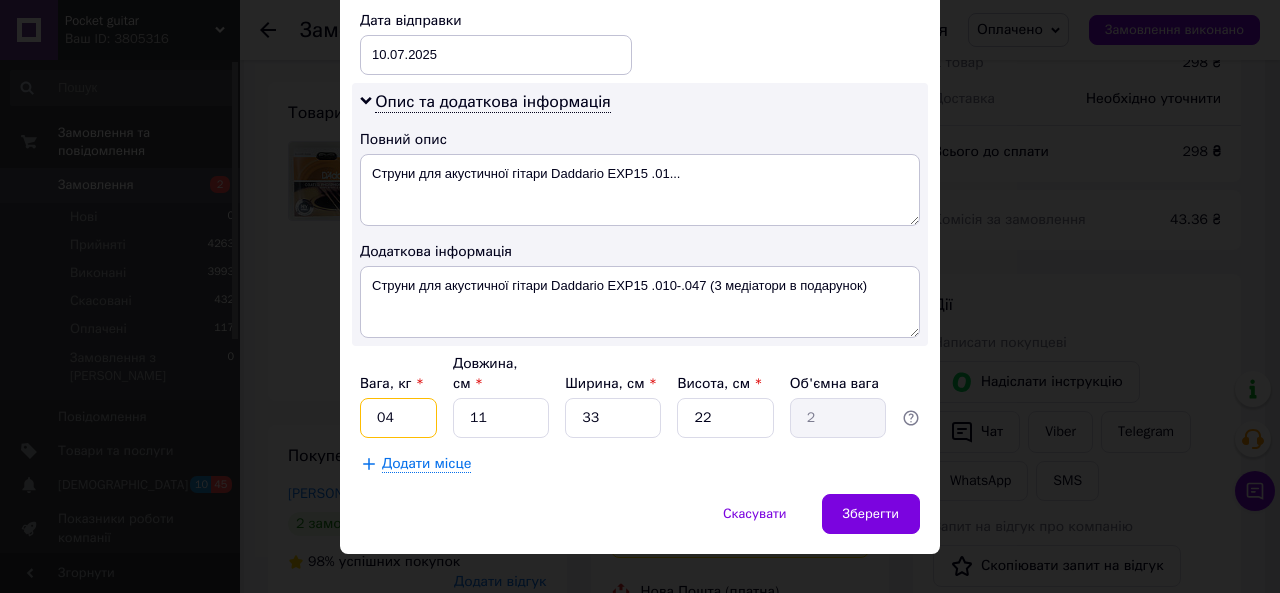 click on "04" at bounding box center (398, 418) 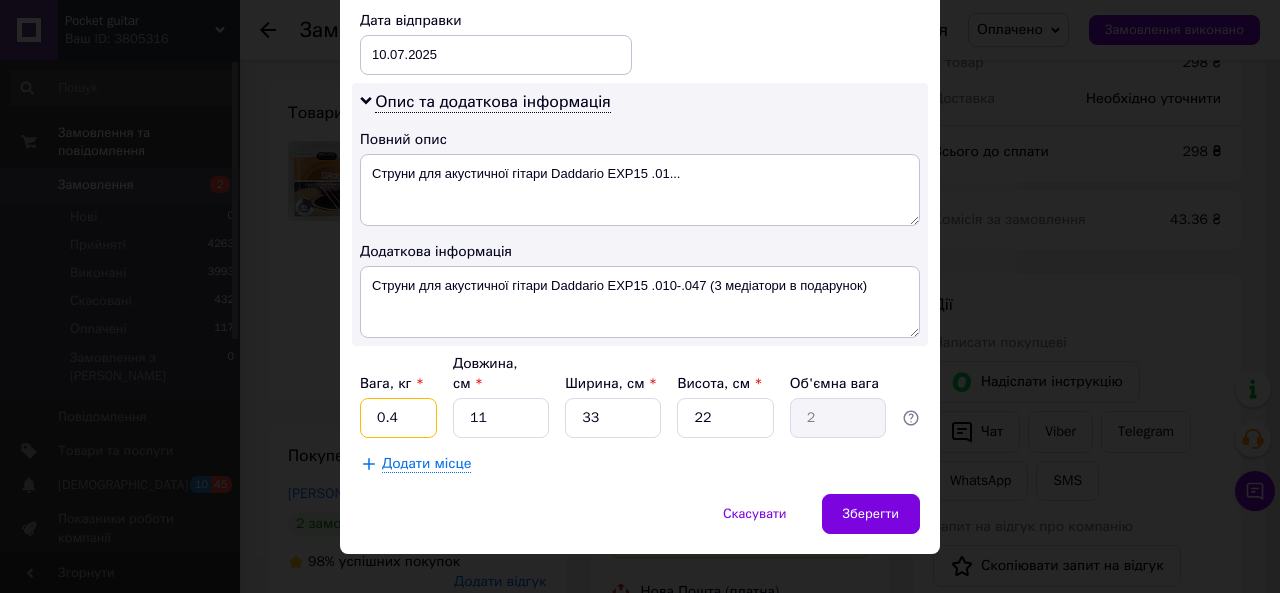 type on "0.4" 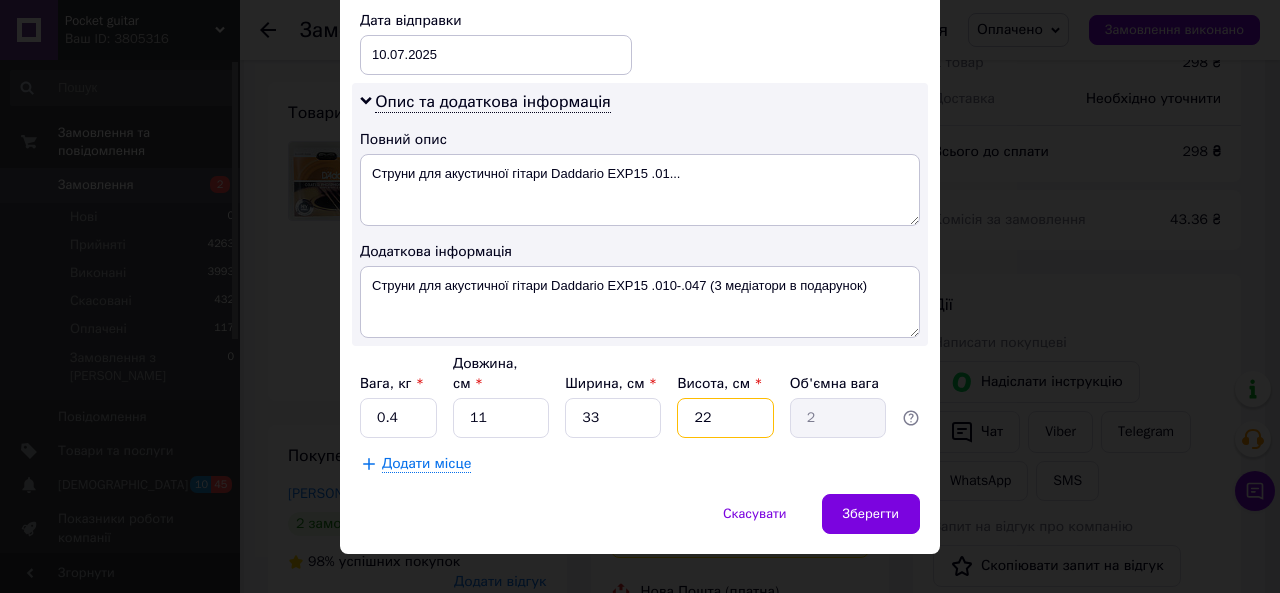 click on "22" at bounding box center (725, 418) 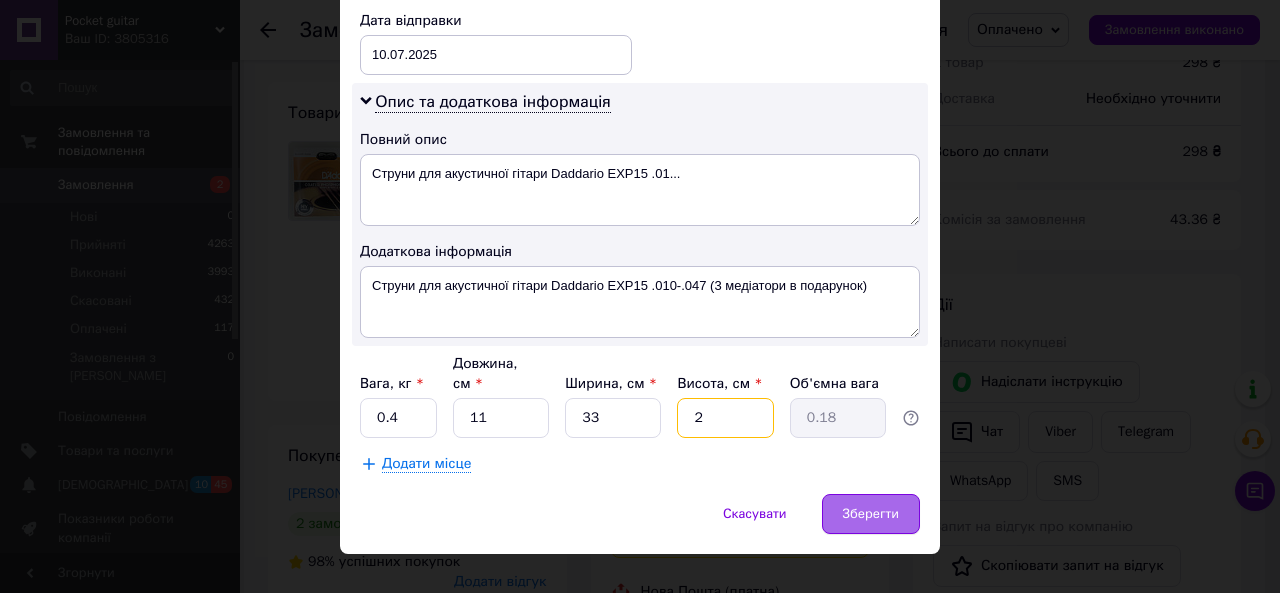 type on "2" 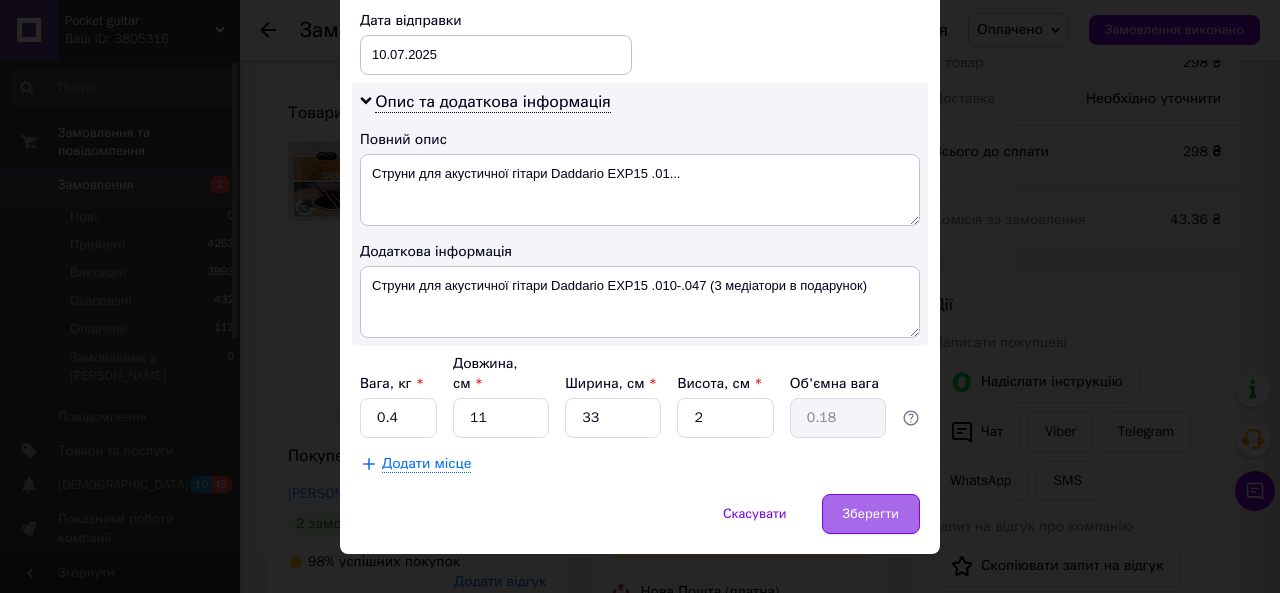 click on "Скасувати   Зберегти" at bounding box center (640, 524) 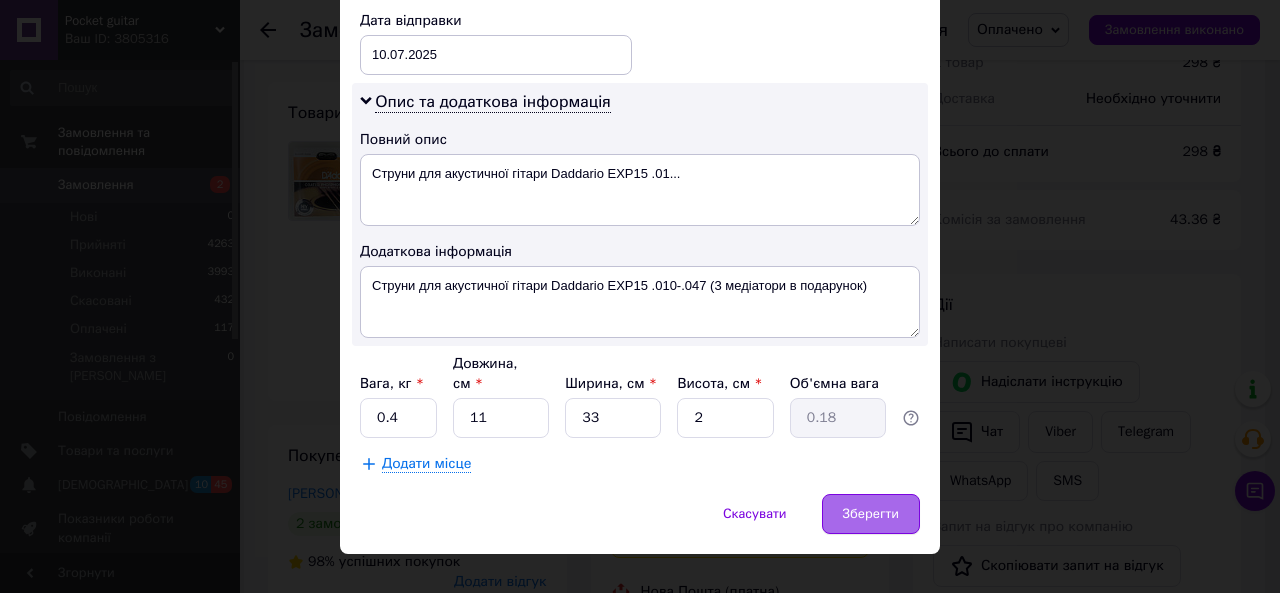 click on "Зберегти" at bounding box center (871, 514) 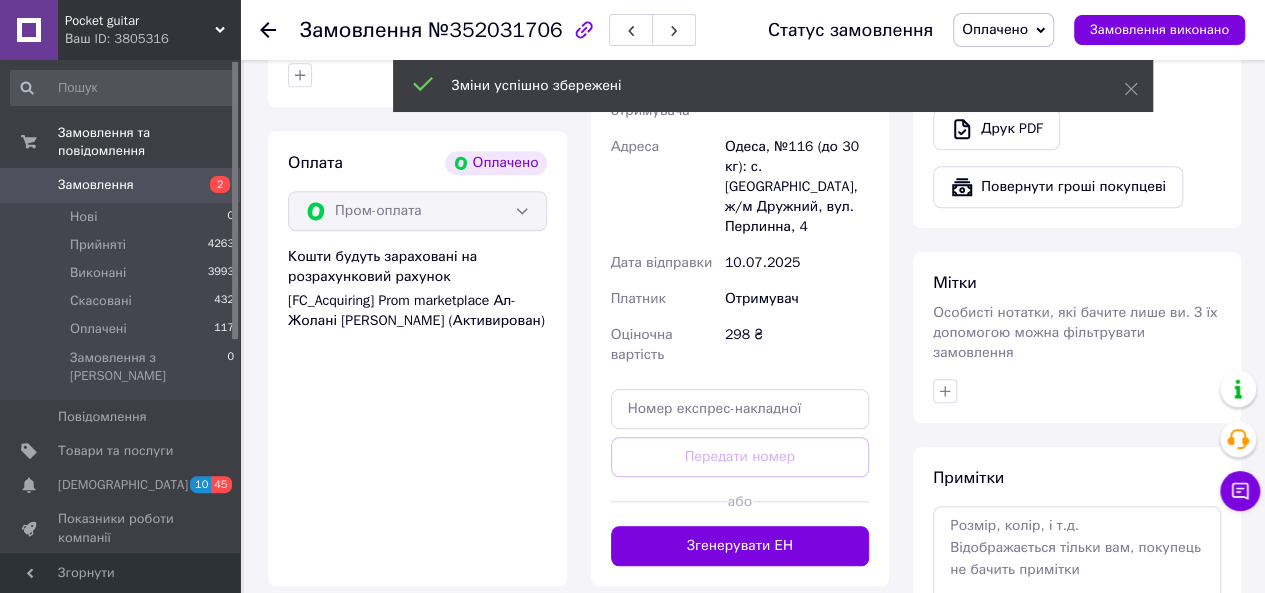 scroll, scrollTop: 752, scrollLeft: 0, axis: vertical 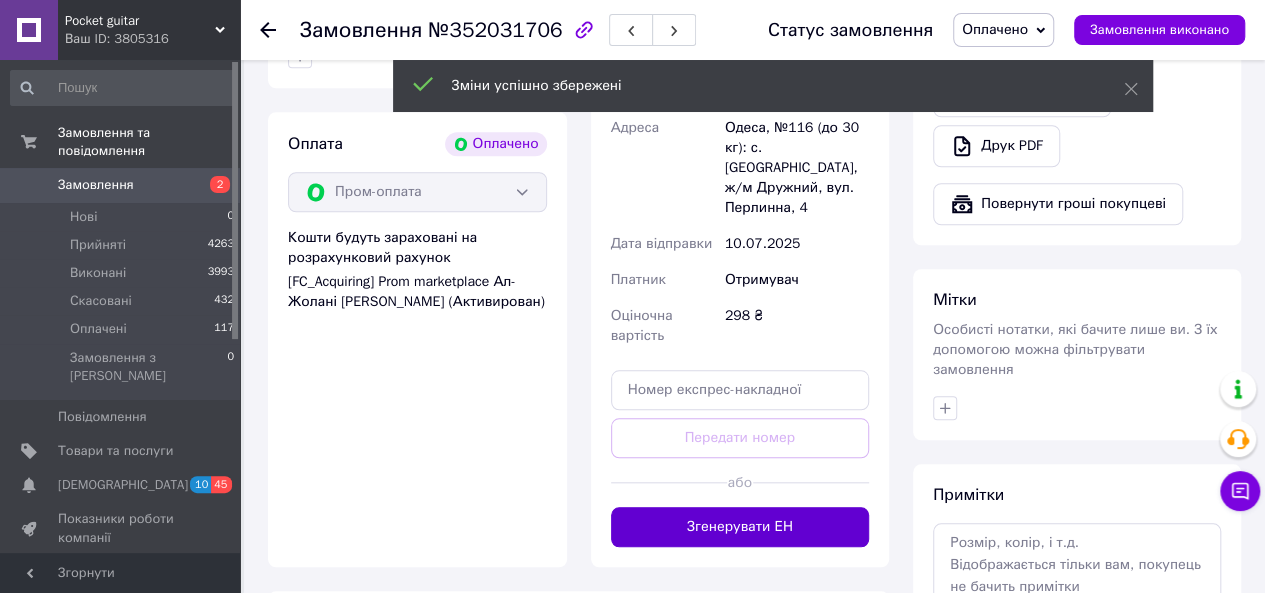 click on "Згенерувати ЕН" at bounding box center (740, 527) 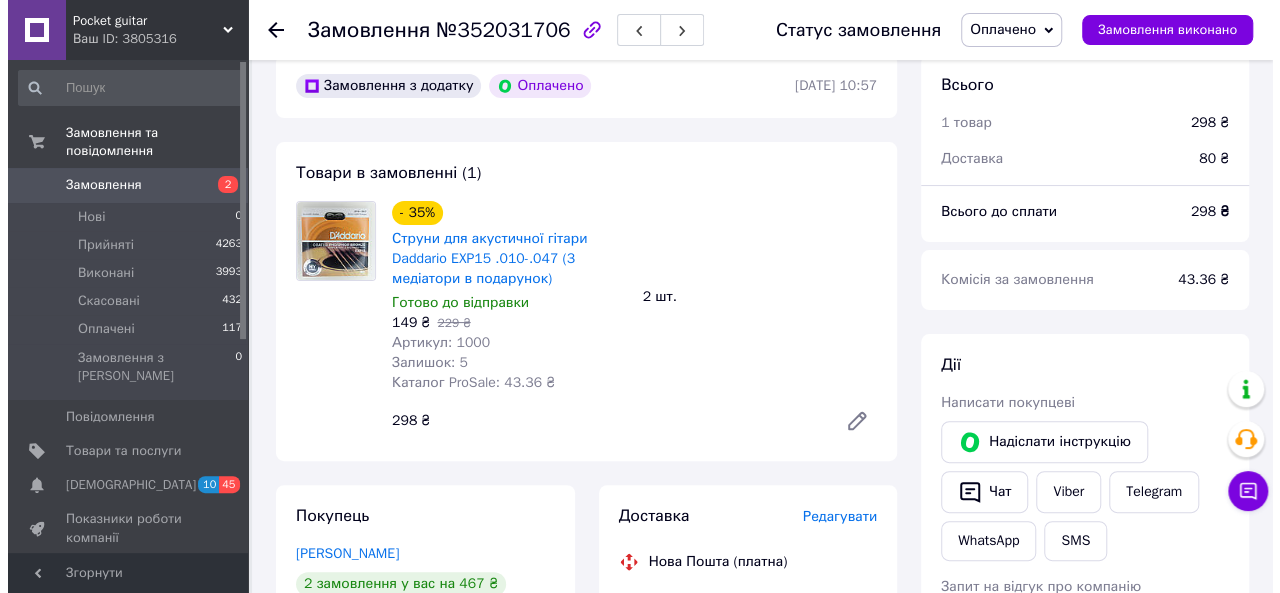 scroll, scrollTop: 0, scrollLeft: 0, axis: both 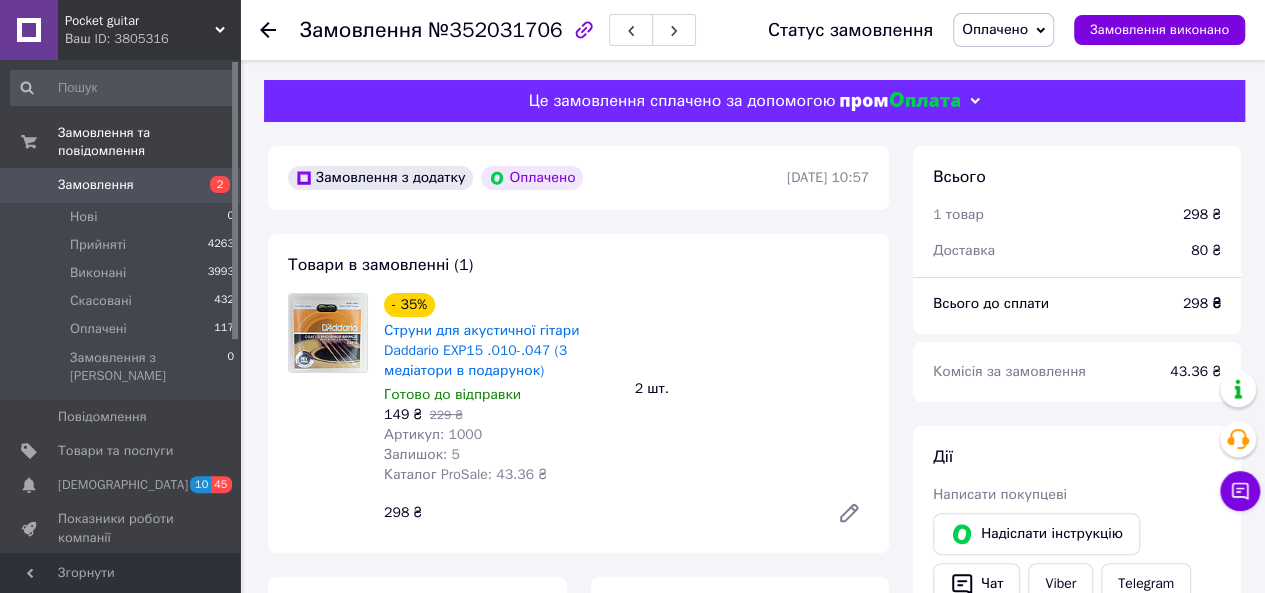 click 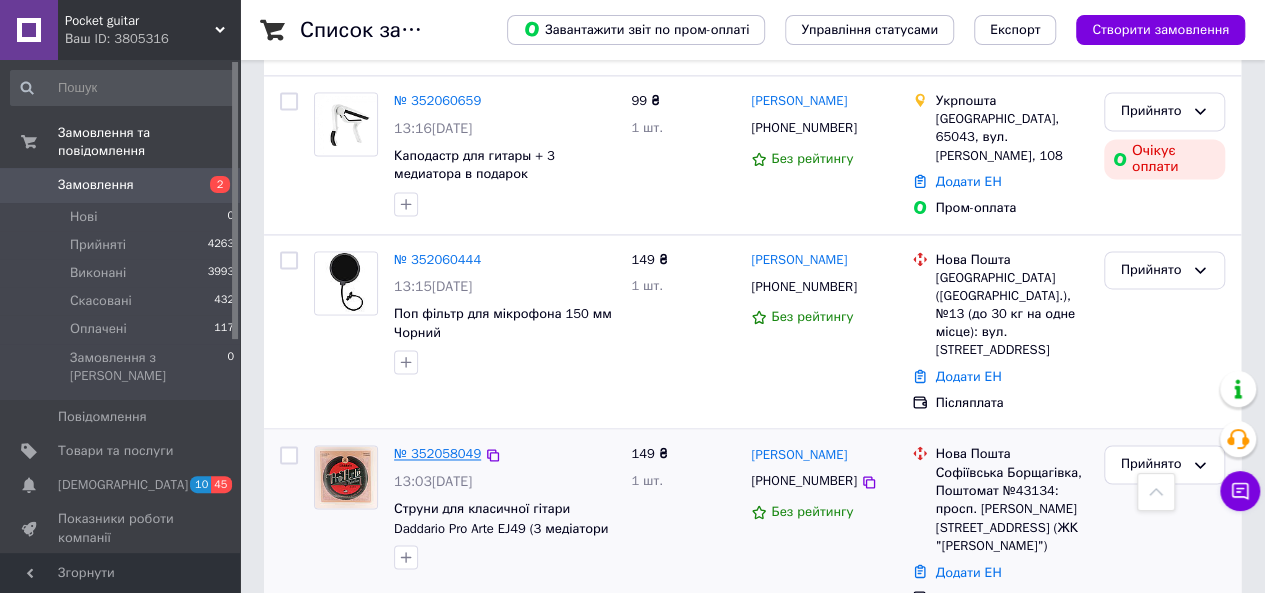 scroll, scrollTop: 1400, scrollLeft: 0, axis: vertical 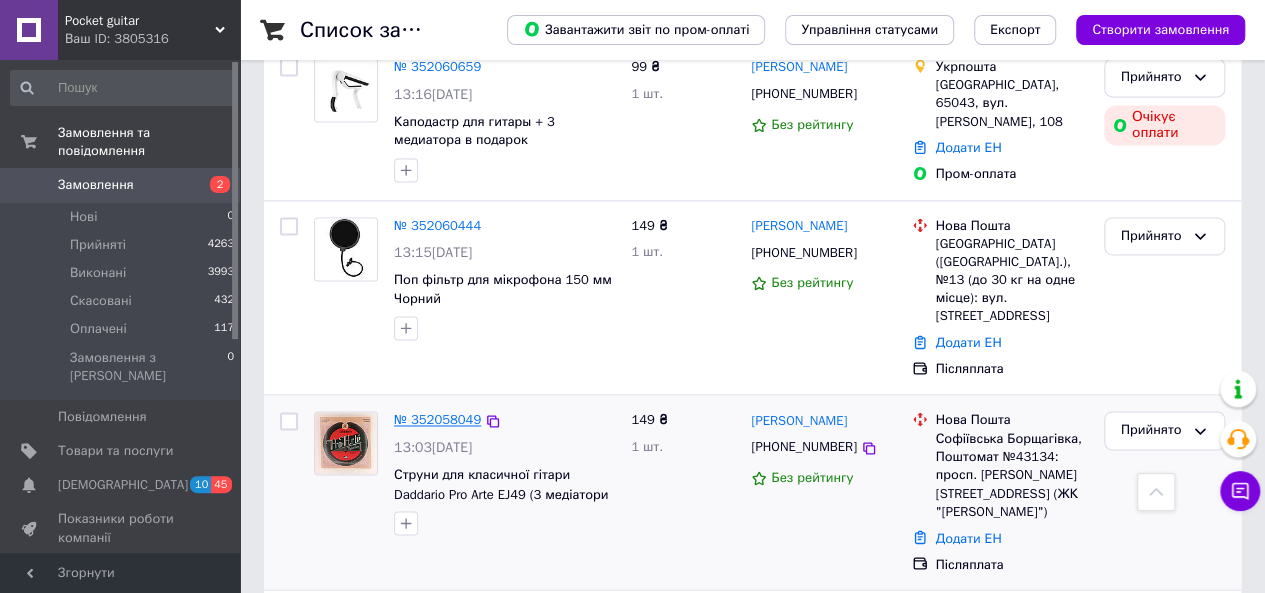 click on "№ 352058049" at bounding box center (437, 419) 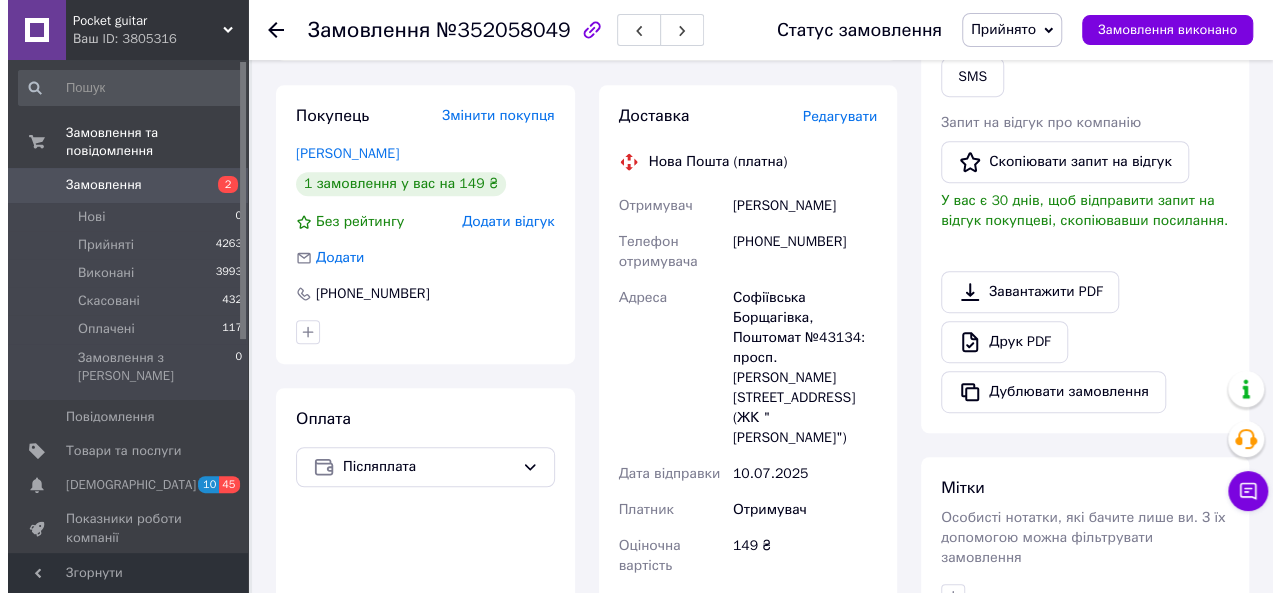 scroll, scrollTop: 416, scrollLeft: 0, axis: vertical 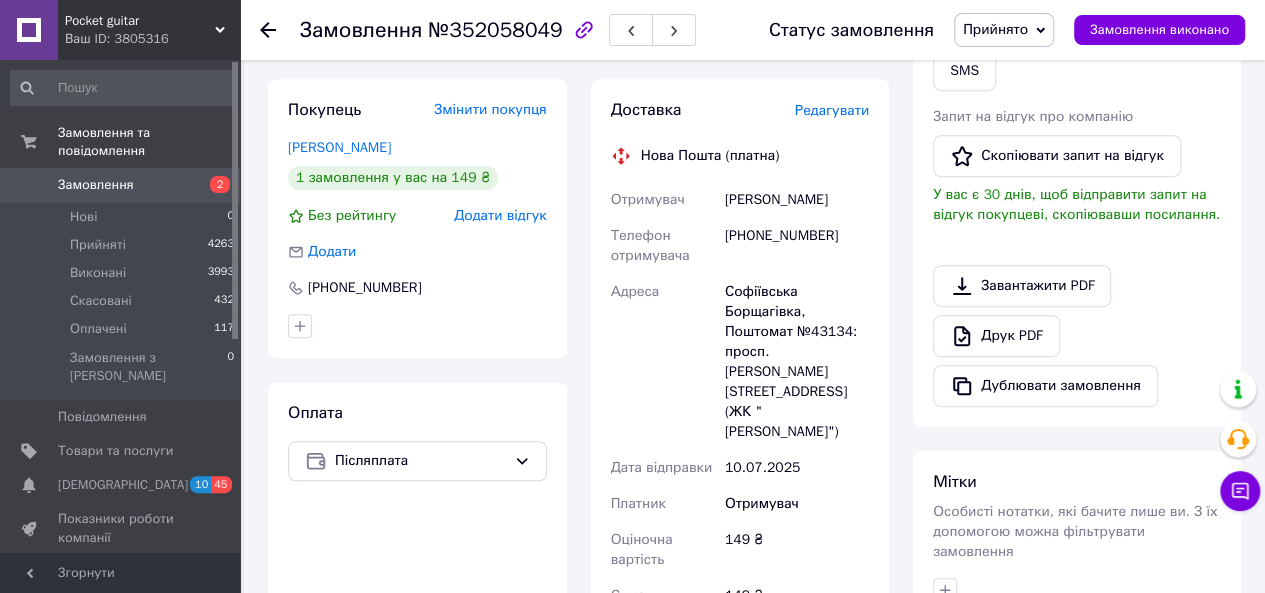 click on "Редагувати" at bounding box center [832, 110] 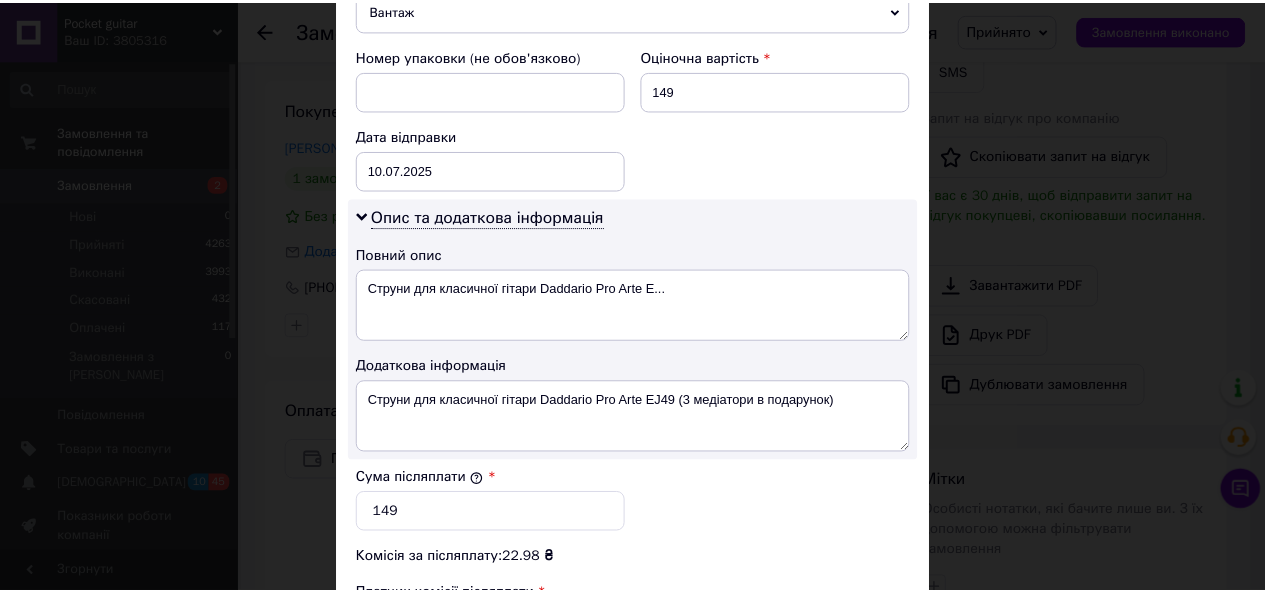 scroll, scrollTop: 1165, scrollLeft: 0, axis: vertical 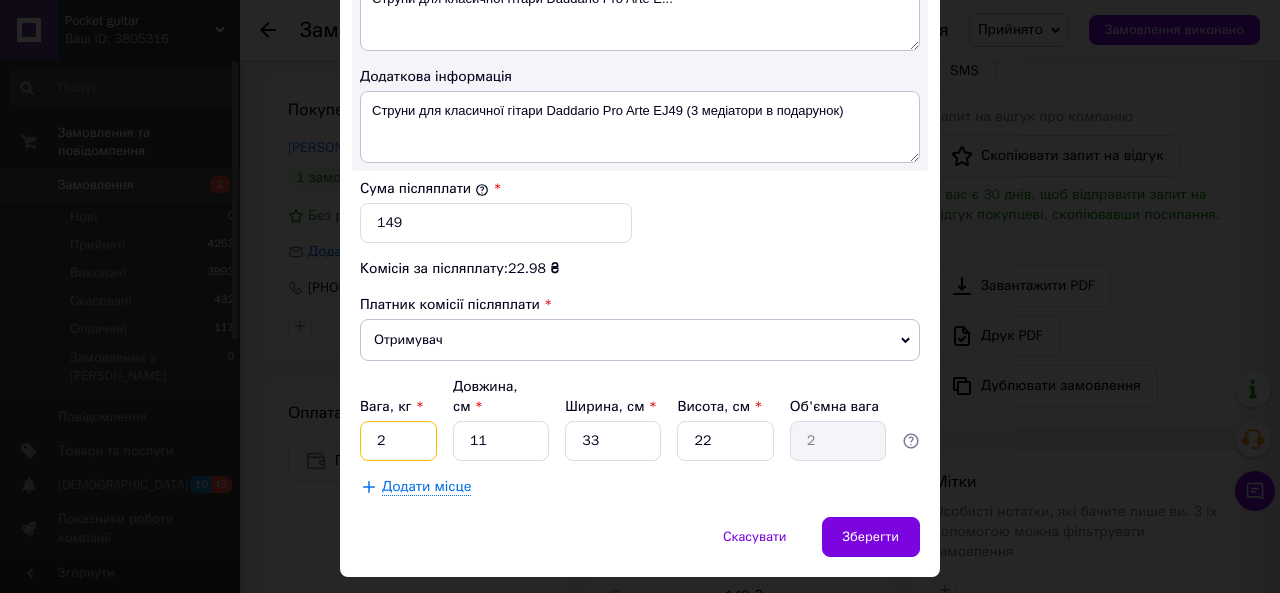 click on "2" at bounding box center (398, 441) 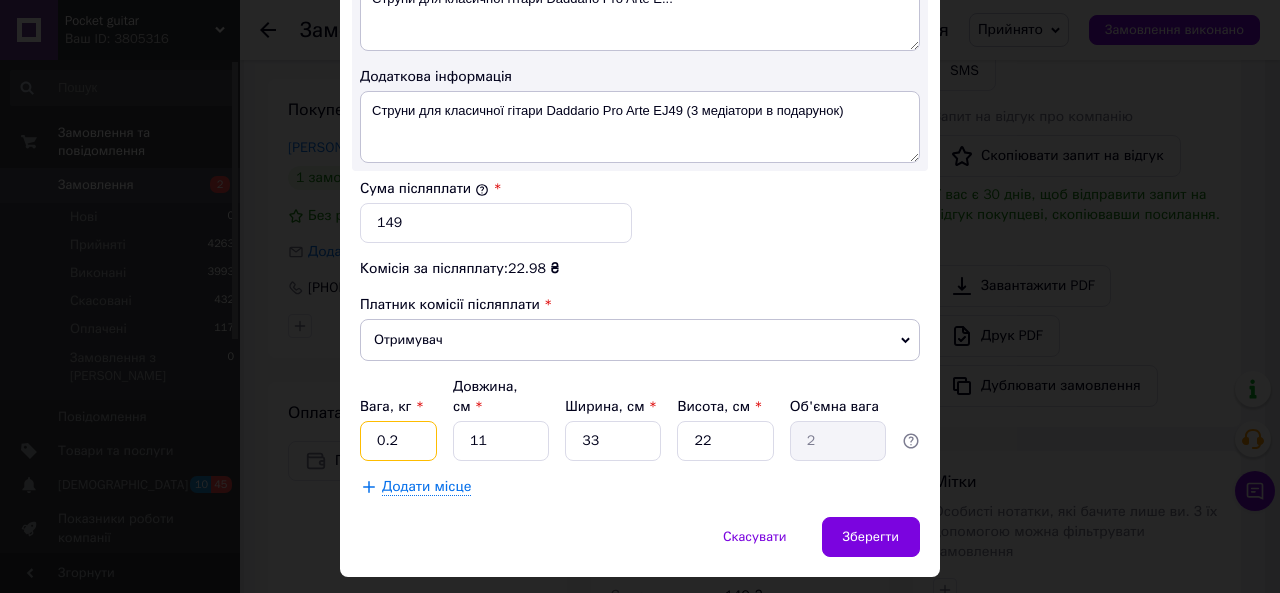 type on "0.2" 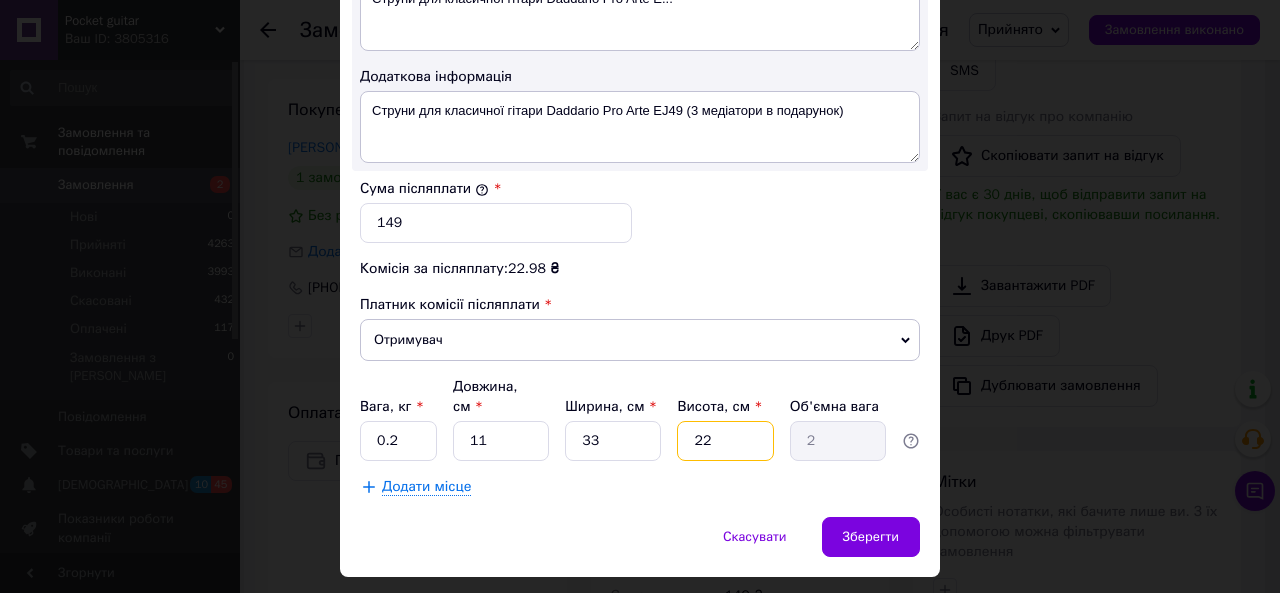 click on "22" at bounding box center [725, 441] 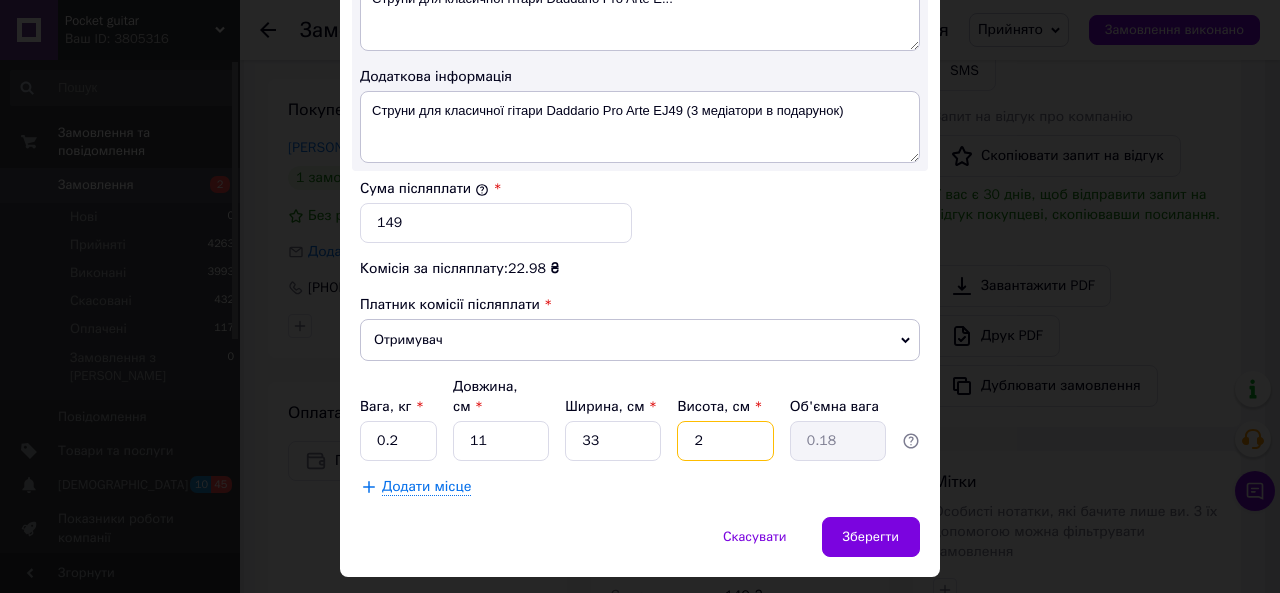 type on "2" 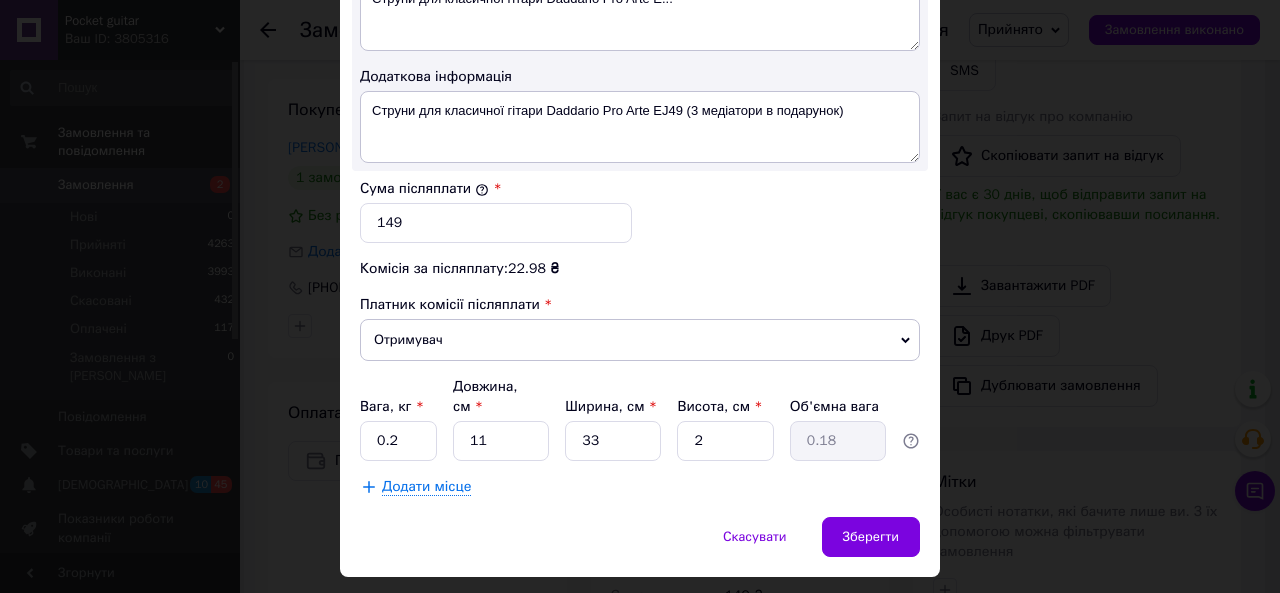 click on "Спосіб доставки Нова Пошта (платна) Платник Отримувач Відправник Прізвище отримувача Козачок Ім'я отримувача [PERSON_NAME] батькові отримувача Телефон отримувача [PHONE_NUMBER] Тип доставки У відділенні Кур'єром В поштоматі Місто Софіївська Борщагівка Відділення Поштомат №43134: просп. [PERSON_NAME][STREET_ADDRESS] (ЖК "[PERSON_NAME]") Місце відправки м. [GEOGRAPHIC_DATA] ([GEOGRAPHIC_DATA].): №42 (до 30 кг на одне місце): просп. [PERSON_NAME], 67г (ТЦ"Інтерсіті") Немає збігів. Спробуйте змінити умови пошуку Додати ще місце відправки Тип посилки Вантаж Документи Номер упаковки (не обов'язково) 149" at bounding box center (640, -259) 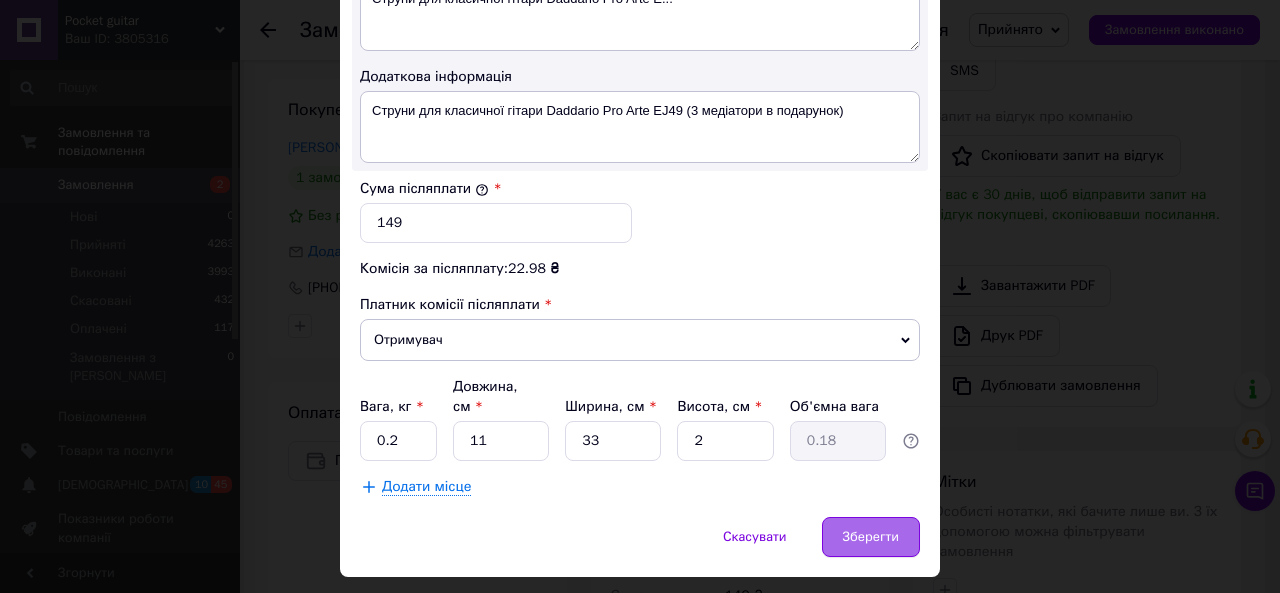 click on "Зберегти" at bounding box center [871, 537] 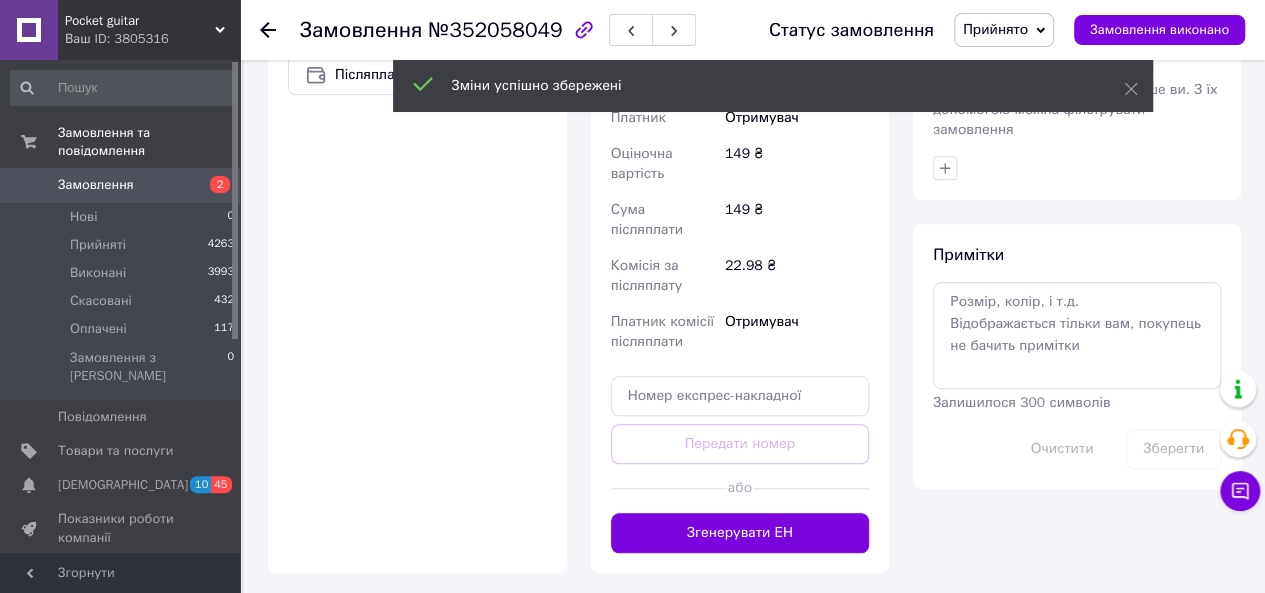 scroll, scrollTop: 816, scrollLeft: 0, axis: vertical 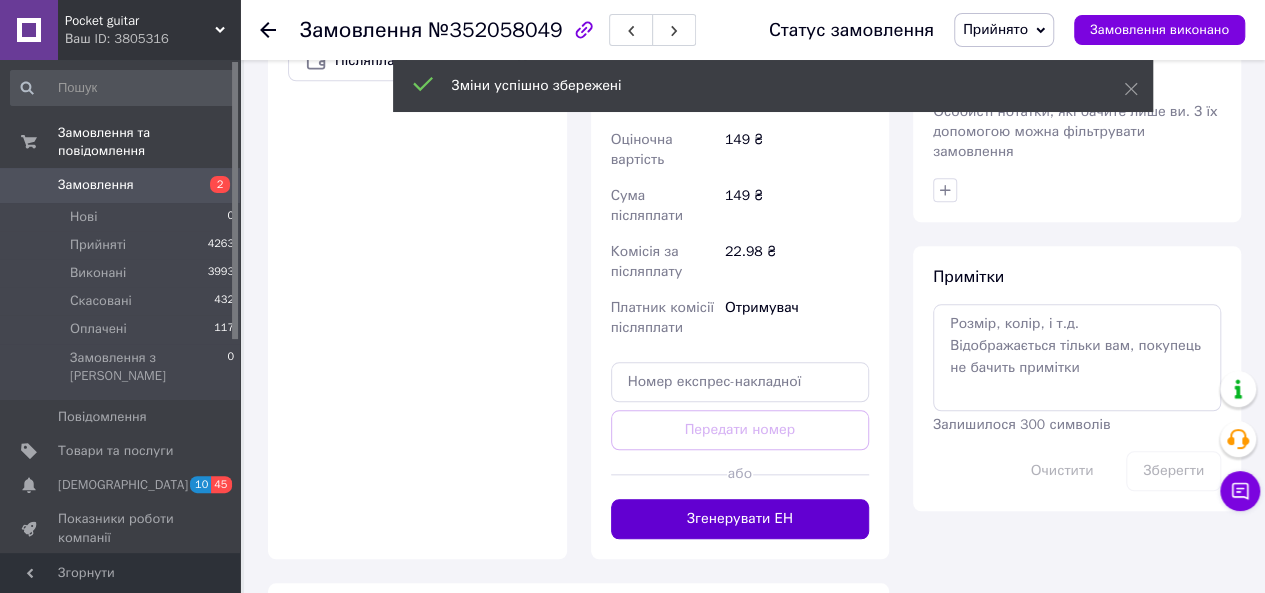click on "Згенерувати ЕН" at bounding box center [740, 519] 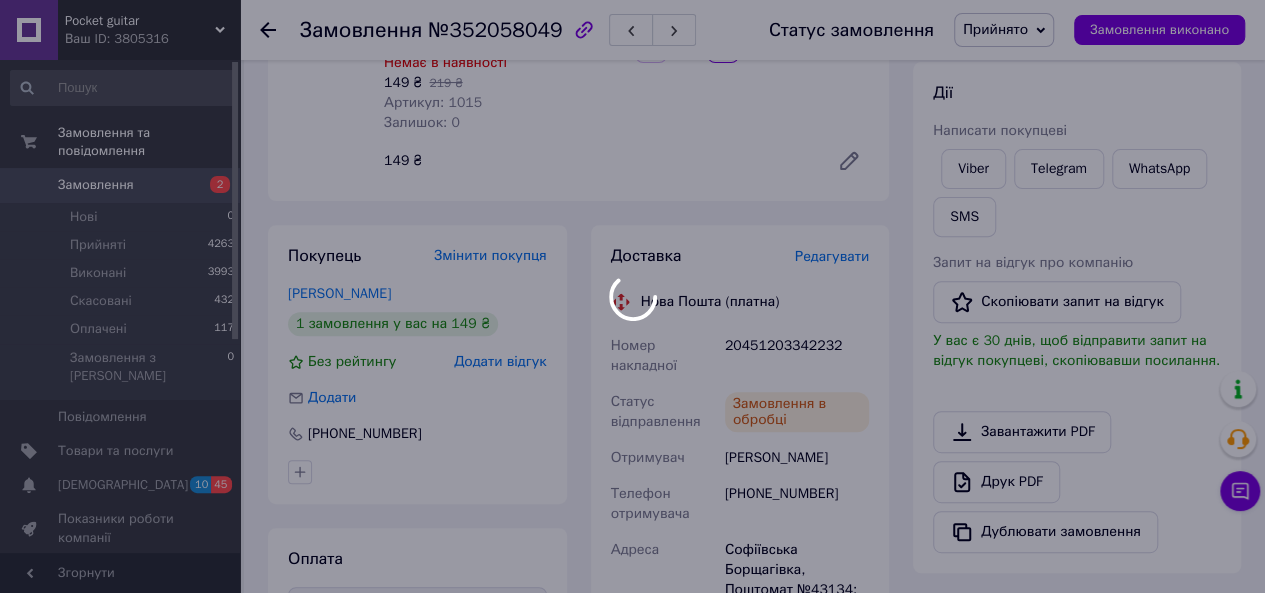 scroll, scrollTop: 0, scrollLeft: 0, axis: both 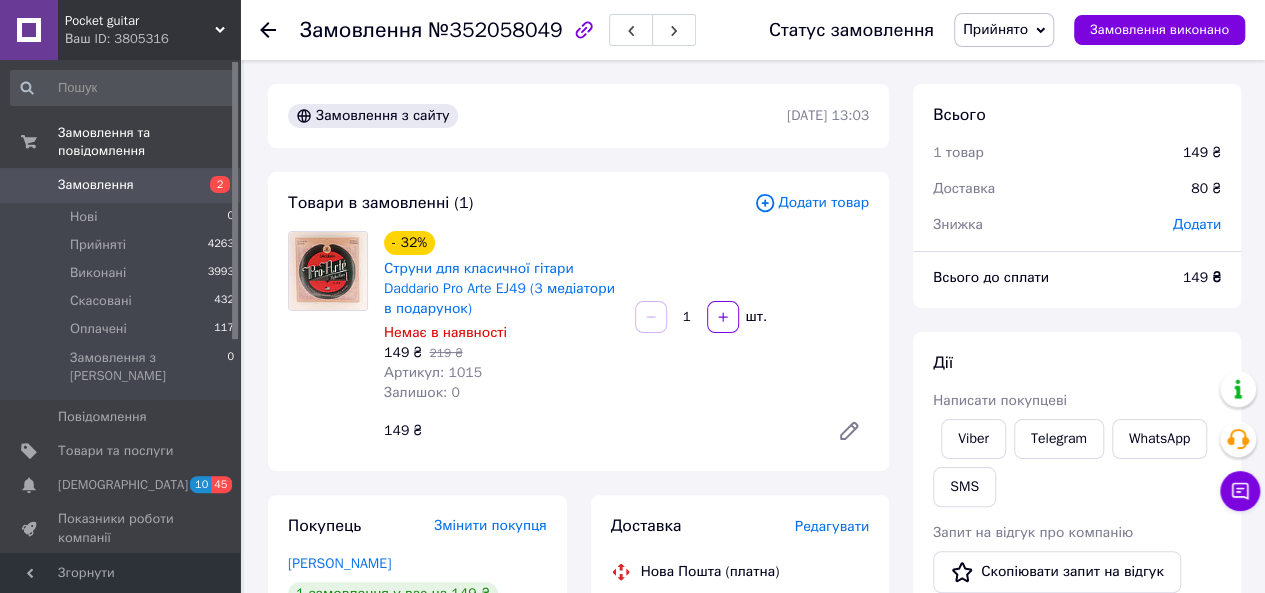 click 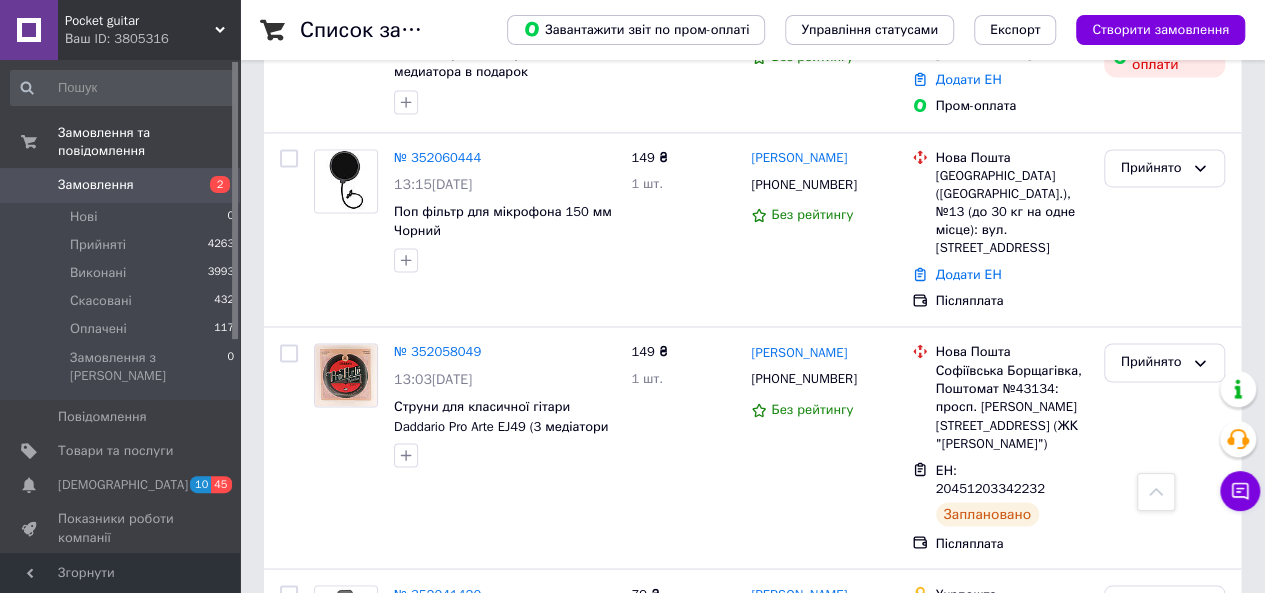 scroll, scrollTop: 1466, scrollLeft: 0, axis: vertical 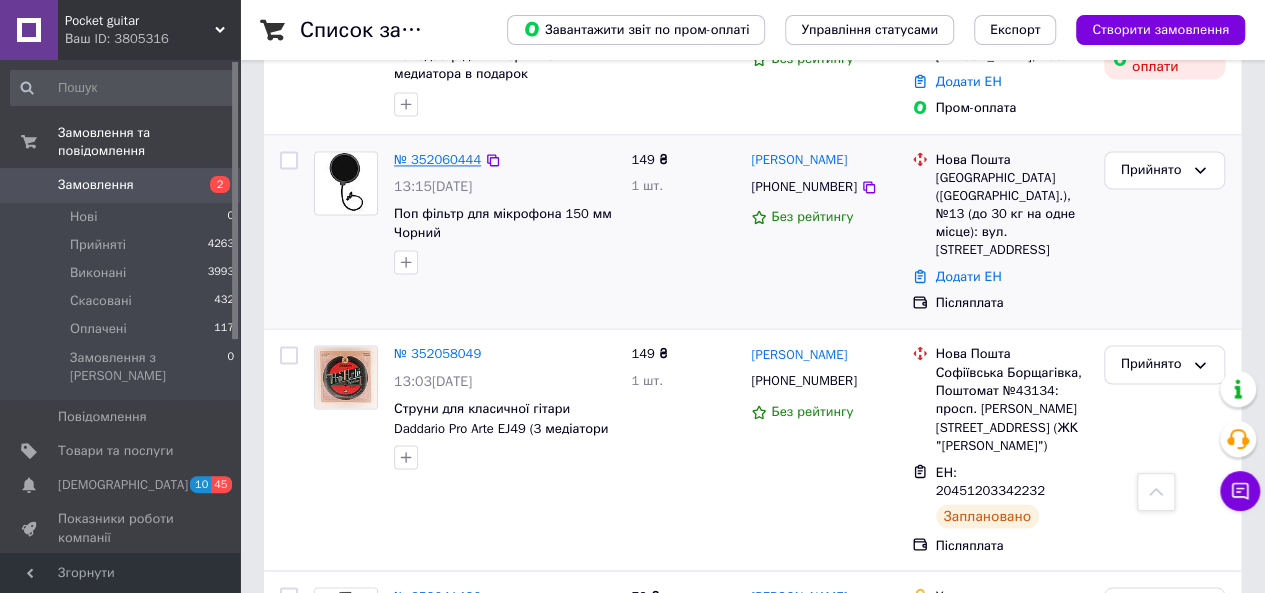 click on "№ 352060444" at bounding box center [437, 159] 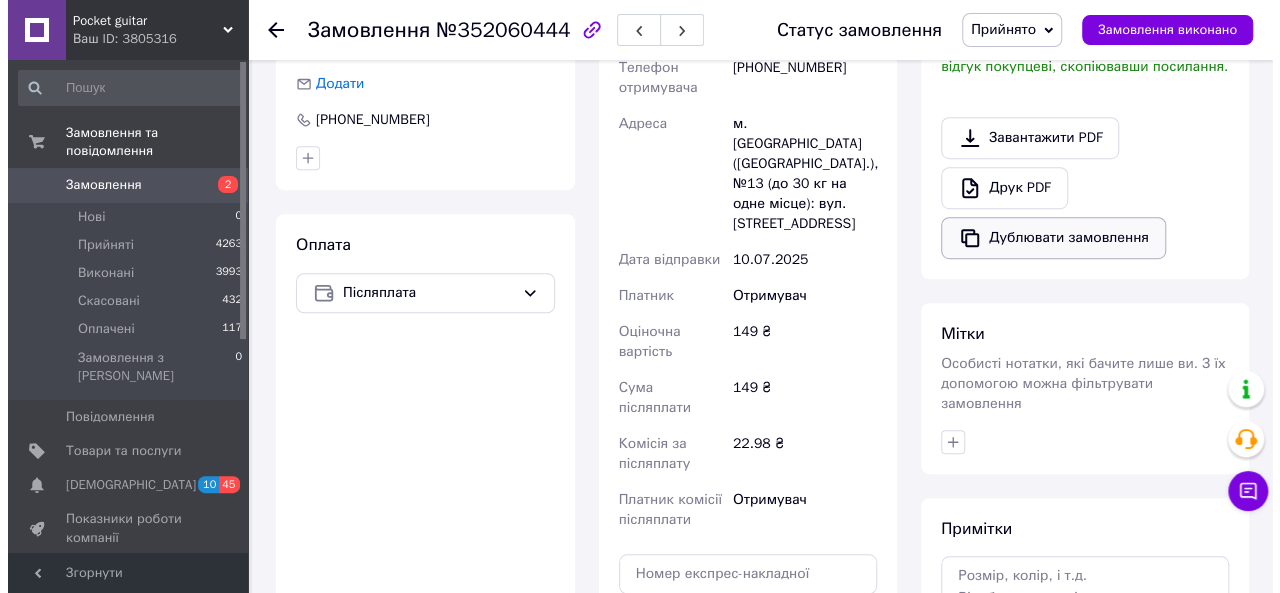 scroll, scrollTop: 430, scrollLeft: 0, axis: vertical 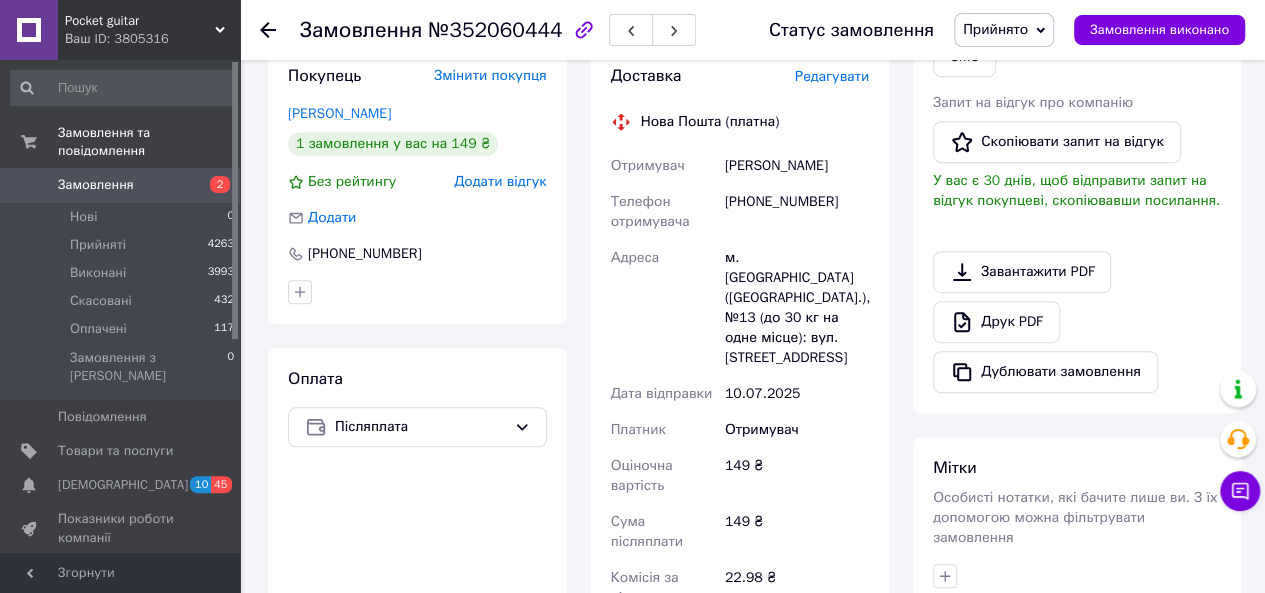click on "Редагувати" at bounding box center [832, 76] 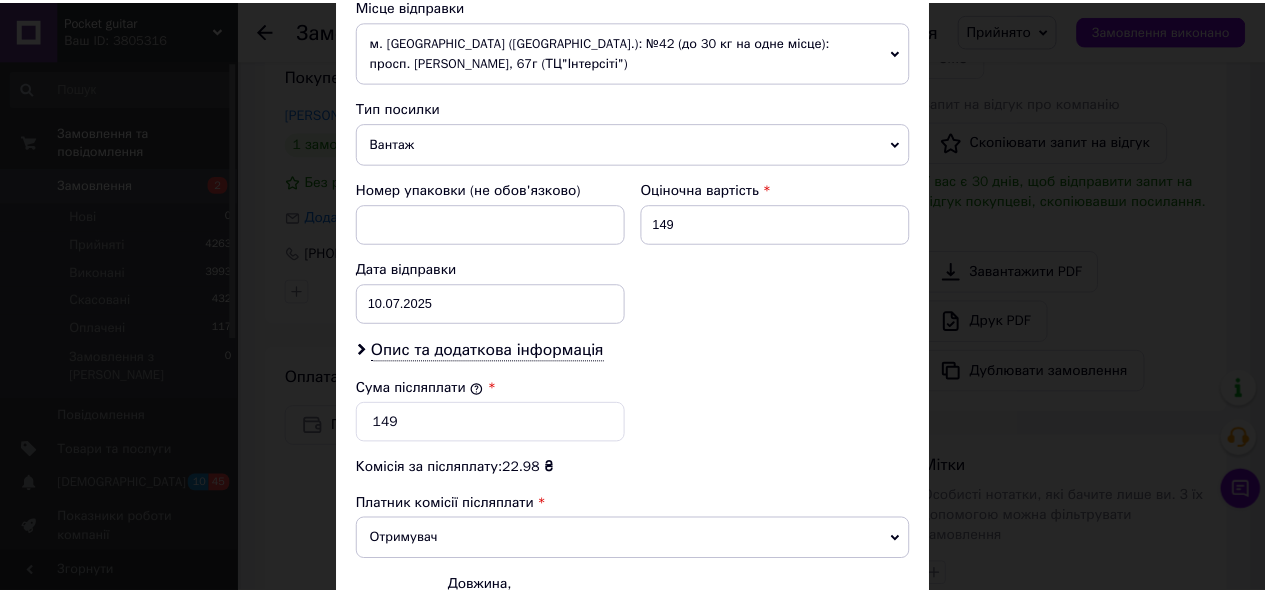 scroll, scrollTop: 942, scrollLeft: 0, axis: vertical 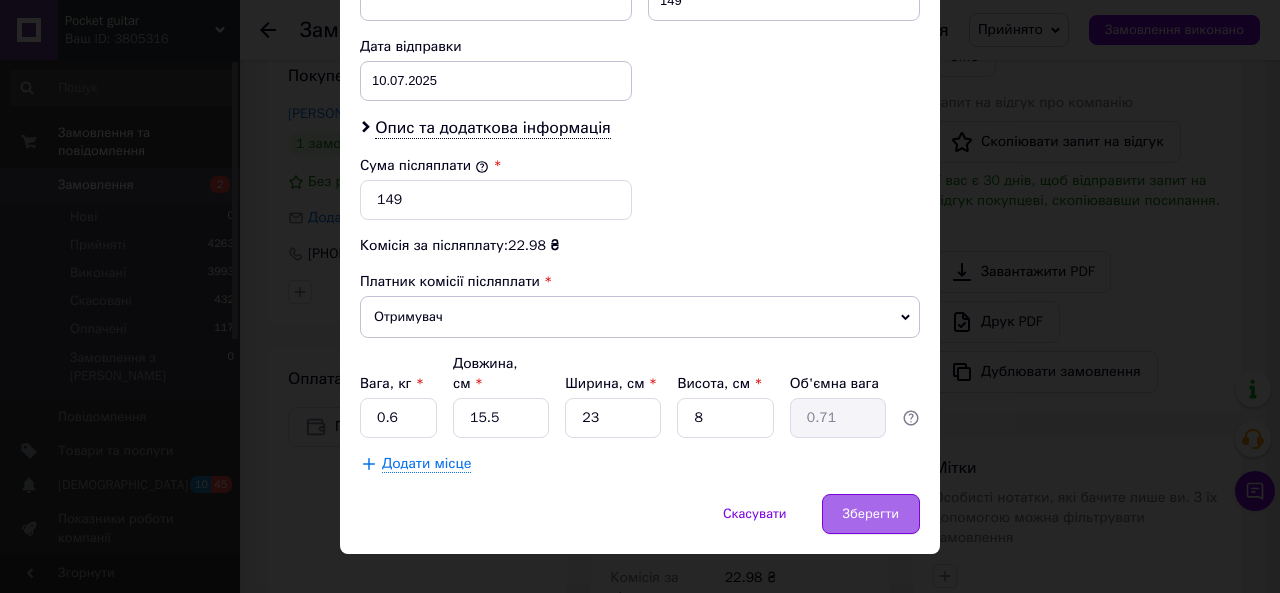 click on "Зберегти" at bounding box center (871, 514) 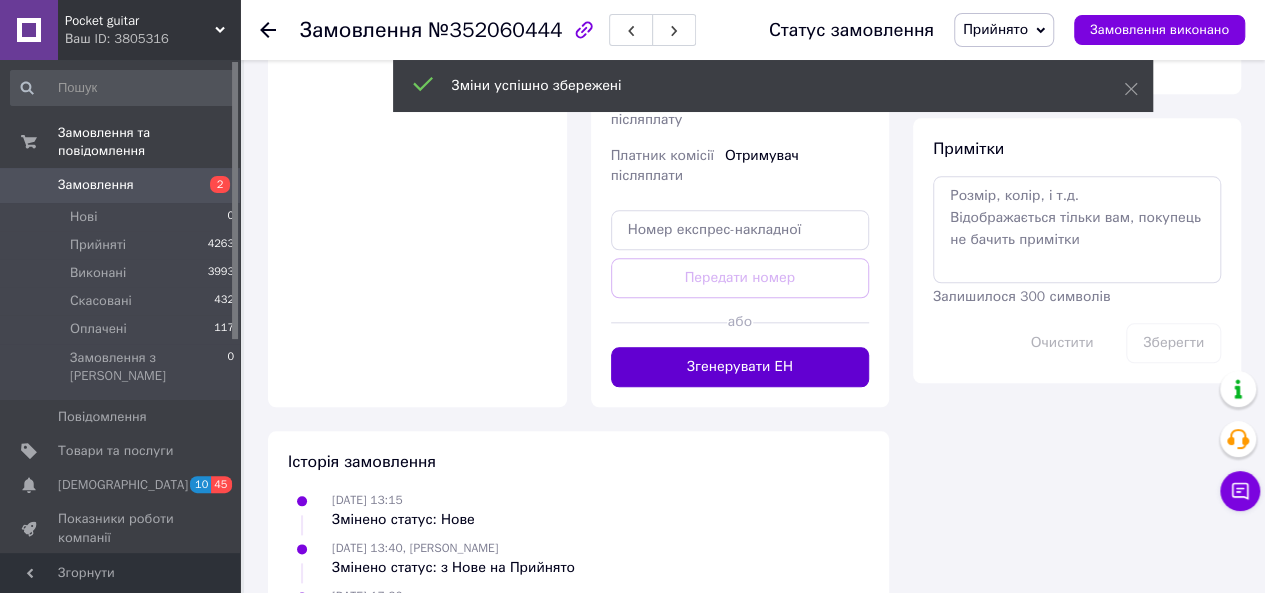 scroll, scrollTop: 913, scrollLeft: 0, axis: vertical 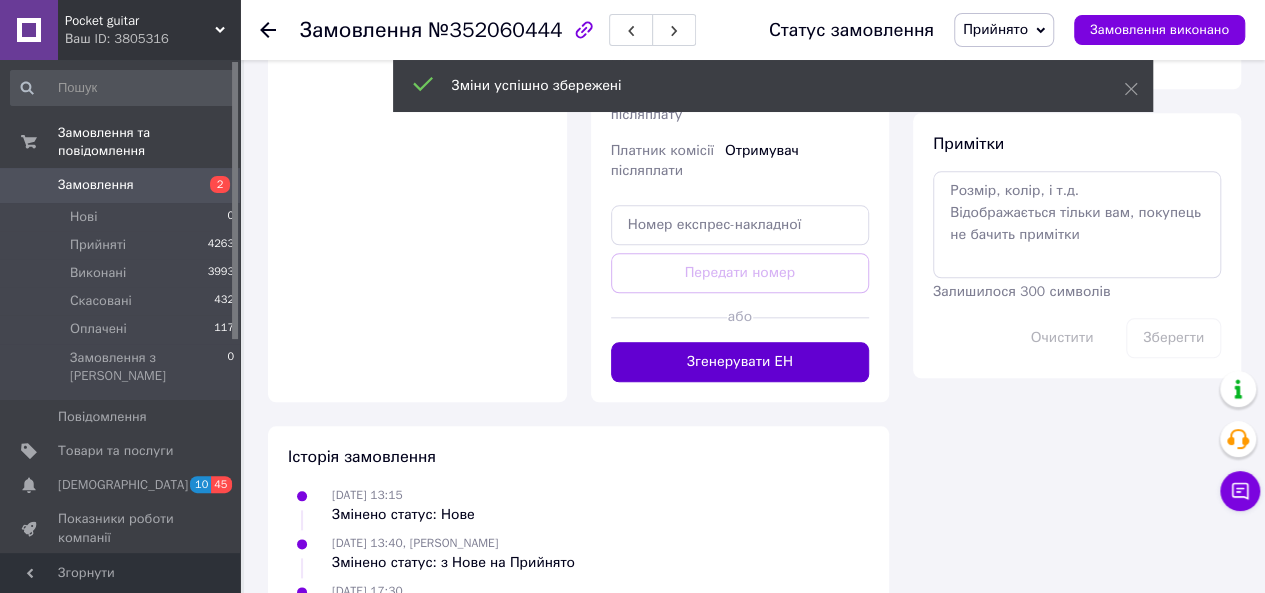 click on "Згенерувати ЕН" at bounding box center (740, 362) 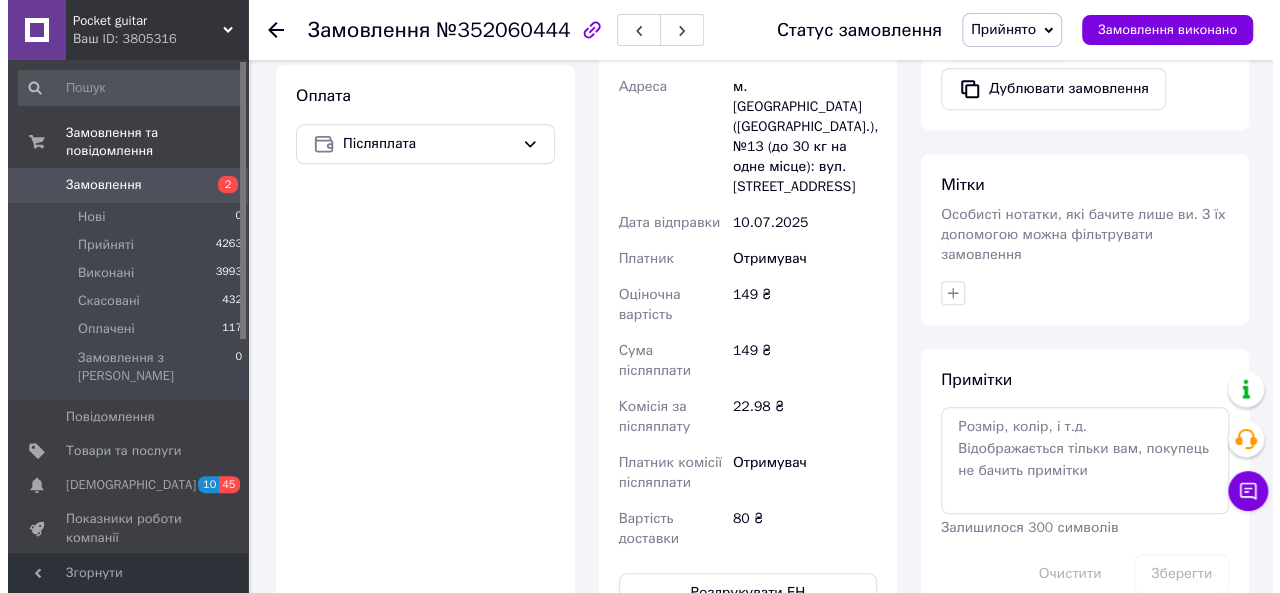 scroll, scrollTop: 0, scrollLeft: 0, axis: both 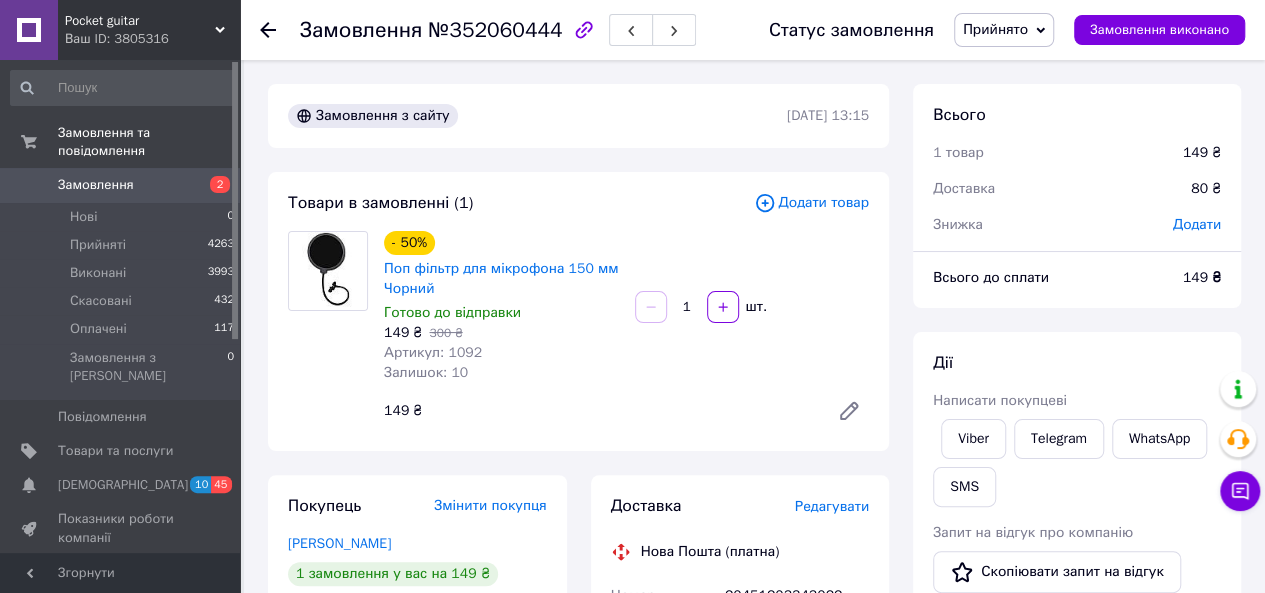 click 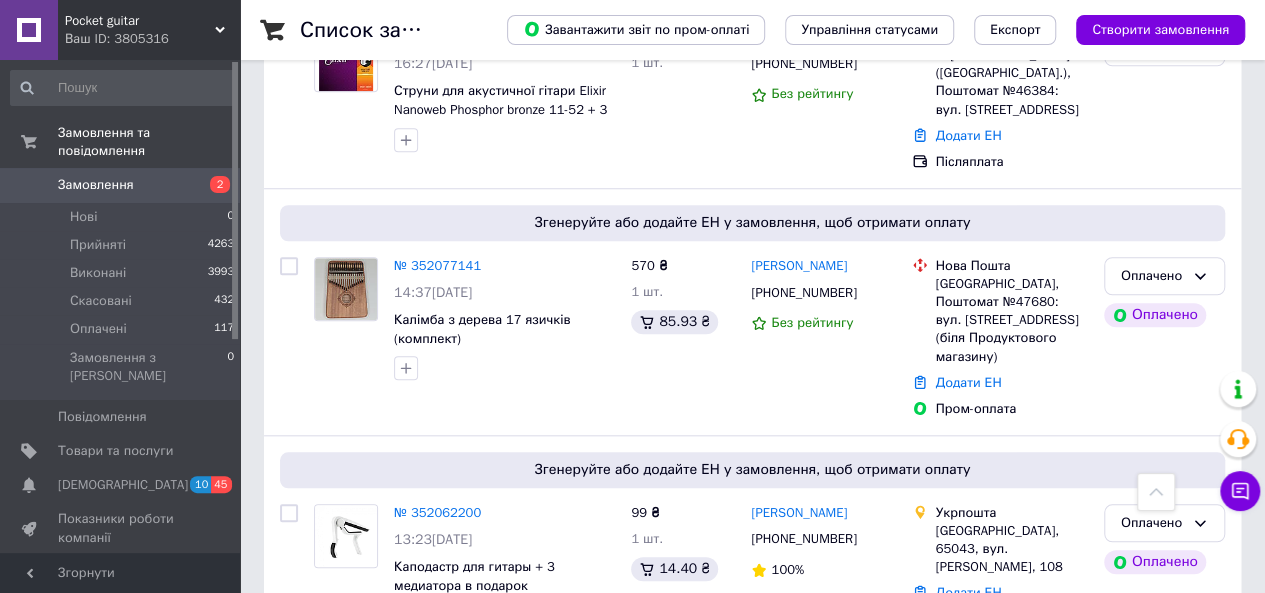 scroll, scrollTop: 783, scrollLeft: 0, axis: vertical 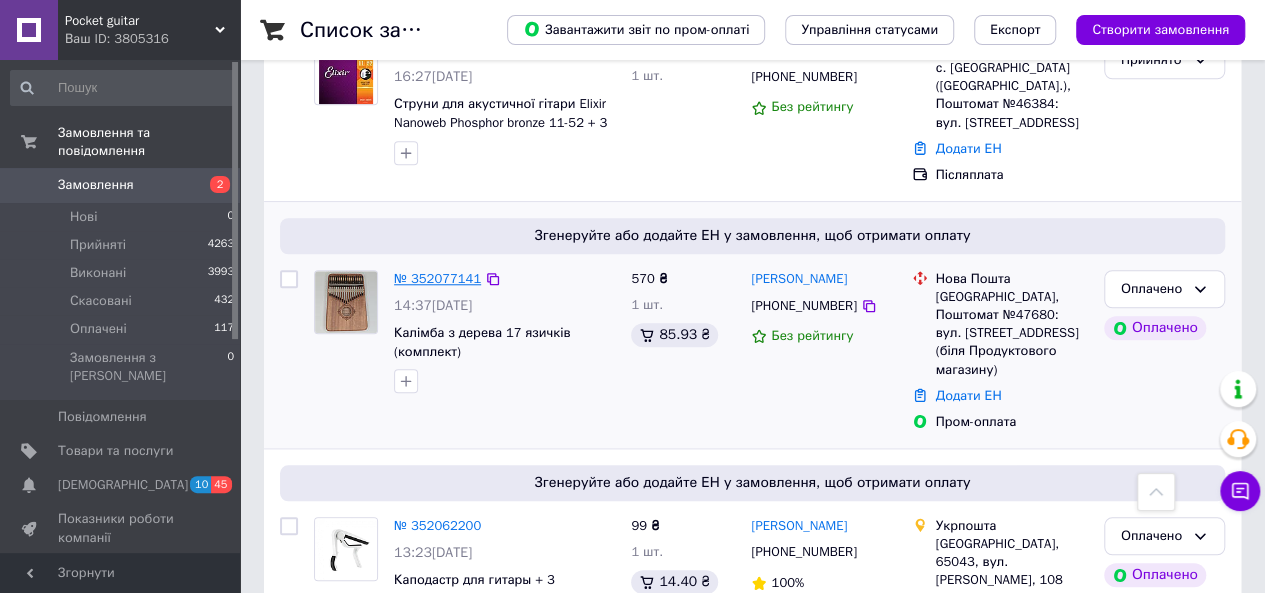 click on "№ 352077141" at bounding box center [437, 278] 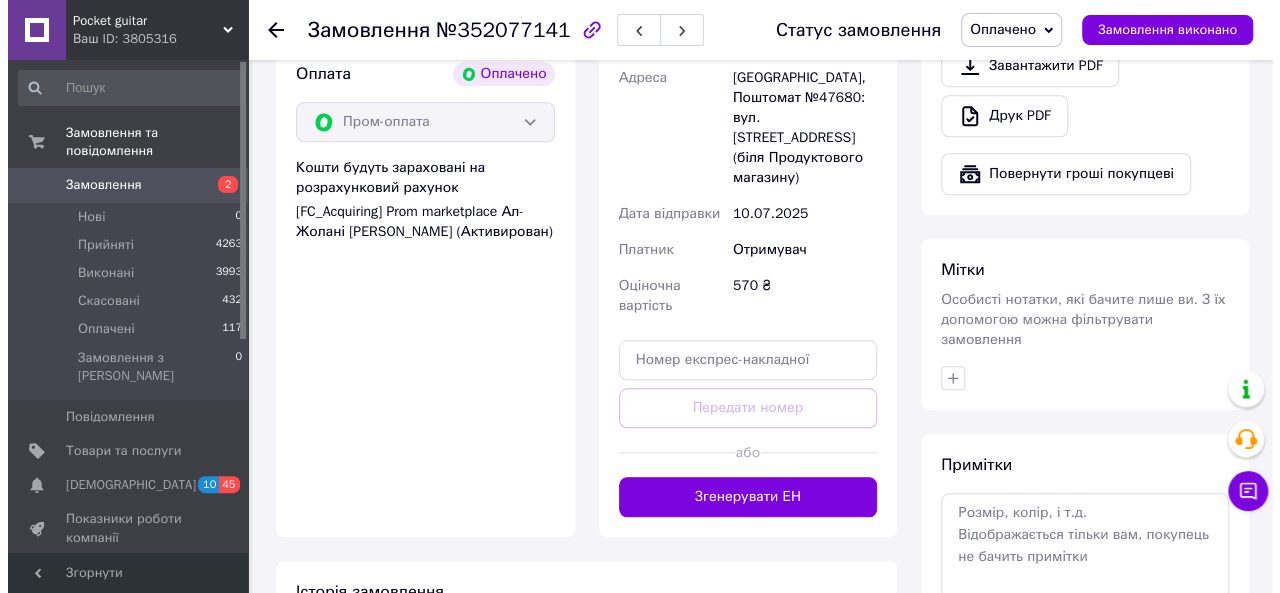 scroll, scrollTop: 216, scrollLeft: 0, axis: vertical 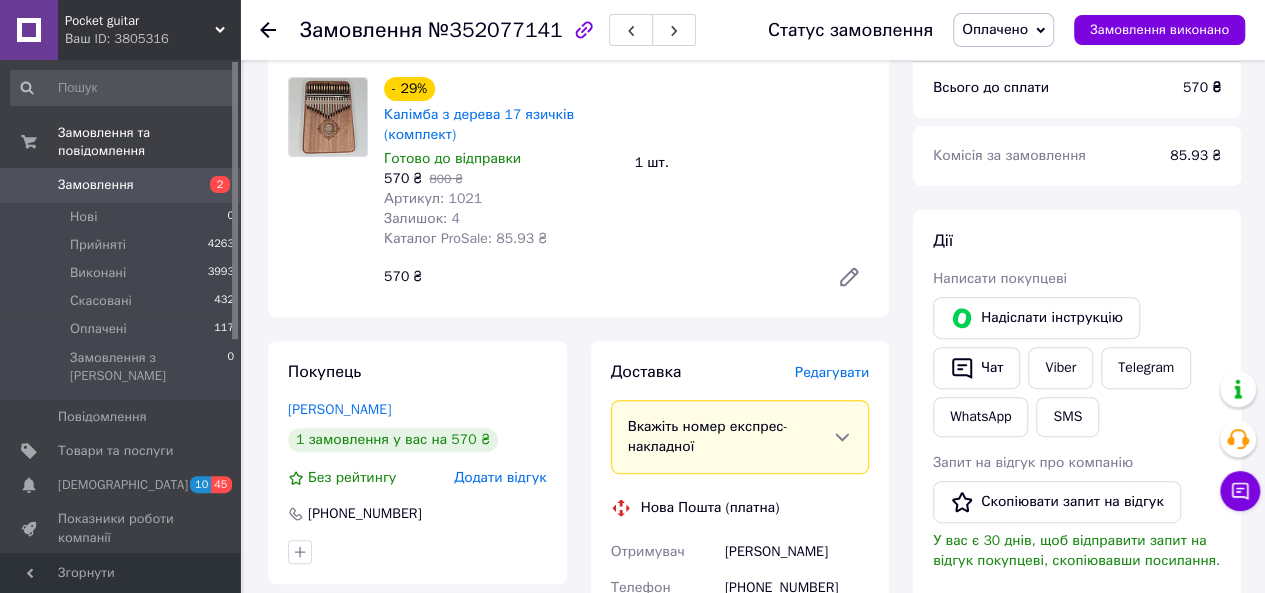click on "Редагувати" at bounding box center (832, 372) 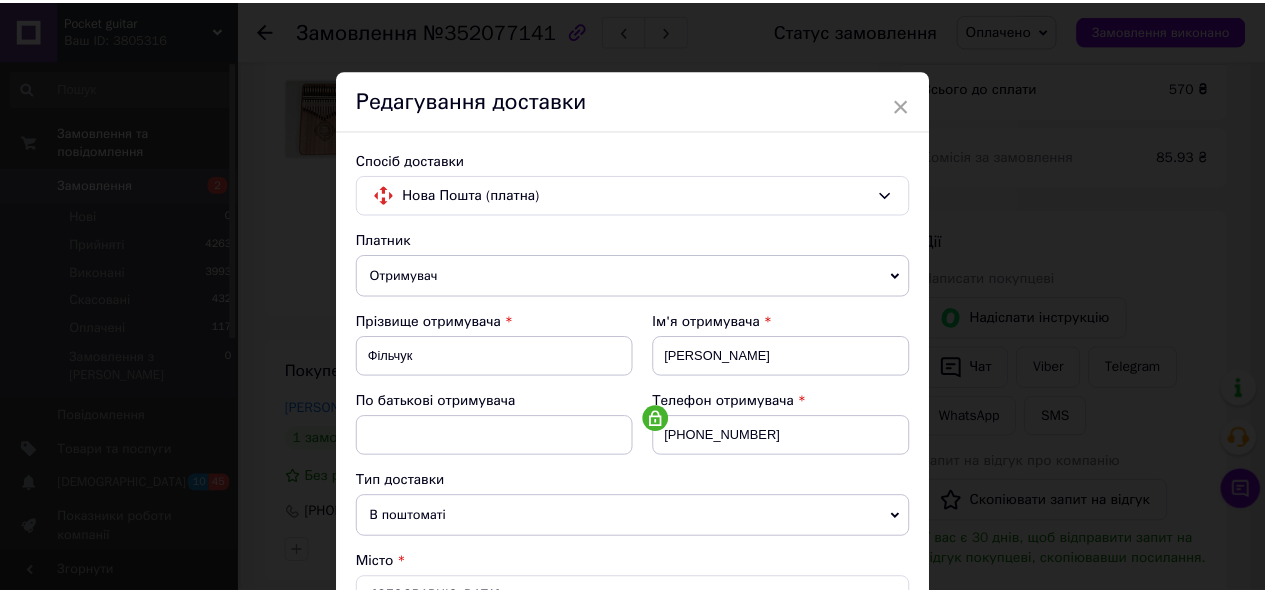 scroll, scrollTop: 746, scrollLeft: 0, axis: vertical 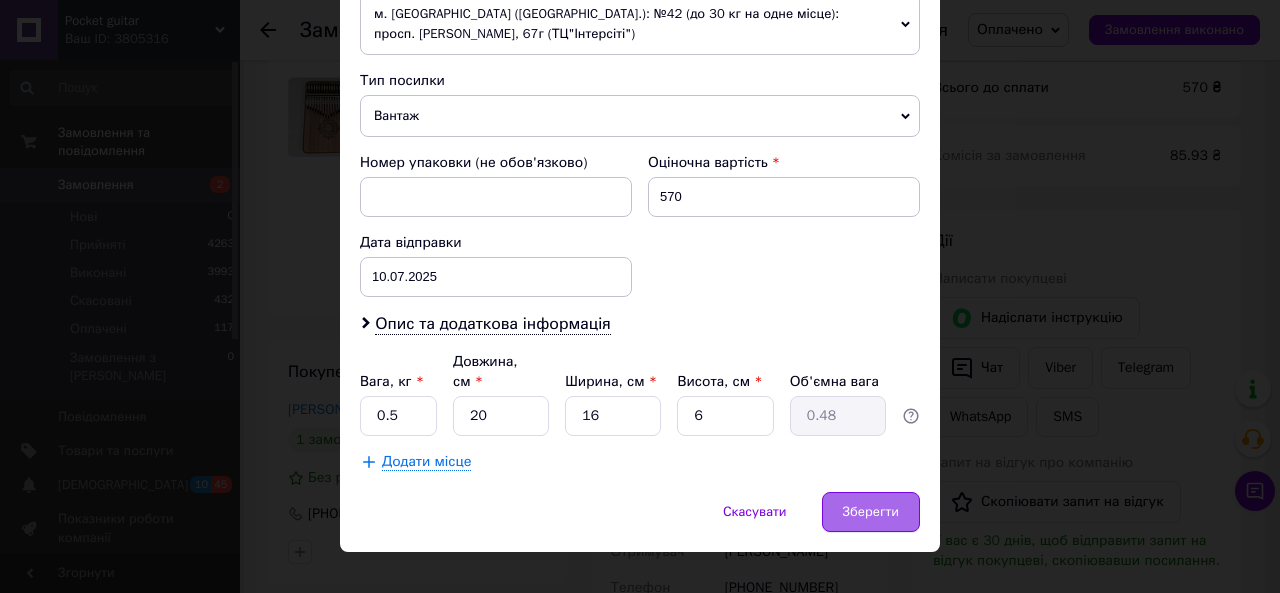 click on "Зберегти" at bounding box center [871, 512] 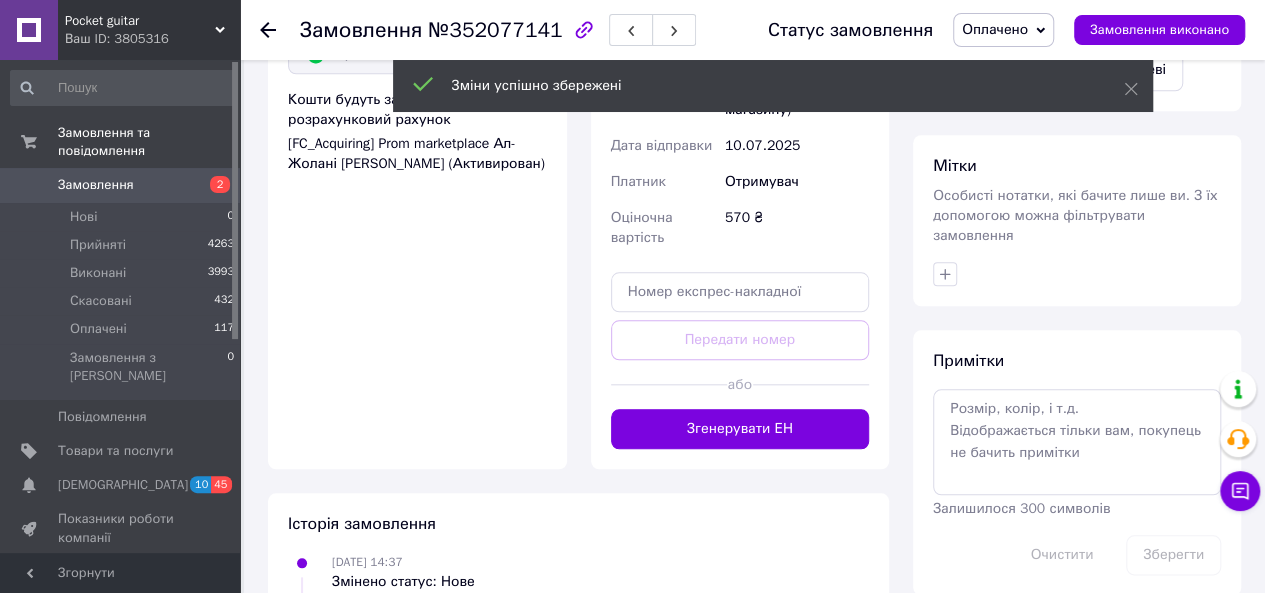 scroll, scrollTop: 866, scrollLeft: 0, axis: vertical 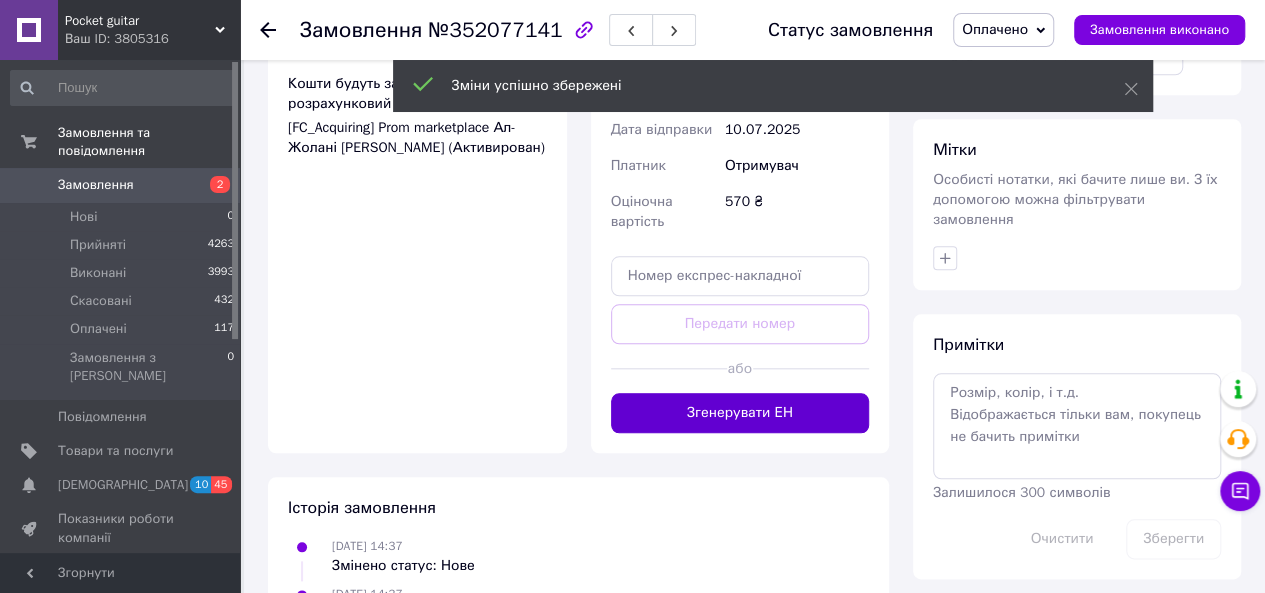 click on "Згенерувати ЕН" at bounding box center [740, 413] 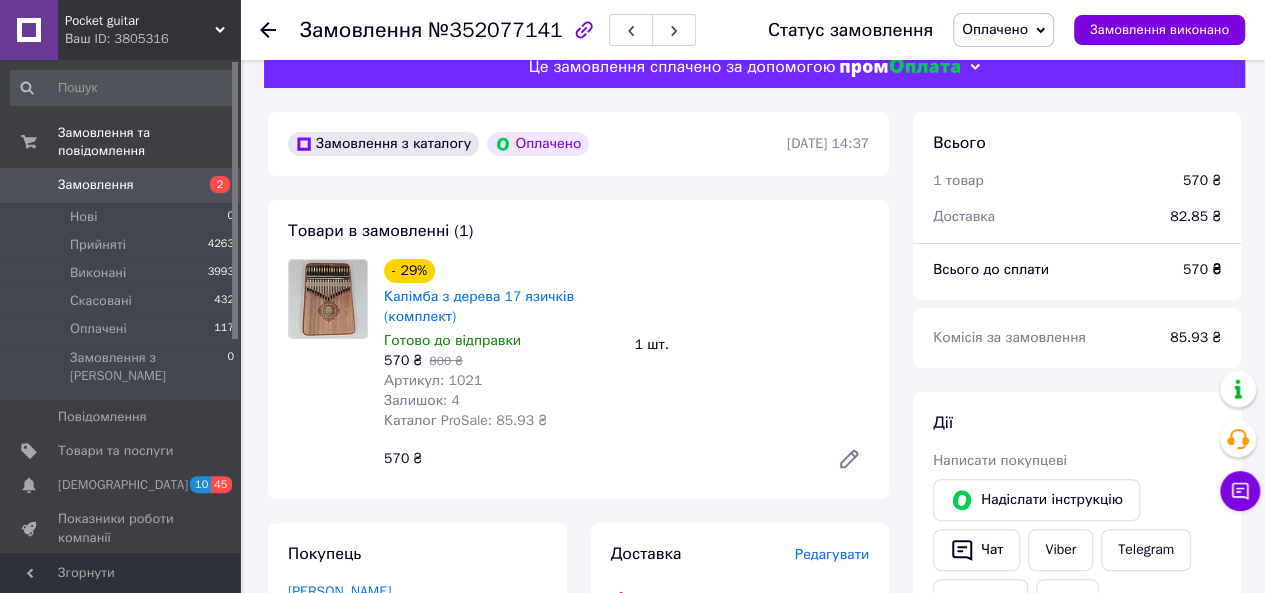 scroll, scrollTop: 0, scrollLeft: 0, axis: both 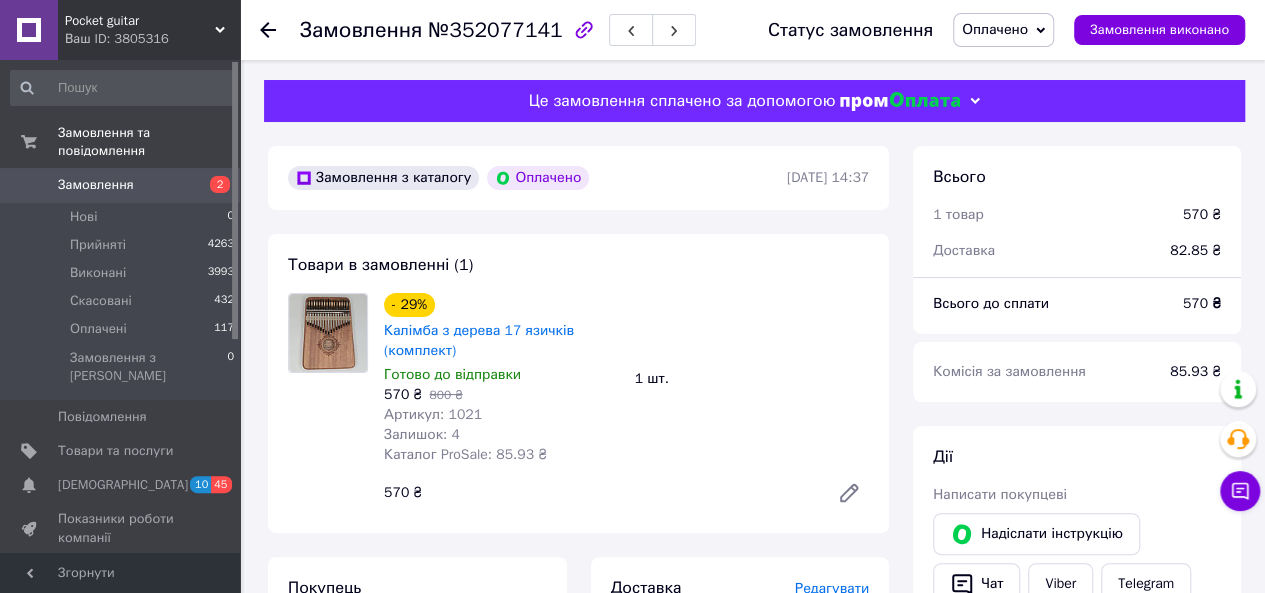 click 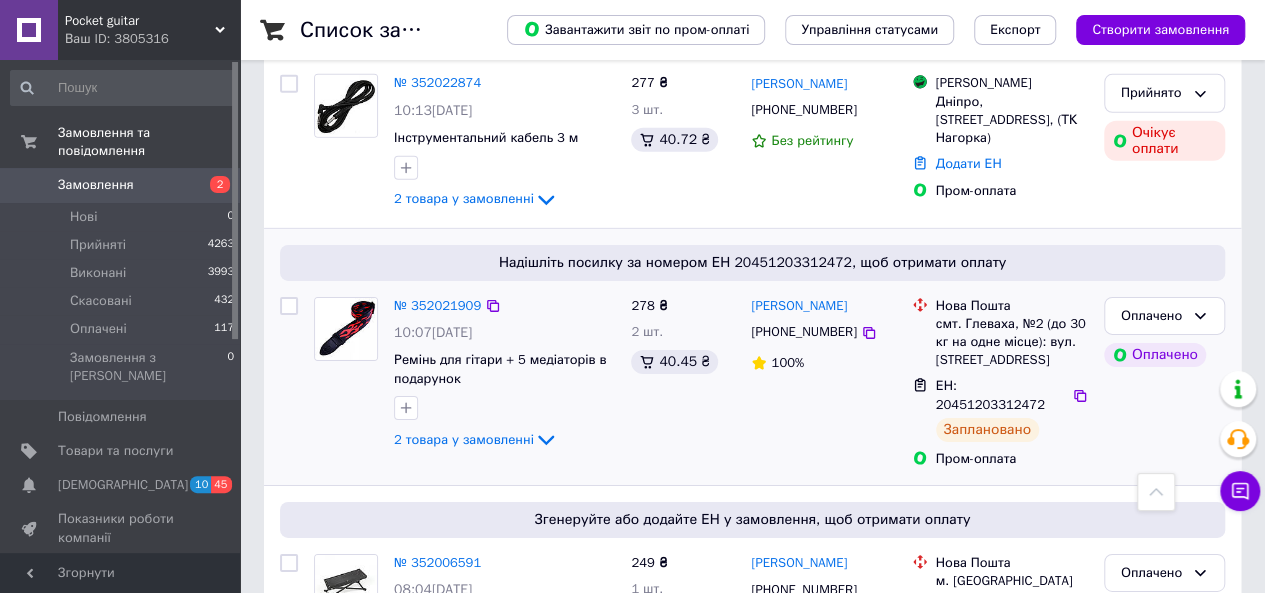 scroll, scrollTop: 3083, scrollLeft: 0, axis: vertical 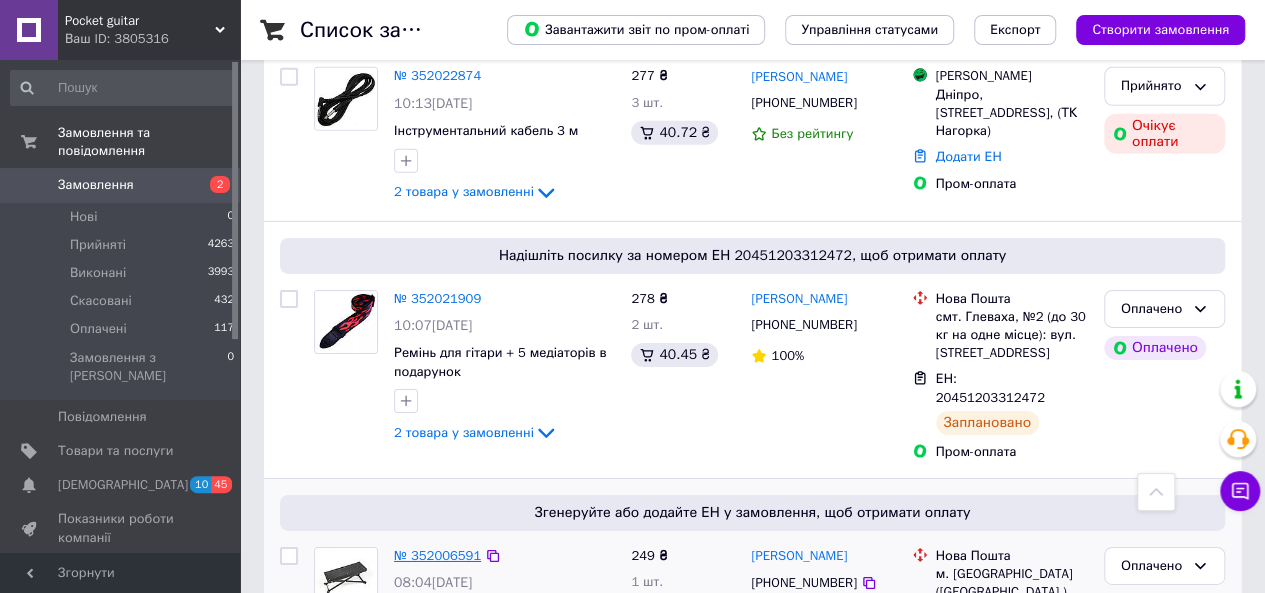 click on "№ 352006591" at bounding box center (437, 555) 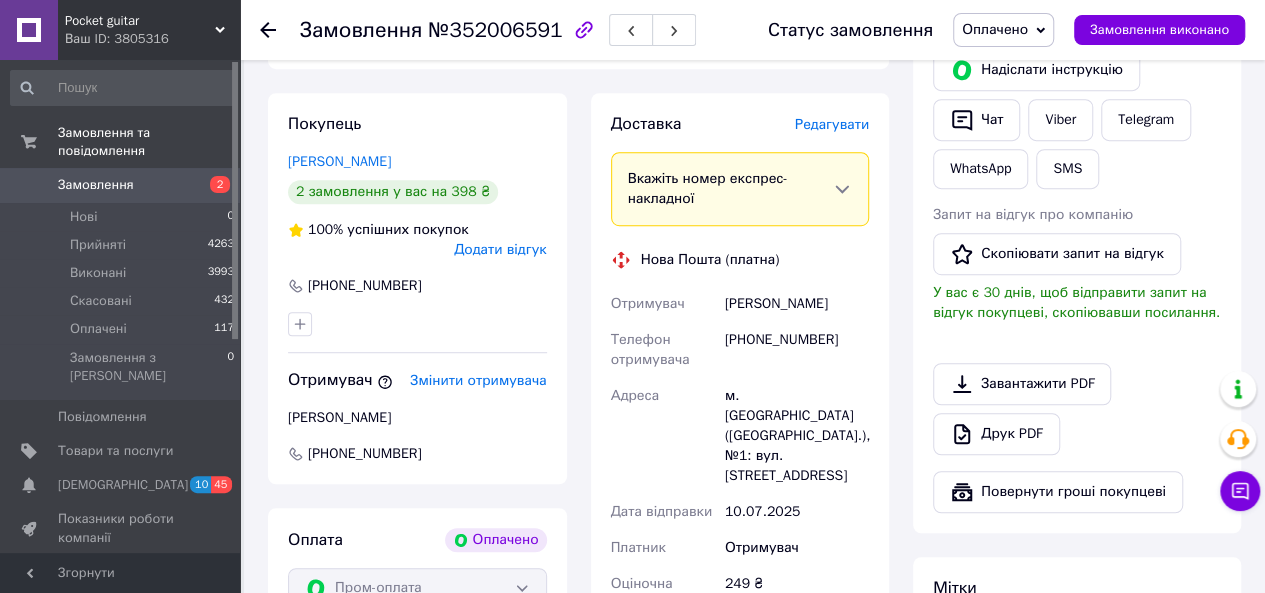 scroll, scrollTop: 462, scrollLeft: 0, axis: vertical 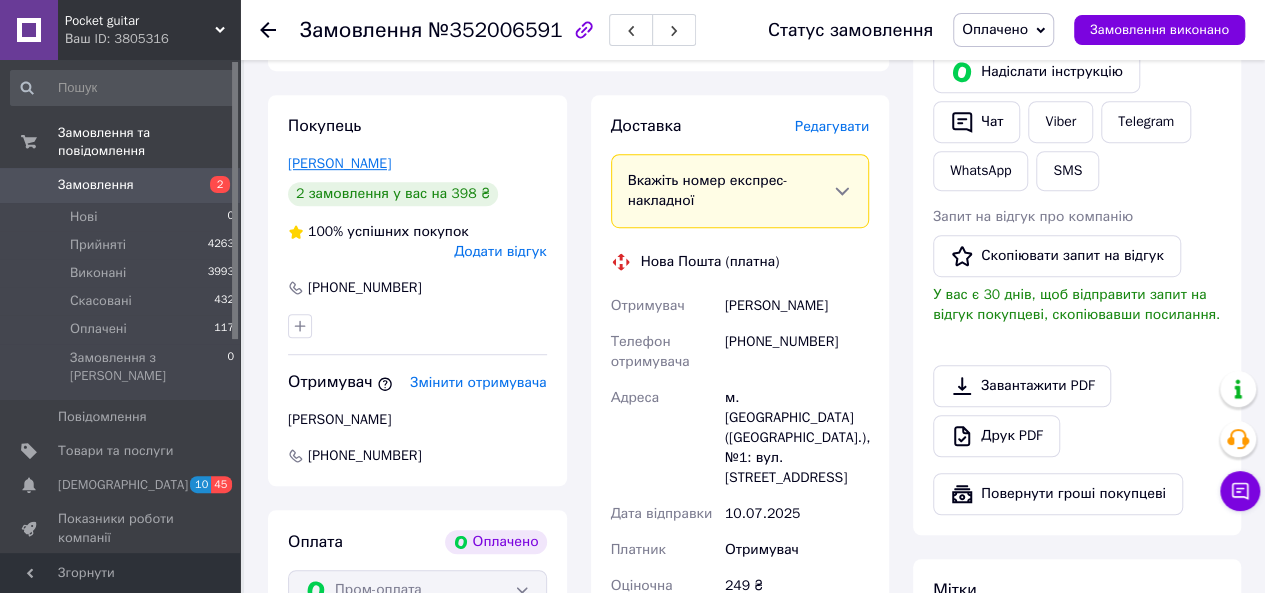 click on "[PERSON_NAME]" at bounding box center (339, 163) 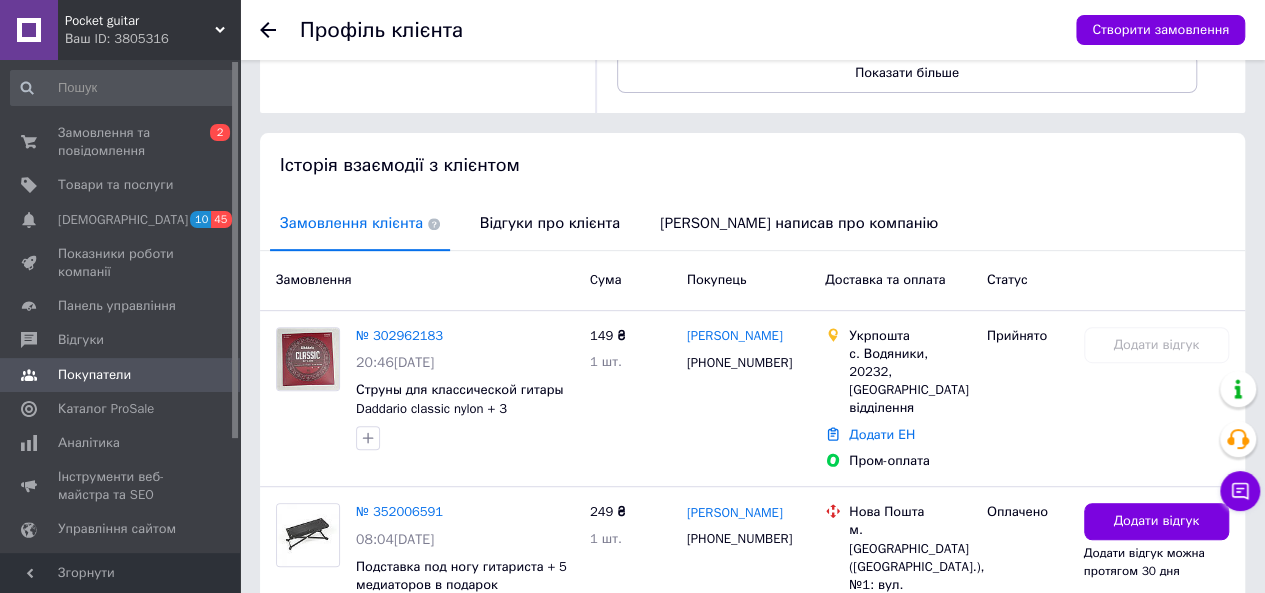 scroll, scrollTop: 366, scrollLeft: 0, axis: vertical 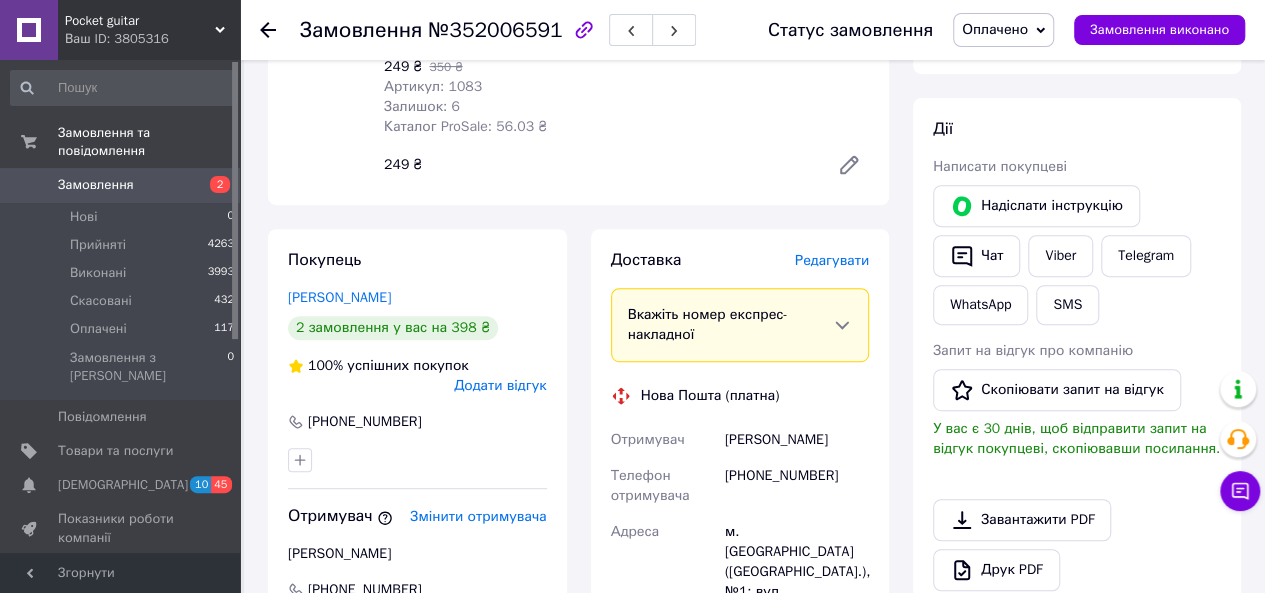 click on "Редагувати" at bounding box center [832, 260] 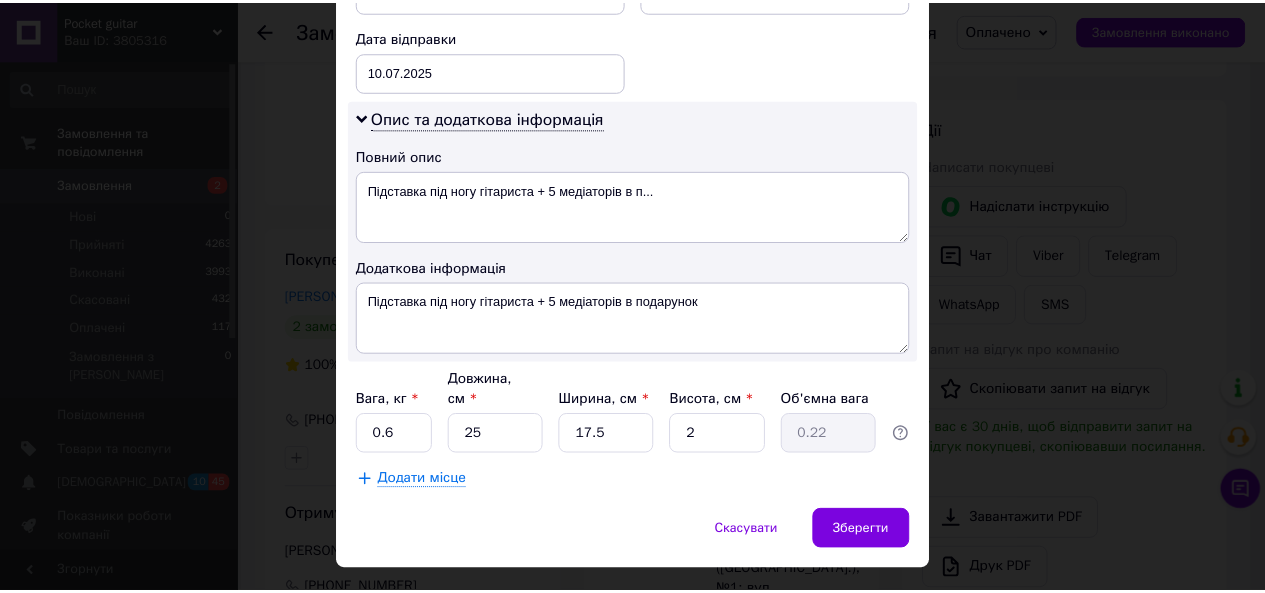 scroll, scrollTop: 968, scrollLeft: 0, axis: vertical 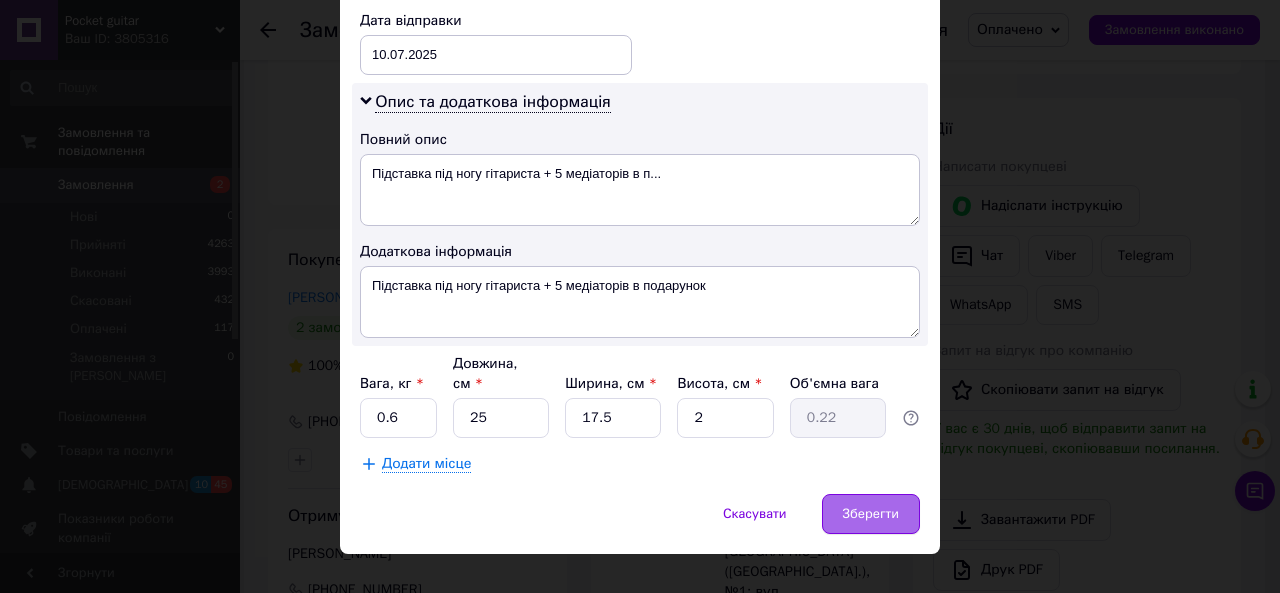 click on "Зберегти" at bounding box center (871, 514) 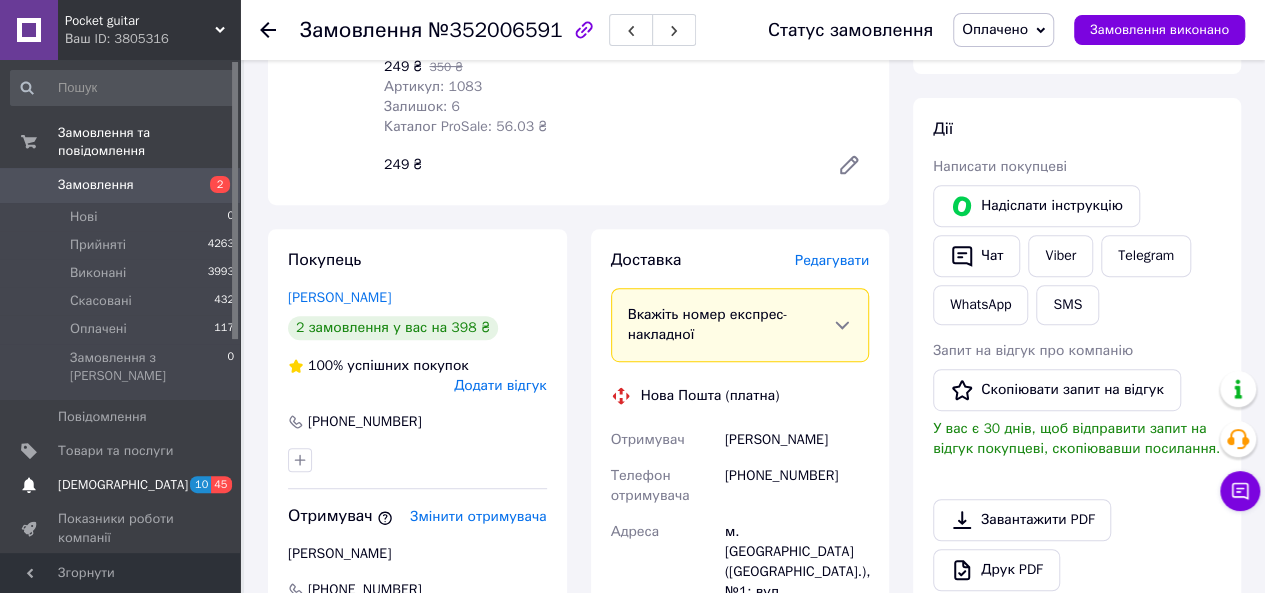click on "[DEMOGRAPHIC_DATA]" at bounding box center [121, 485] 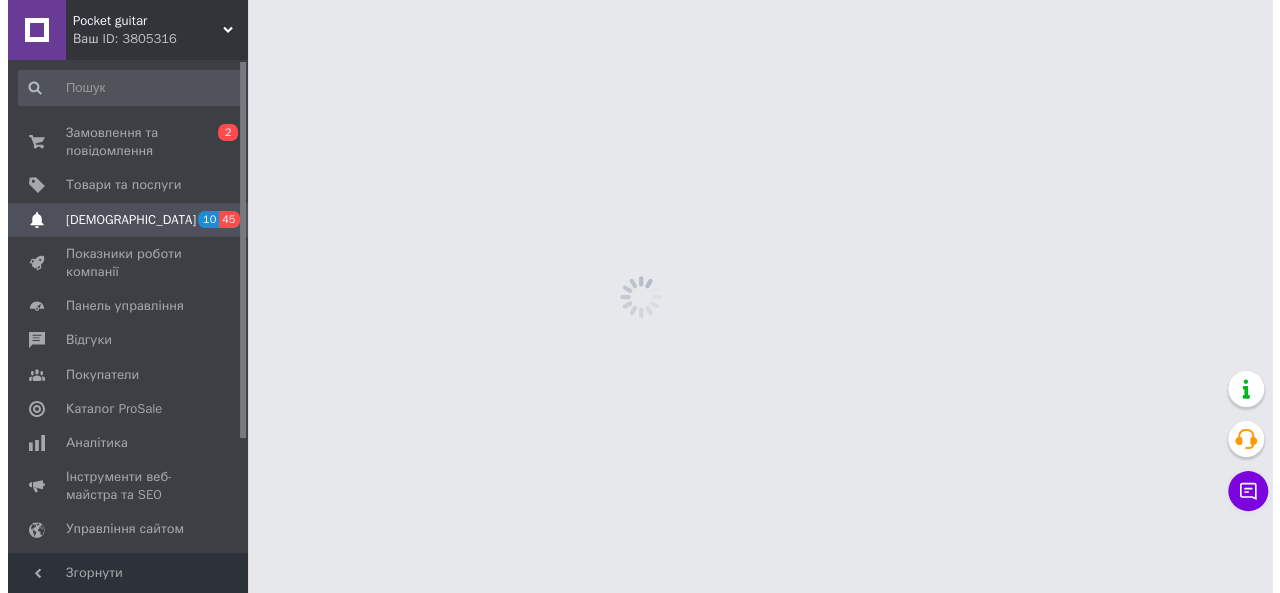 scroll, scrollTop: 0, scrollLeft: 0, axis: both 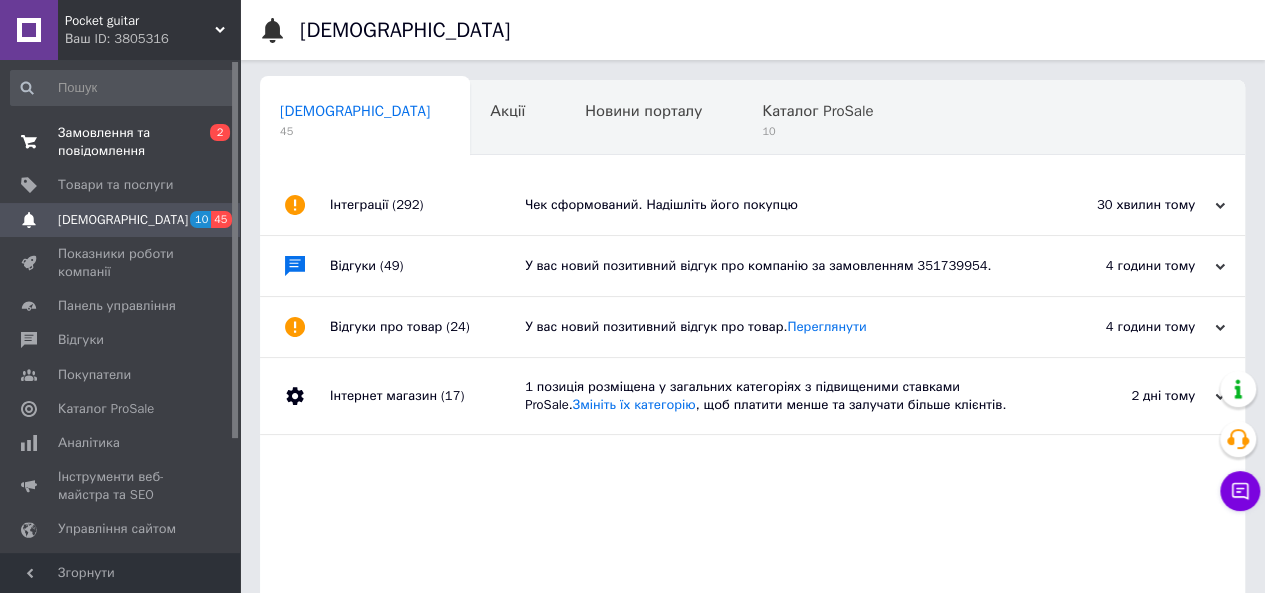 click on "Замовлення та повідомлення" at bounding box center [121, 142] 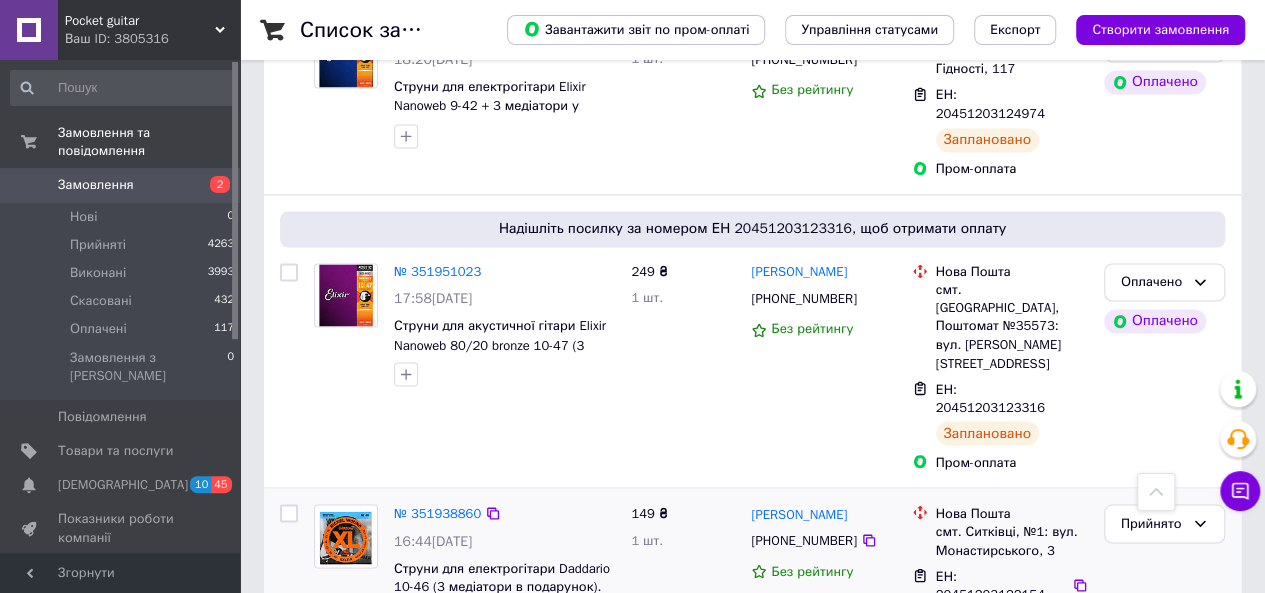 scroll, scrollTop: 5383, scrollLeft: 0, axis: vertical 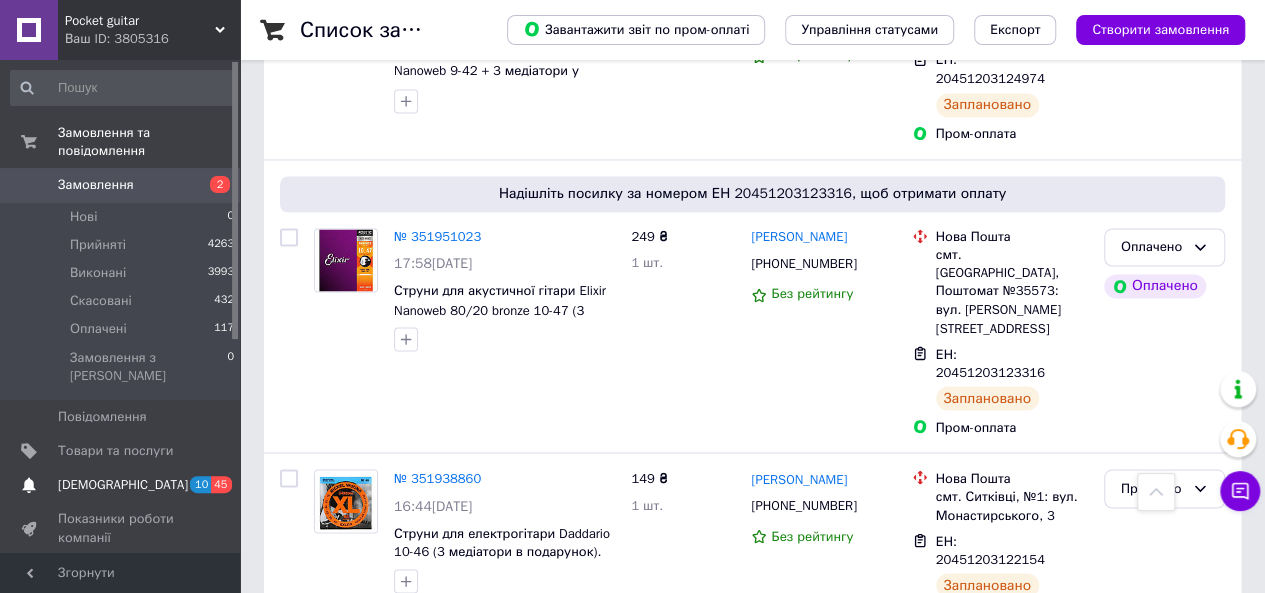 click on "[DEMOGRAPHIC_DATA] 10 45" at bounding box center [123, 485] 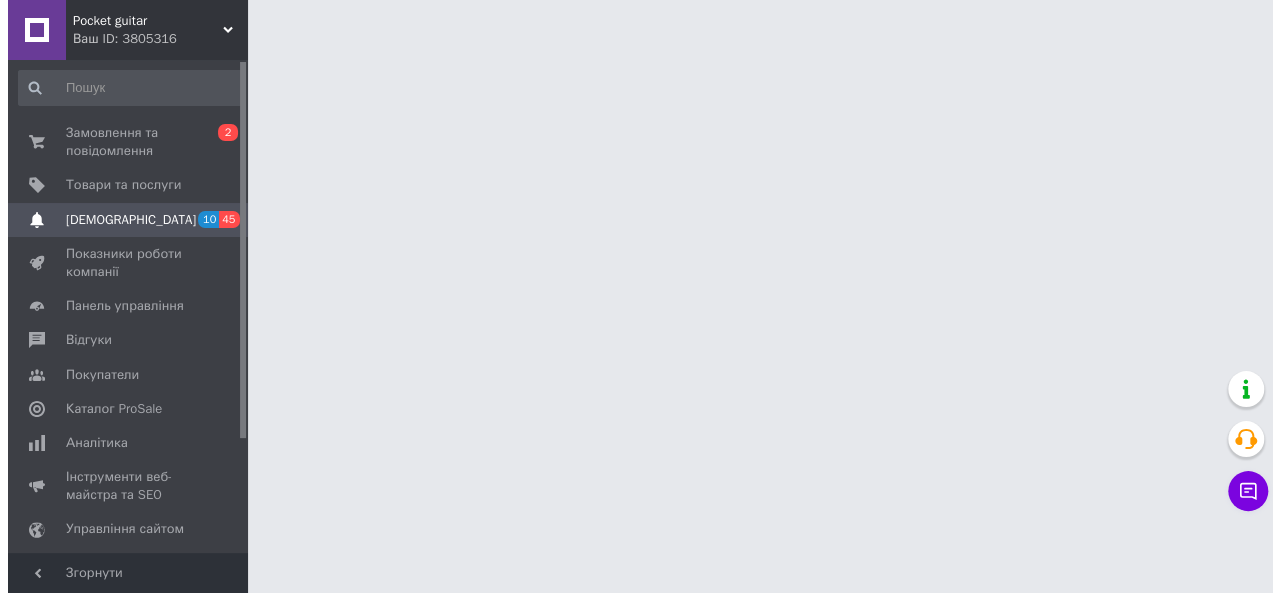 scroll, scrollTop: 0, scrollLeft: 0, axis: both 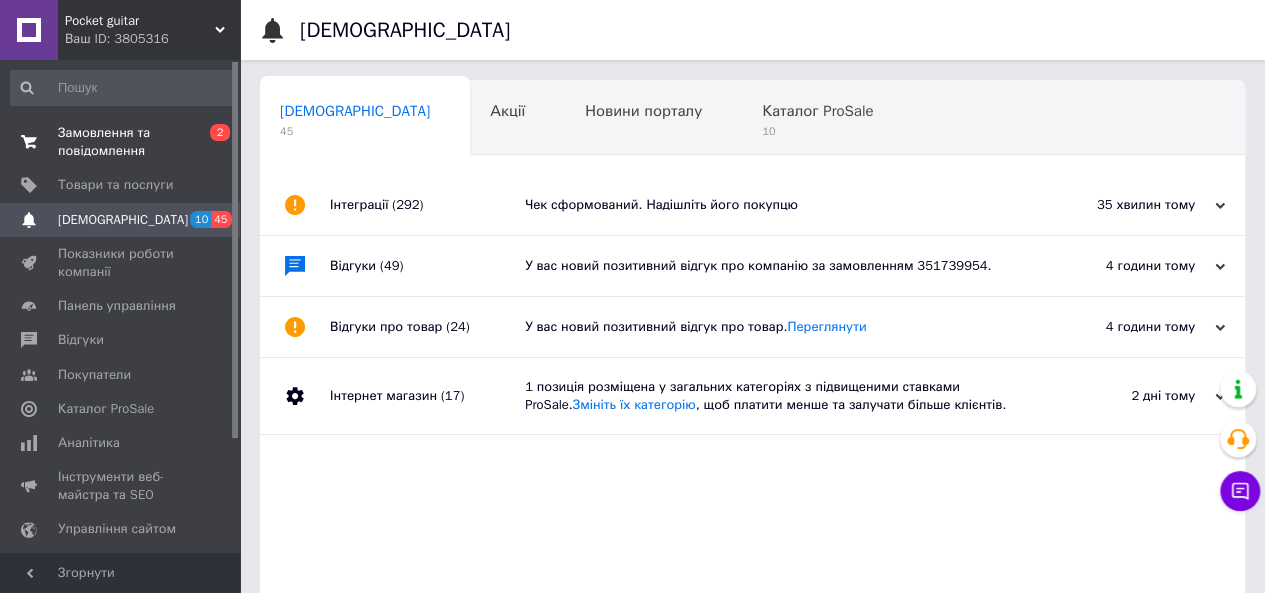 click on "Замовлення та повідомлення" at bounding box center (121, 142) 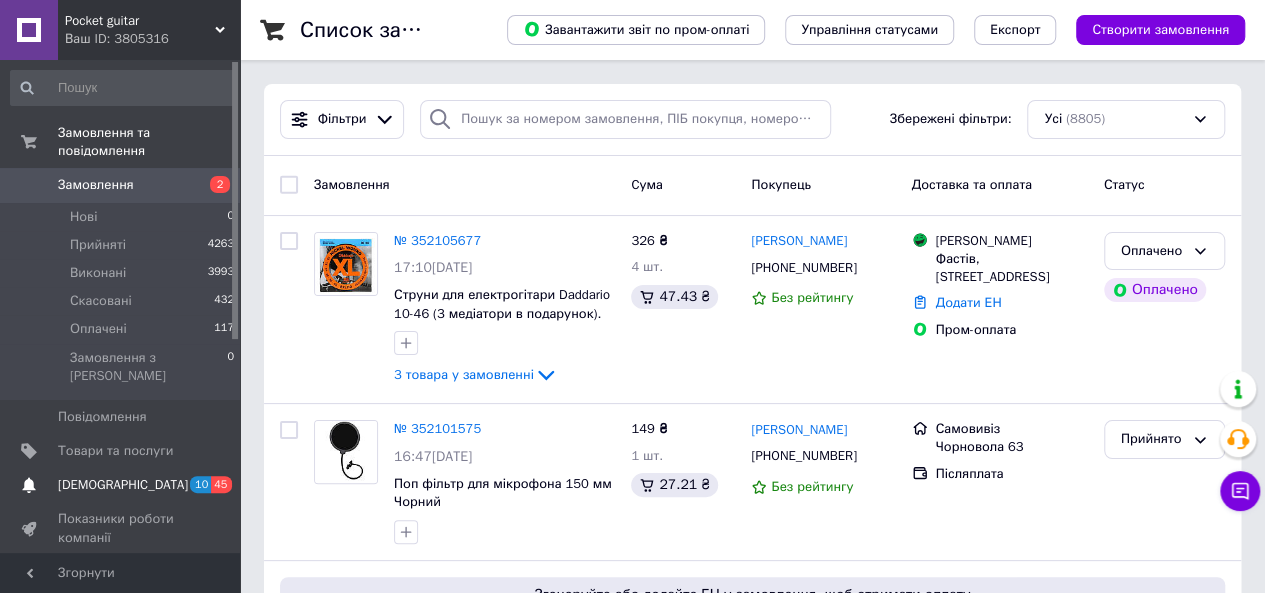 click on "[DEMOGRAPHIC_DATA]" at bounding box center (121, 485) 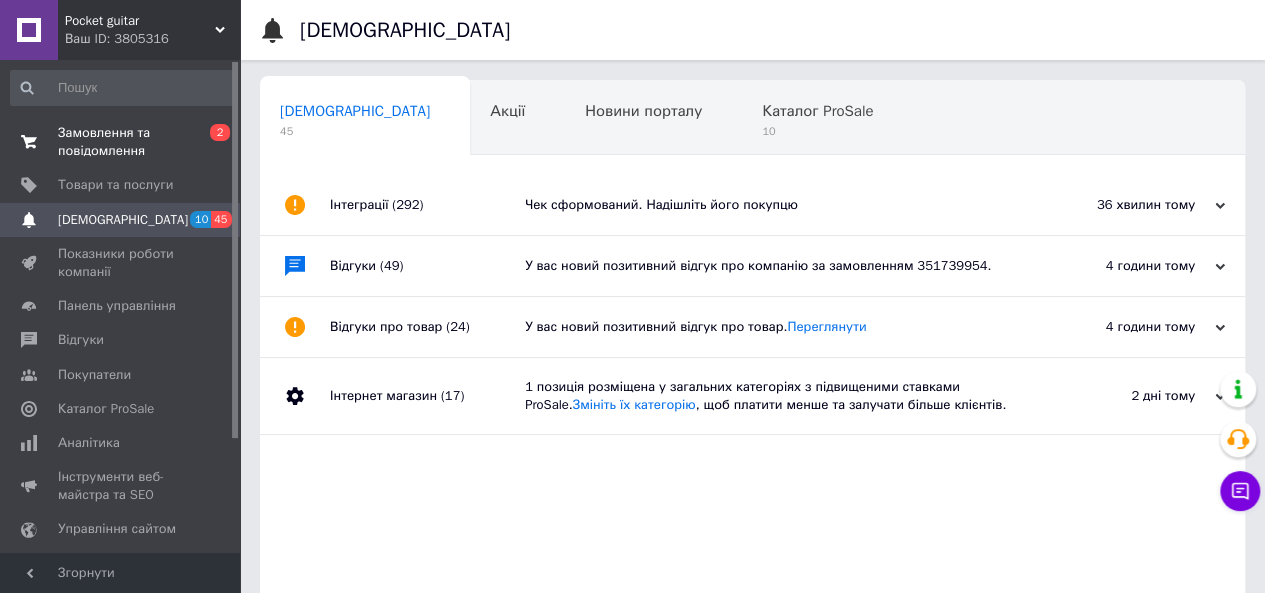 click on "Замовлення та повідомлення" at bounding box center [121, 142] 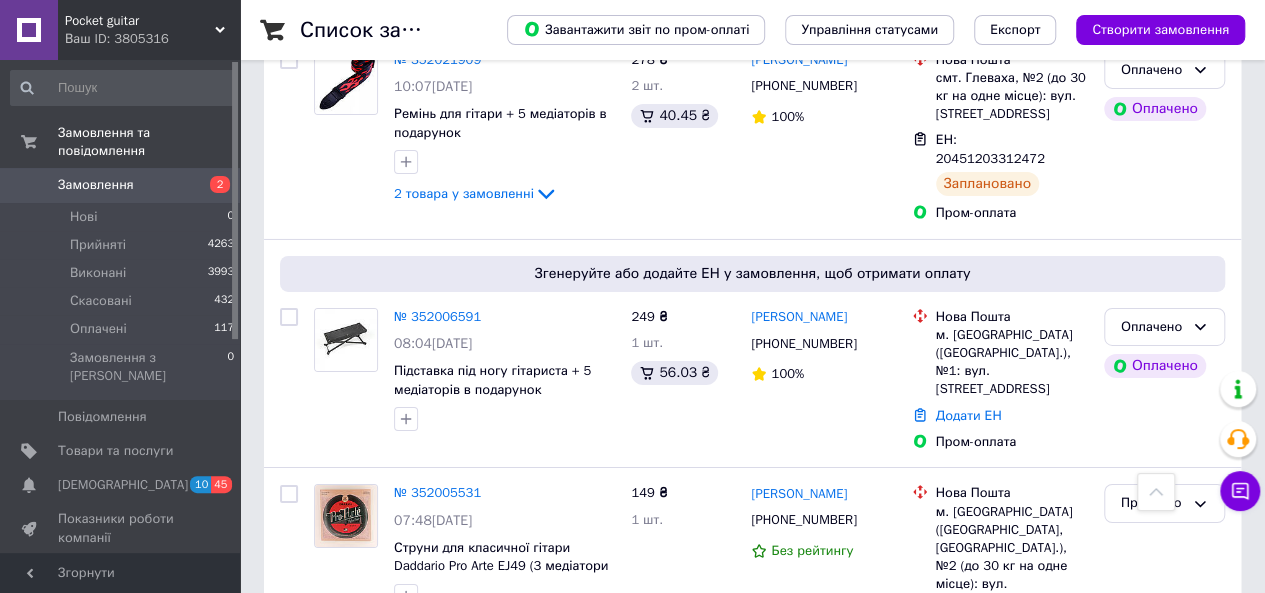 scroll, scrollTop: 3316, scrollLeft: 0, axis: vertical 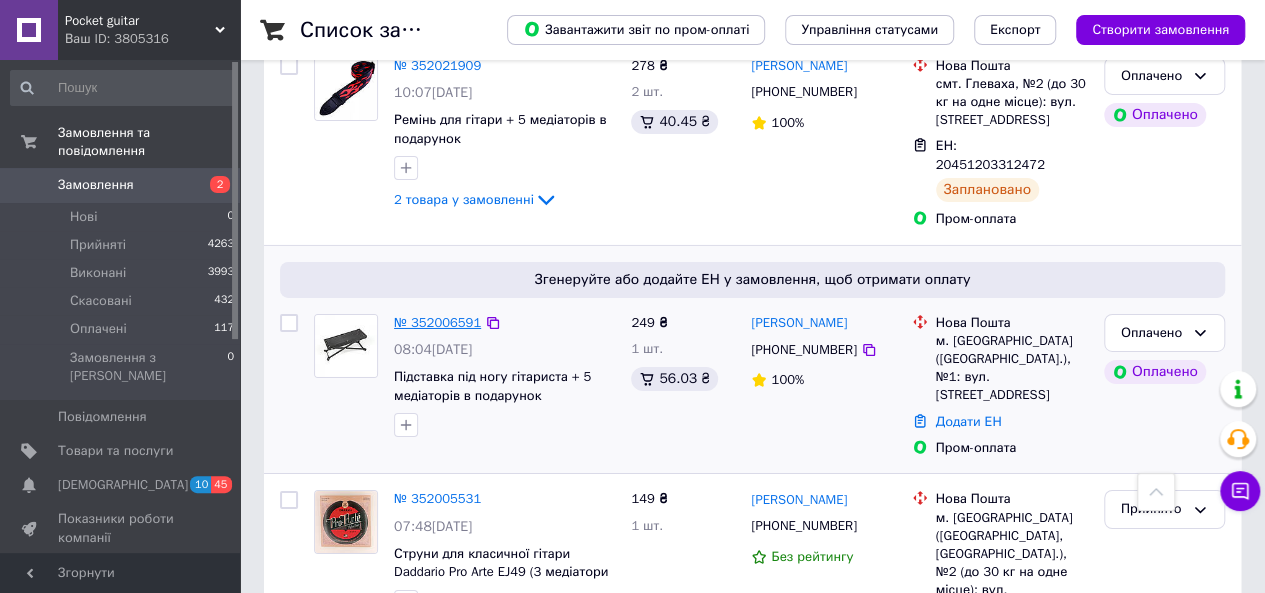 click on "№ 352006591" at bounding box center [437, 322] 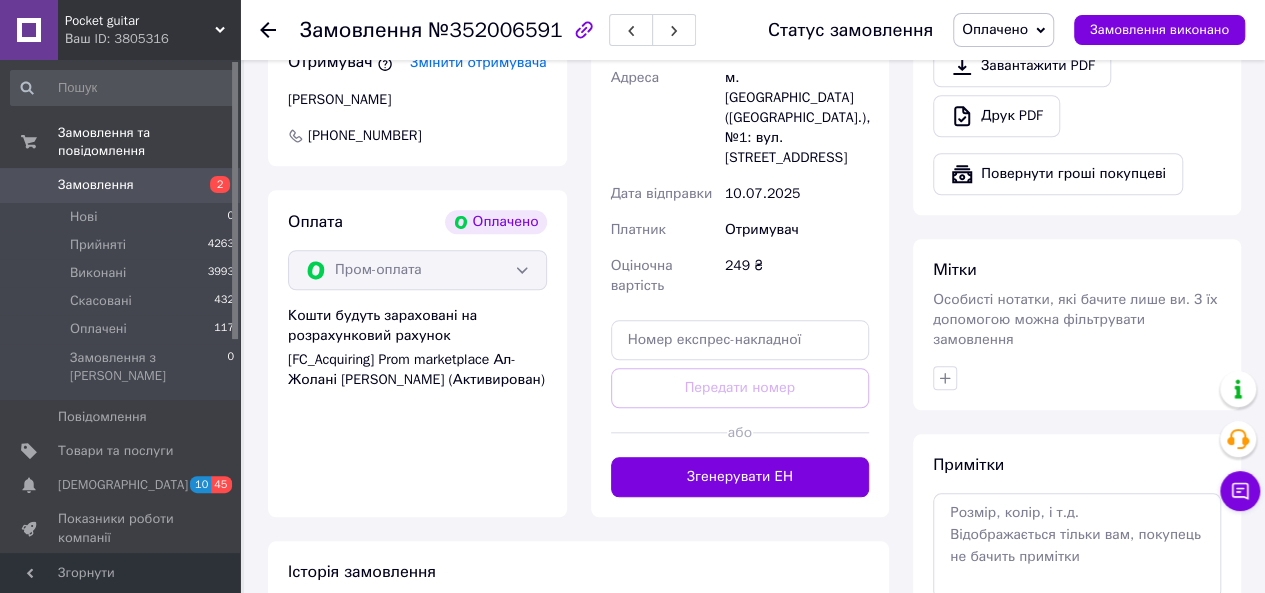 scroll, scrollTop: 784, scrollLeft: 0, axis: vertical 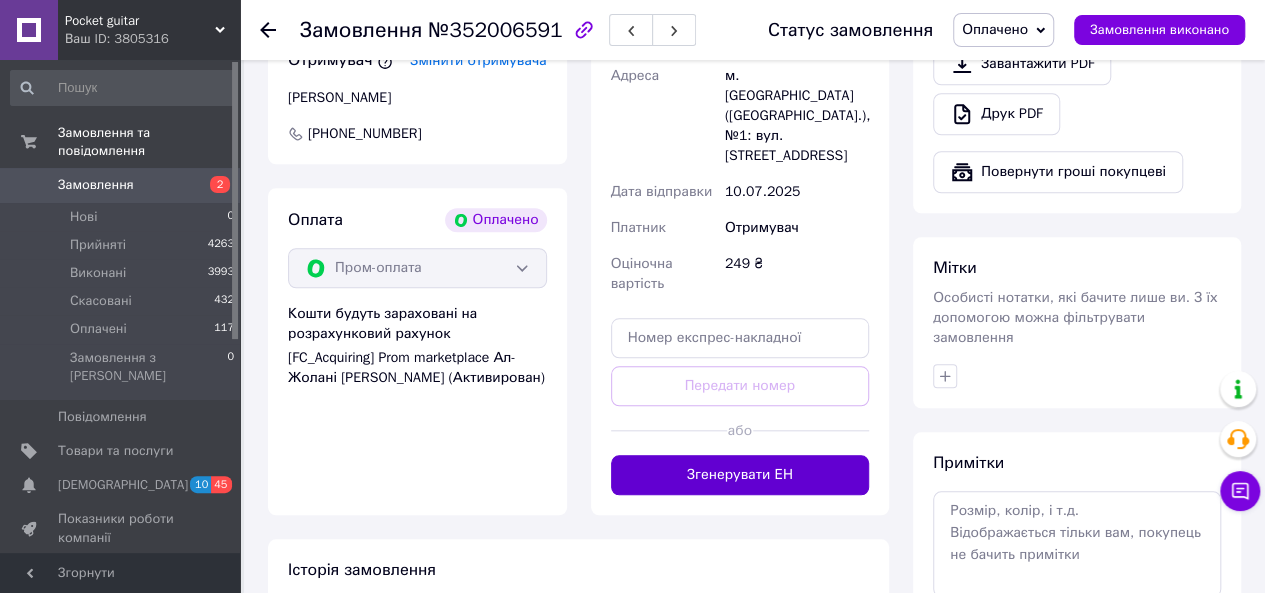 click on "Згенерувати ЕН" at bounding box center (740, 475) 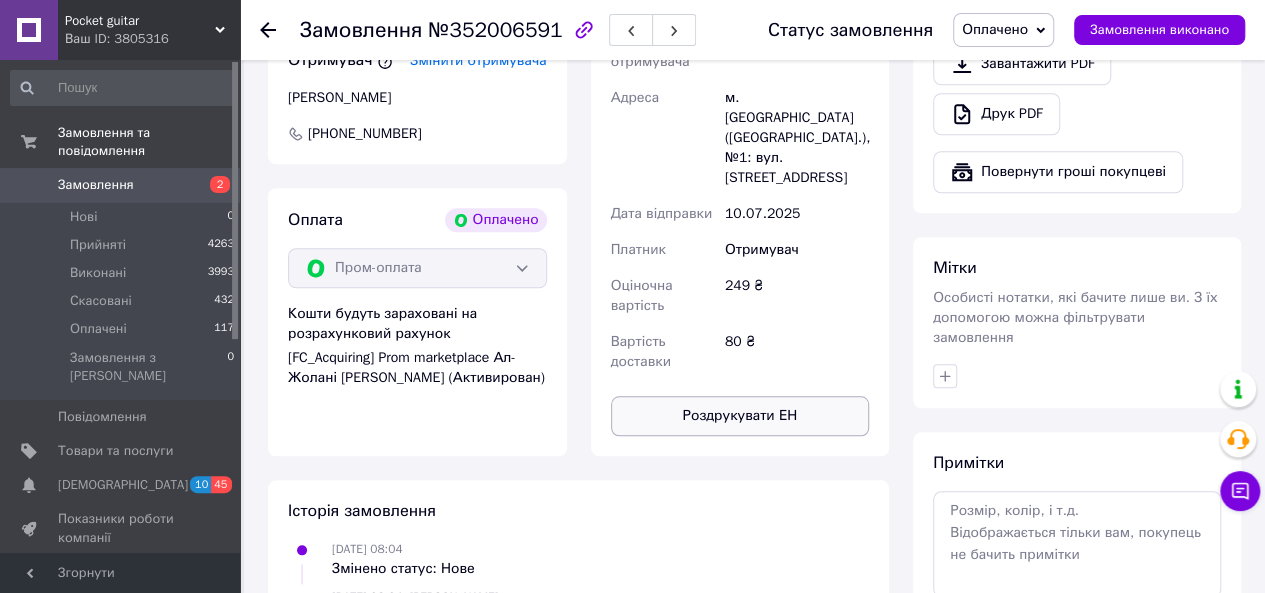 click on "Роздрукувати ЕН" at bounding box center [740, 416] 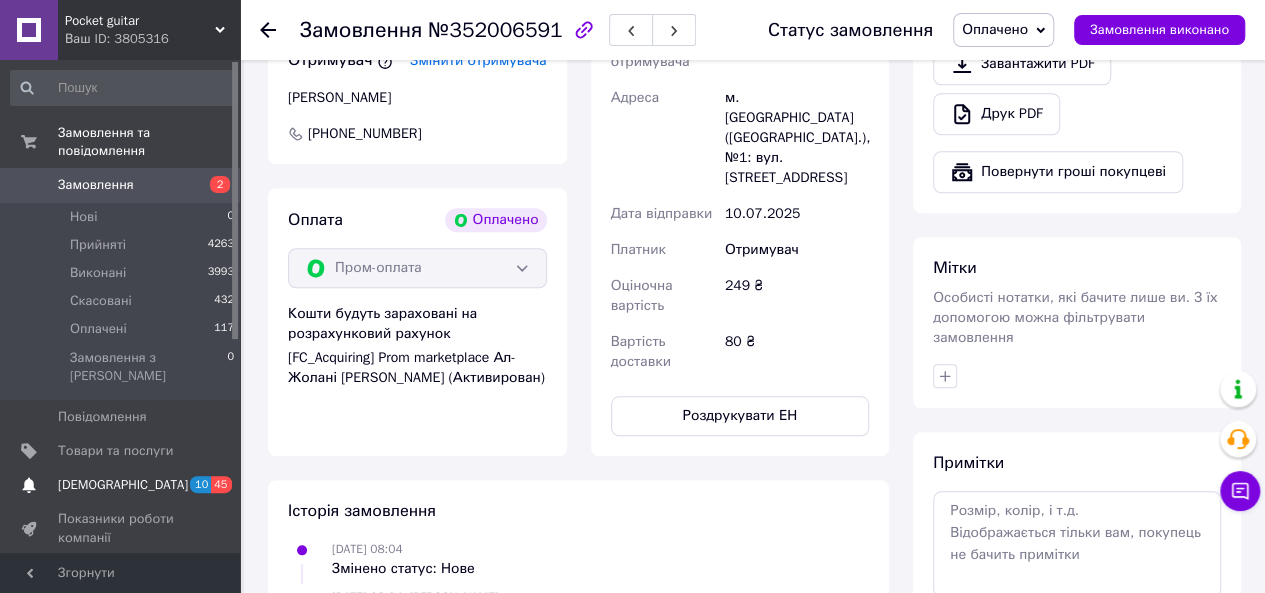 click on "[DEMOGRAPHIC_DATA]" at bounding box center (121, 485) 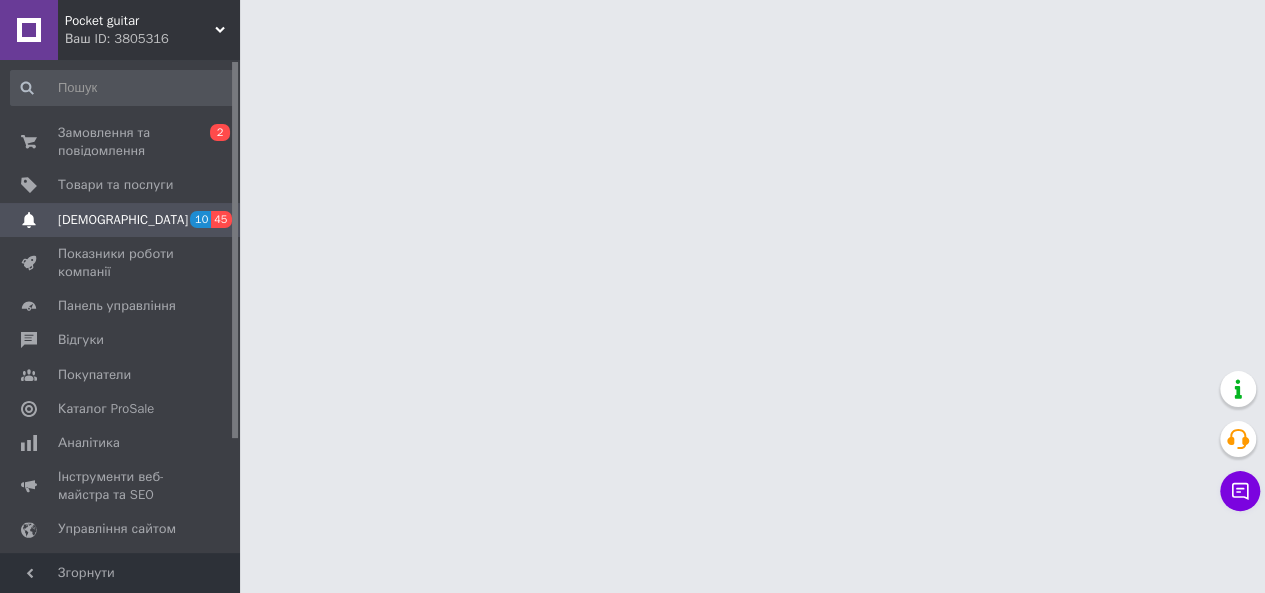 scroll, scrollTop: 0, scrollLeft: 0, axis: both 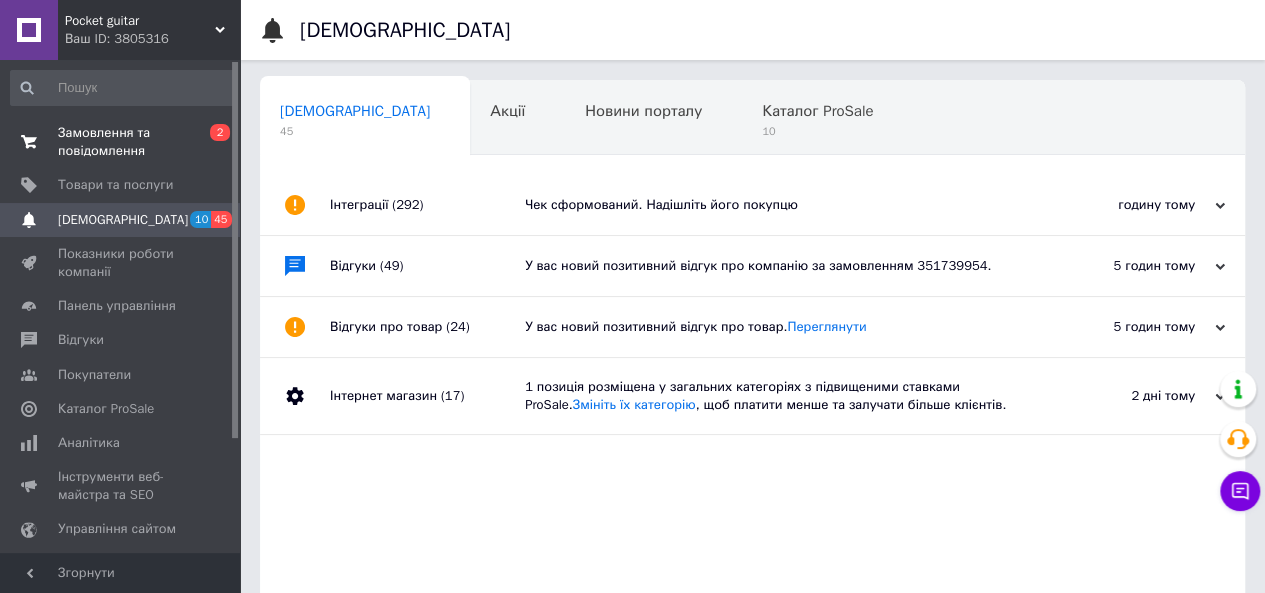 click 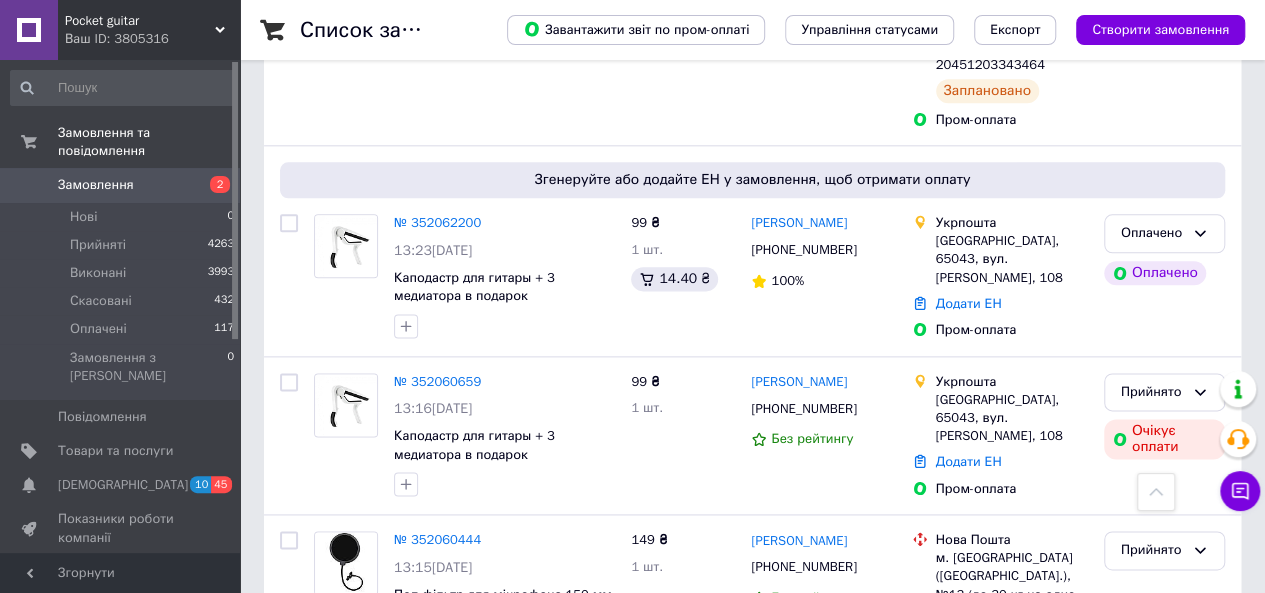 scroll, scrollTop: 1133, scrollLeft: 0, axis: vertical 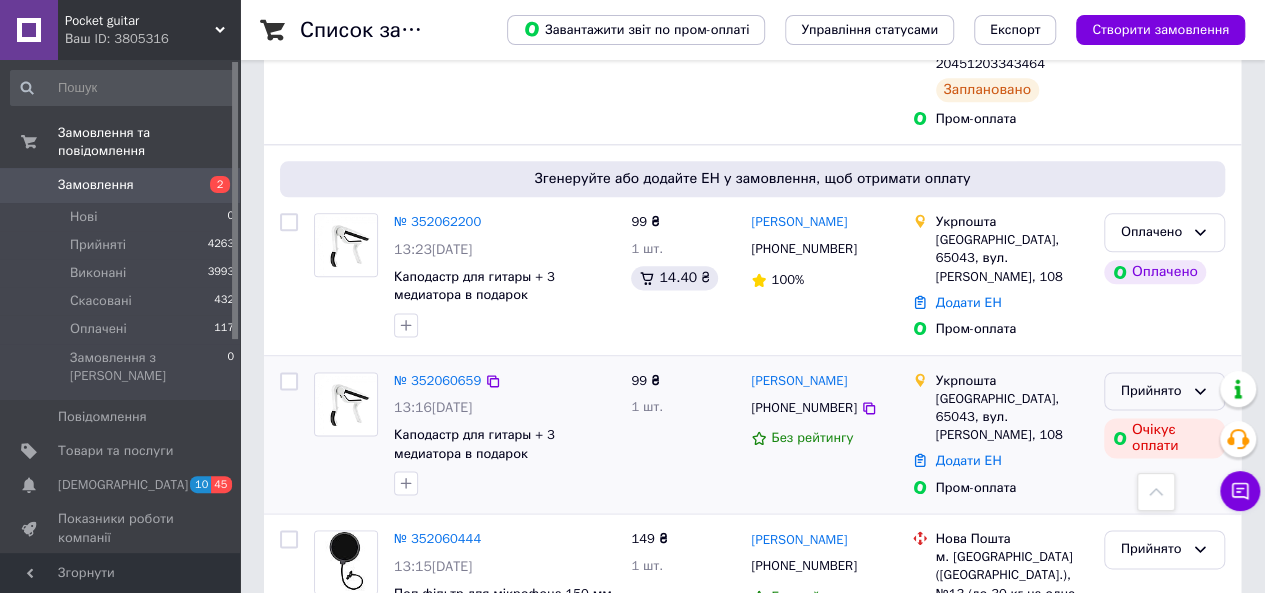 click on "Прийнято" at bounding box center [1152, 391] 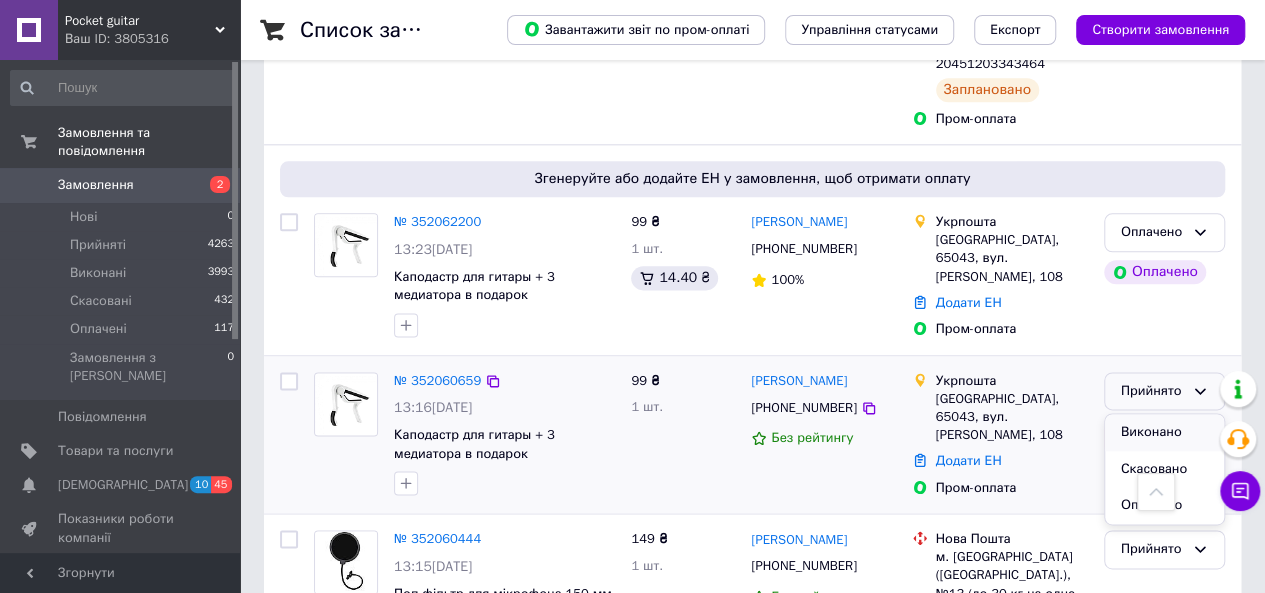 click on "Виконано" at bounding box center (1164, 432) 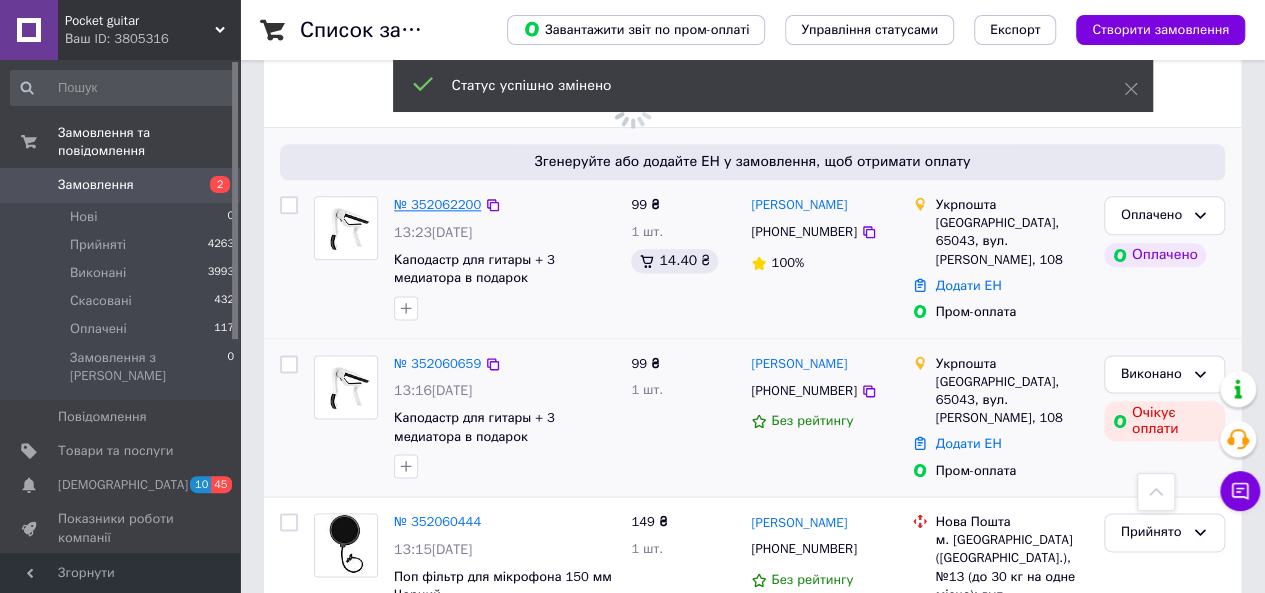 click on "№ 352062200" at bounding box center (437, 204) 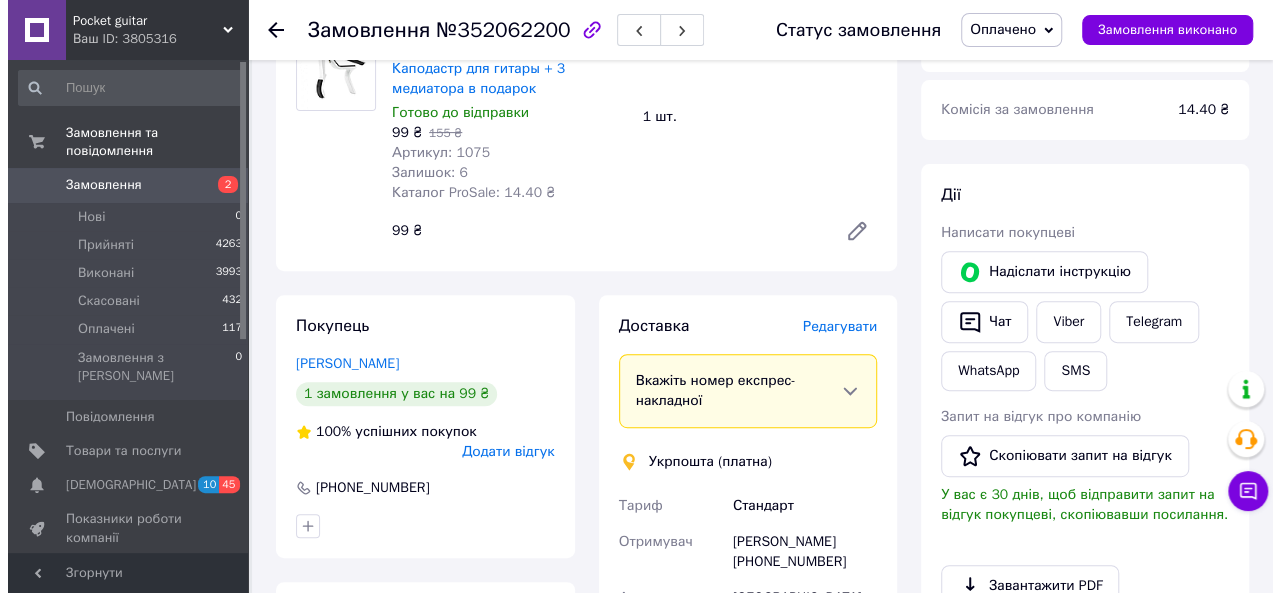 scroll, scrollTop: 255, scrollLeft: 0, axis: vertical 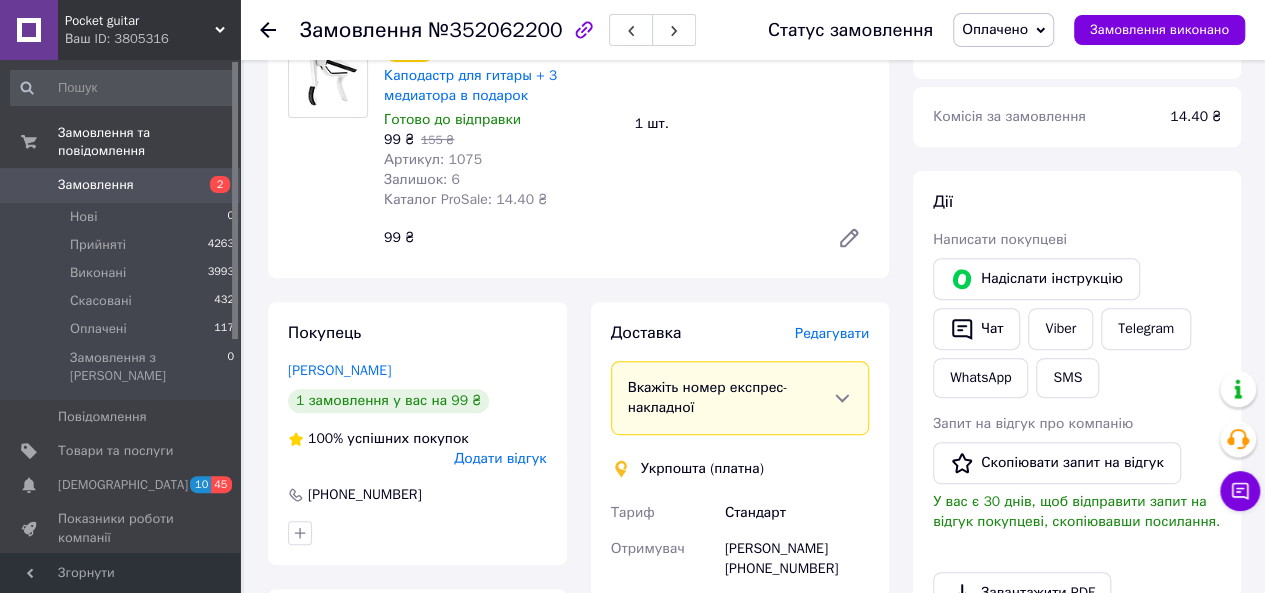 click on "Редагувати" at bounding box center [832, 333] 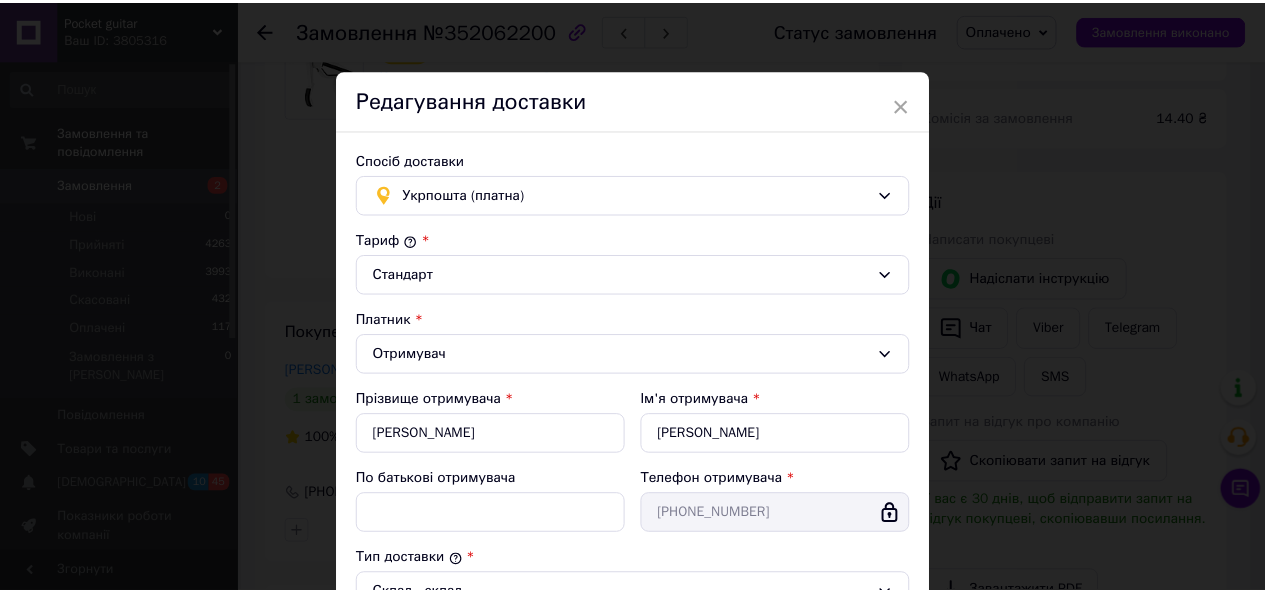 scroll, scrollTop: 649, scrollLeft: 0, axis: vertical 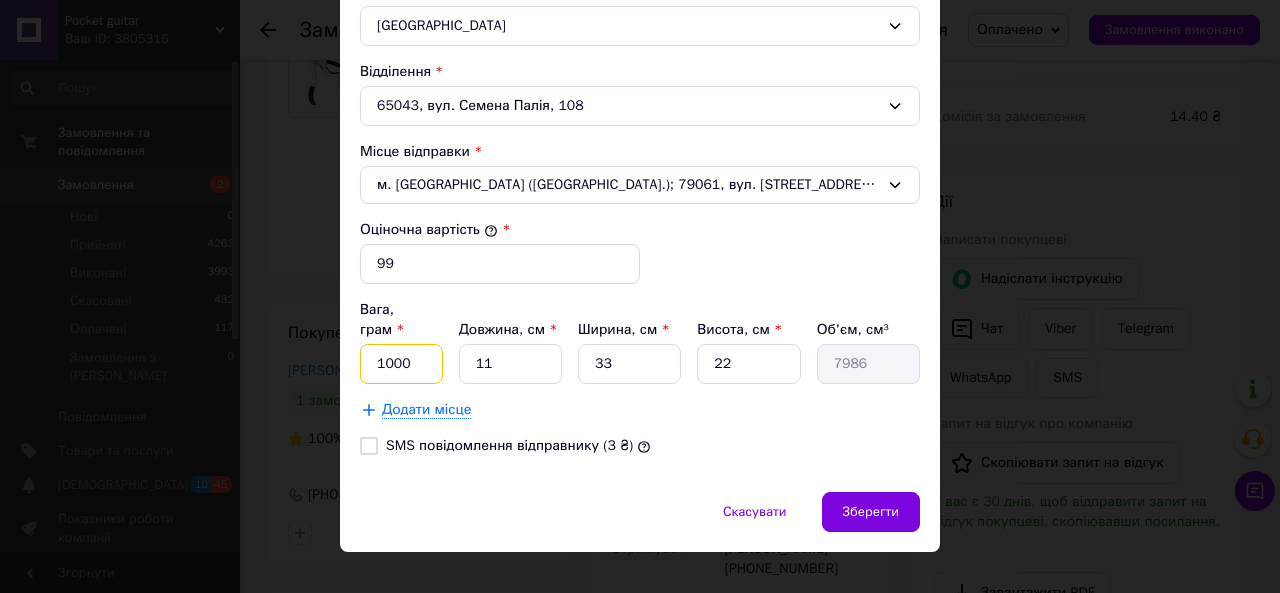 click on "1000" at bounding box center (401, 364) 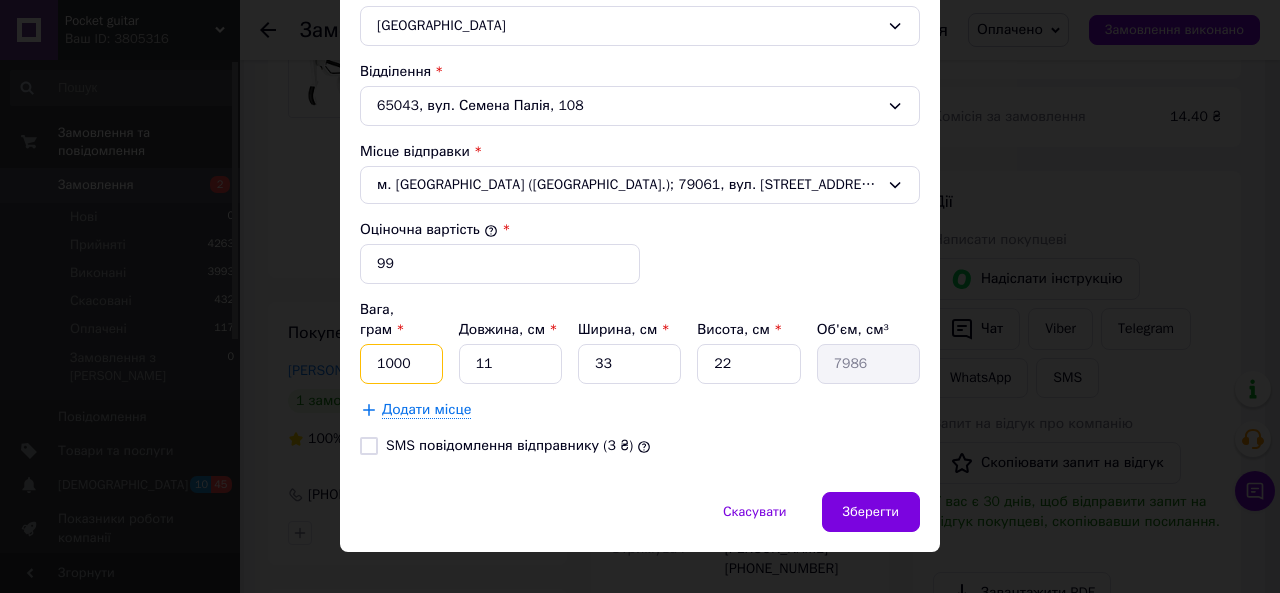 click on "1000" at bounding box center [401, 364] 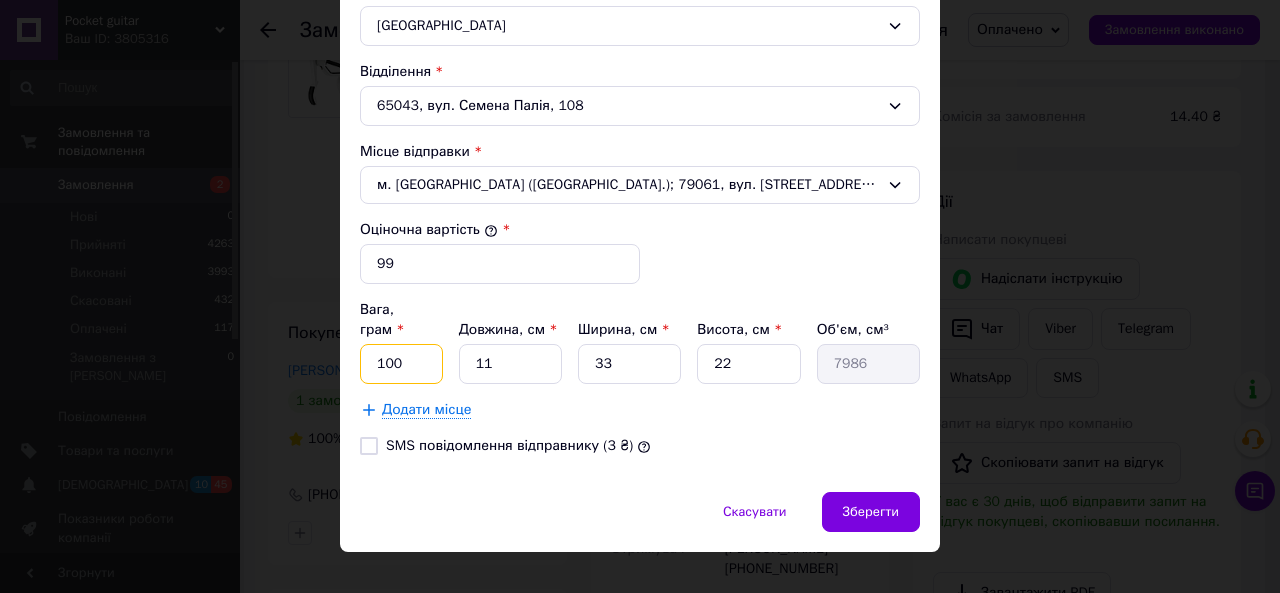type on "100" 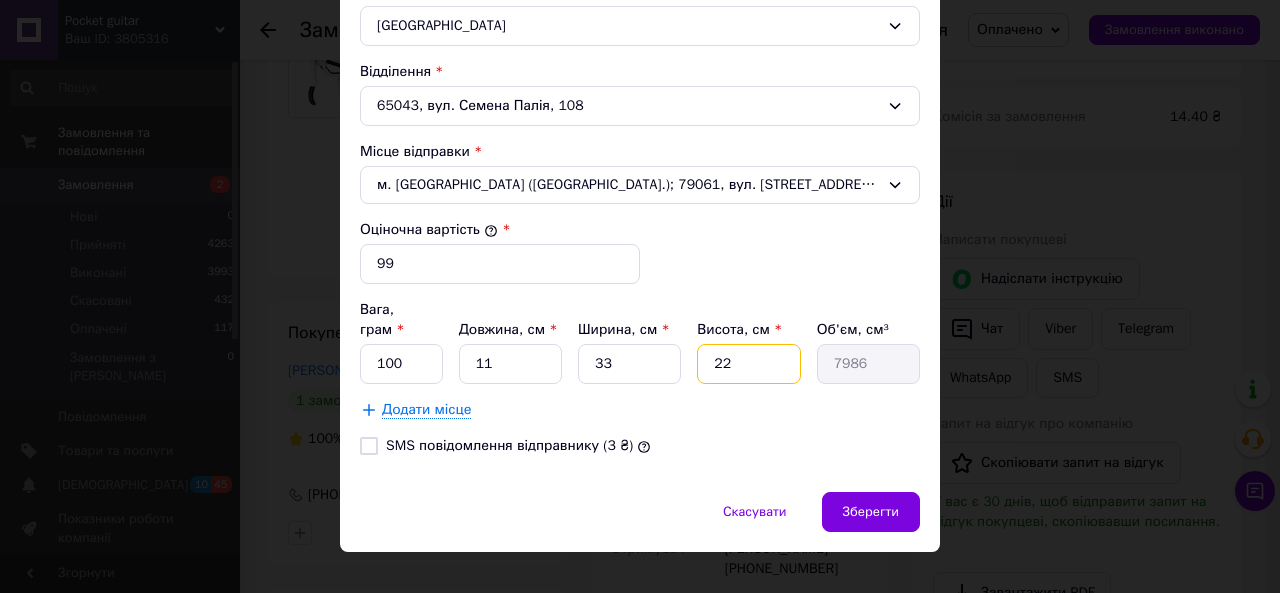 click on "22" at bounding box center [748, 364] 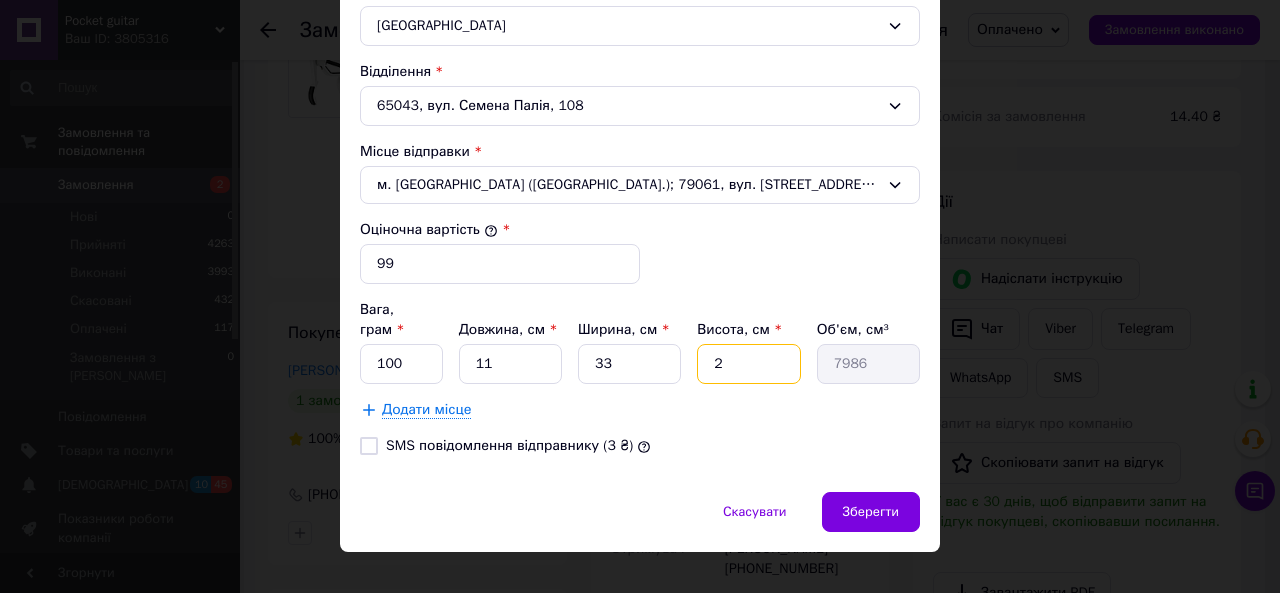 type on "726" 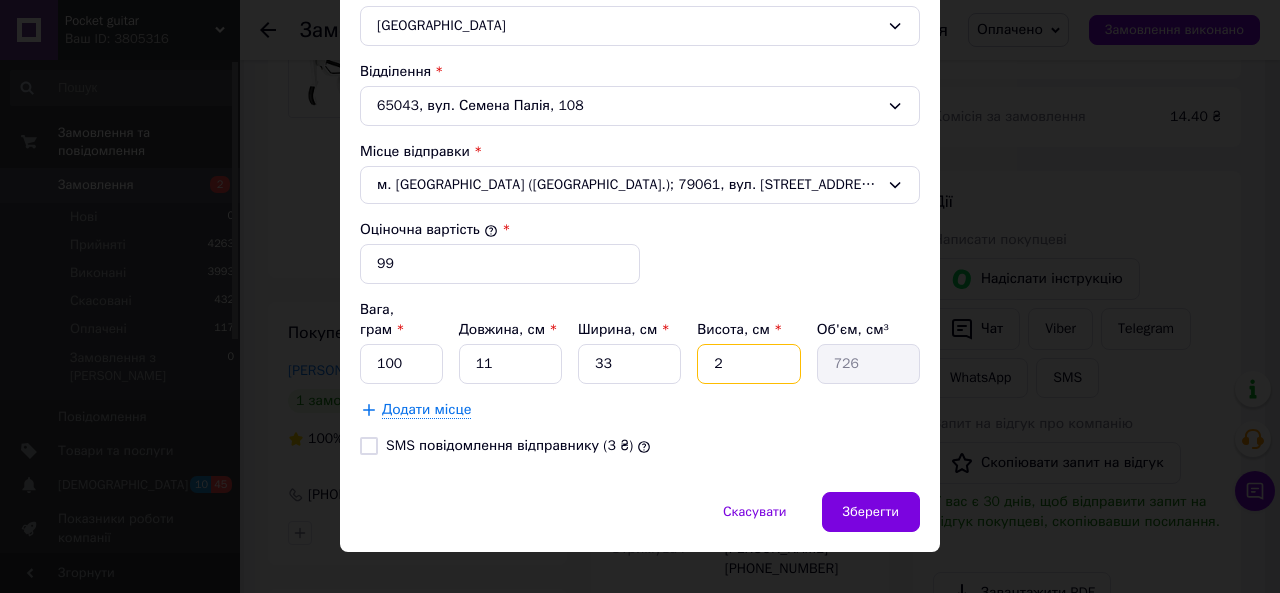 type on "2" 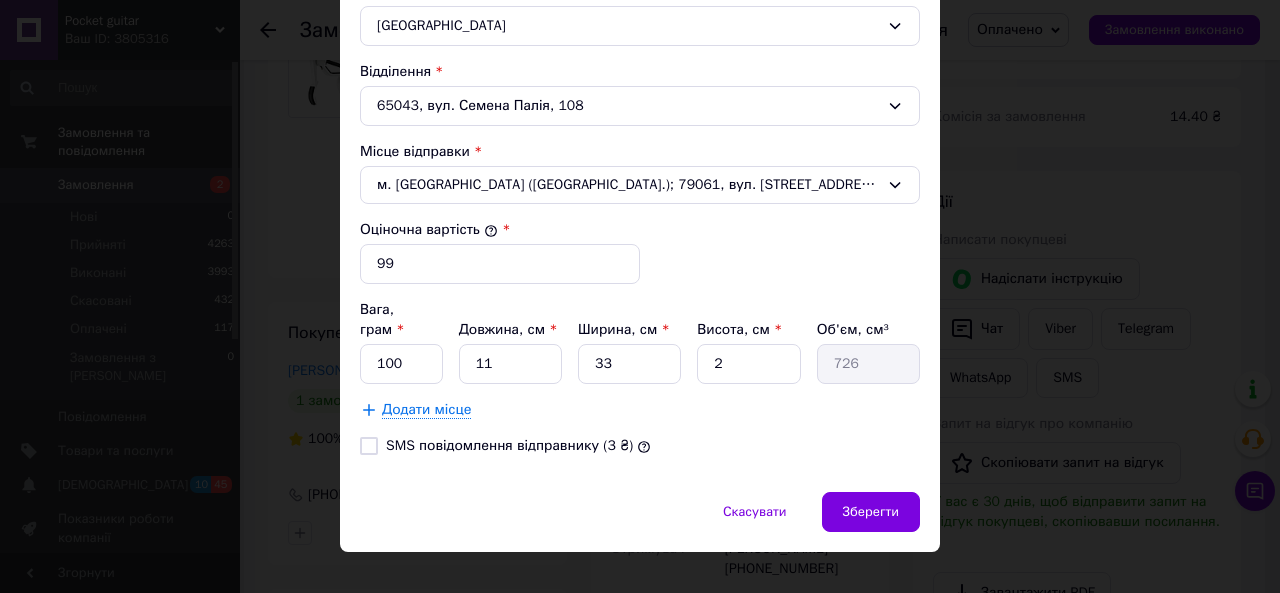 click on "[PERSON_NAME]     * [PERSON_NAME]   * Отримувач Прізвище отримувача   * [PERSON_NAME] Ім'я отримувача   * [PERSON_NAME] батькові отримувача Телефон отримувача   * [PHONE_NUMBER] Тип доставки     * Склад - склад Місто [GEOGRAPHIC_DATA] Відділення 65043, вул. [PERSON_NAME], 108 Місце відправки   * м. [GEOGRAPHIC_DATA] ([GEOGRAPHIC_DATA].); 79061, вул. Варшавська, 193 Оціночна вартість     * 99 Вага, грам   * 100 Довжина, см   * 11 Ширина, см   * 33 Висота, см   * 2 Об'єм, см³ 726 Додати місце SMS повідомлення відправнику (3 ₴)" at bounding box center (640, 27) 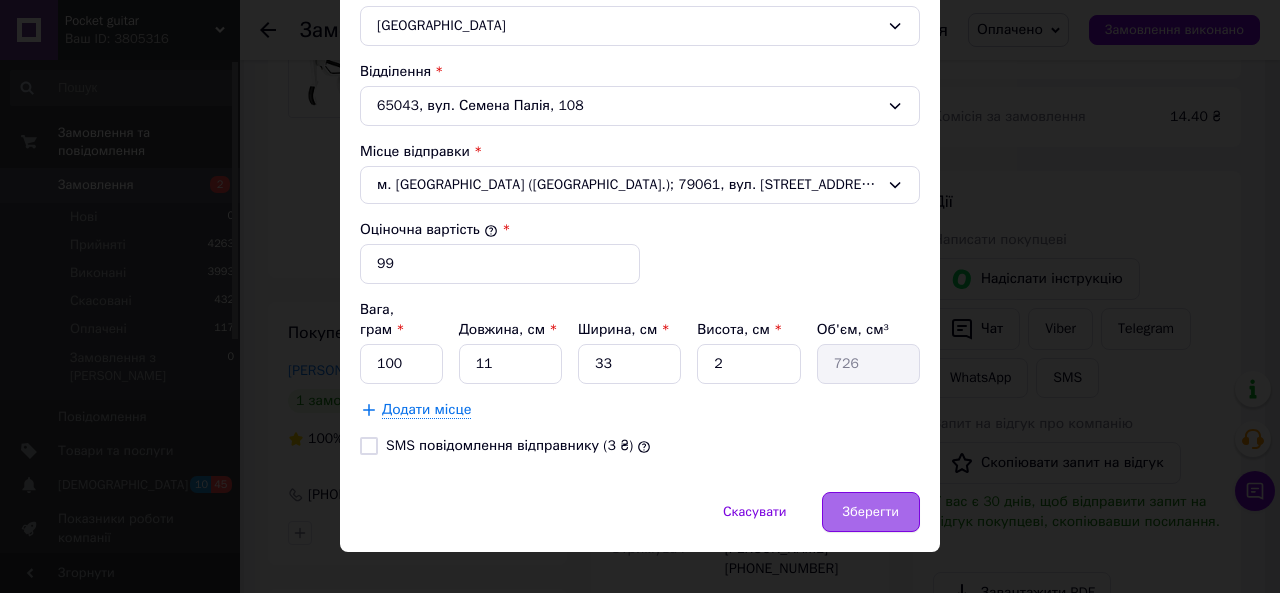 click on "Зберегти" at bounding box center (871, 512) 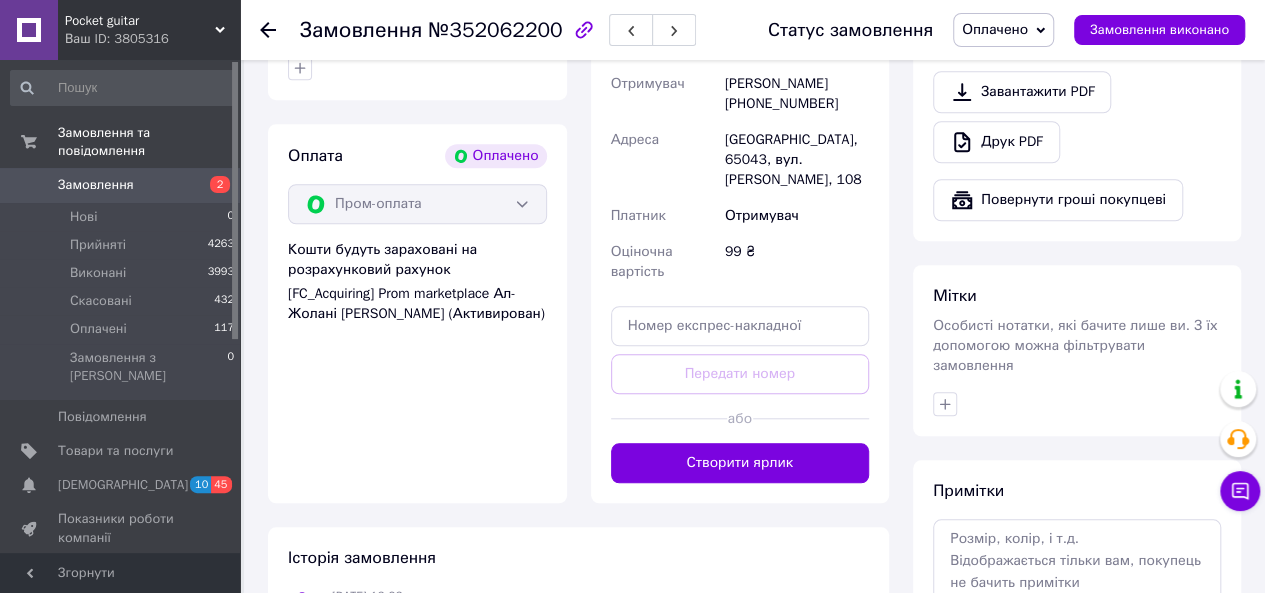 scroll, scrollTop: 805, scrollLeft: 0, axis: vertical 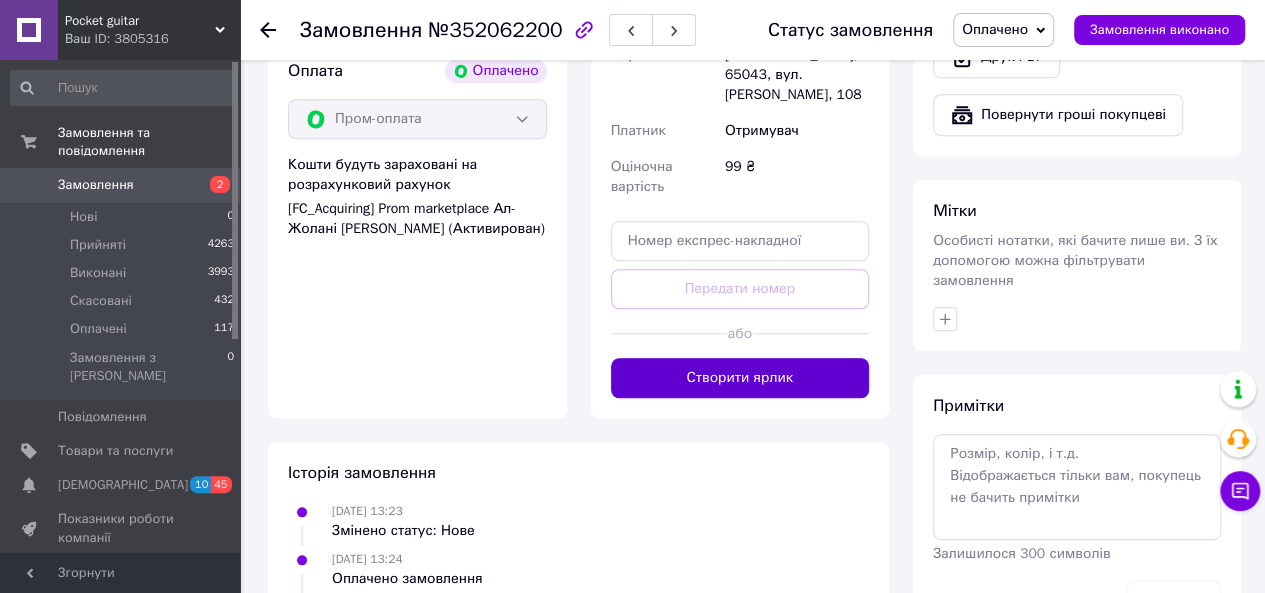 click on "Створити ярлик" at bounding box center [740, 378] 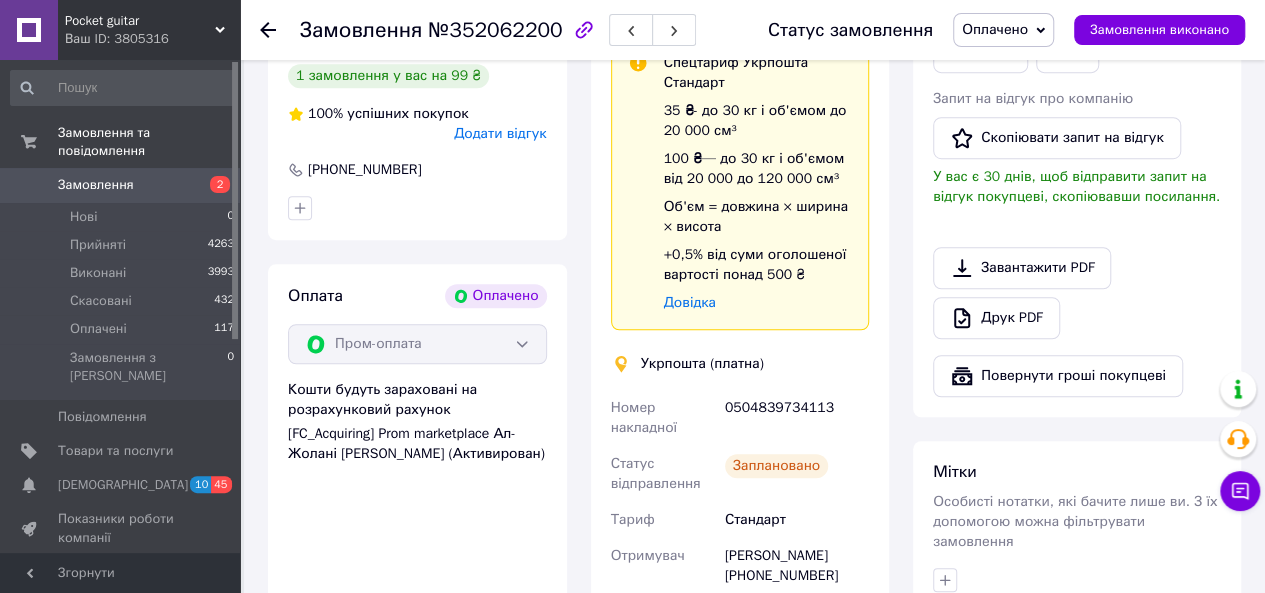 scroll, scrollTop: 583, scrollLeft: 0, axis: vertical 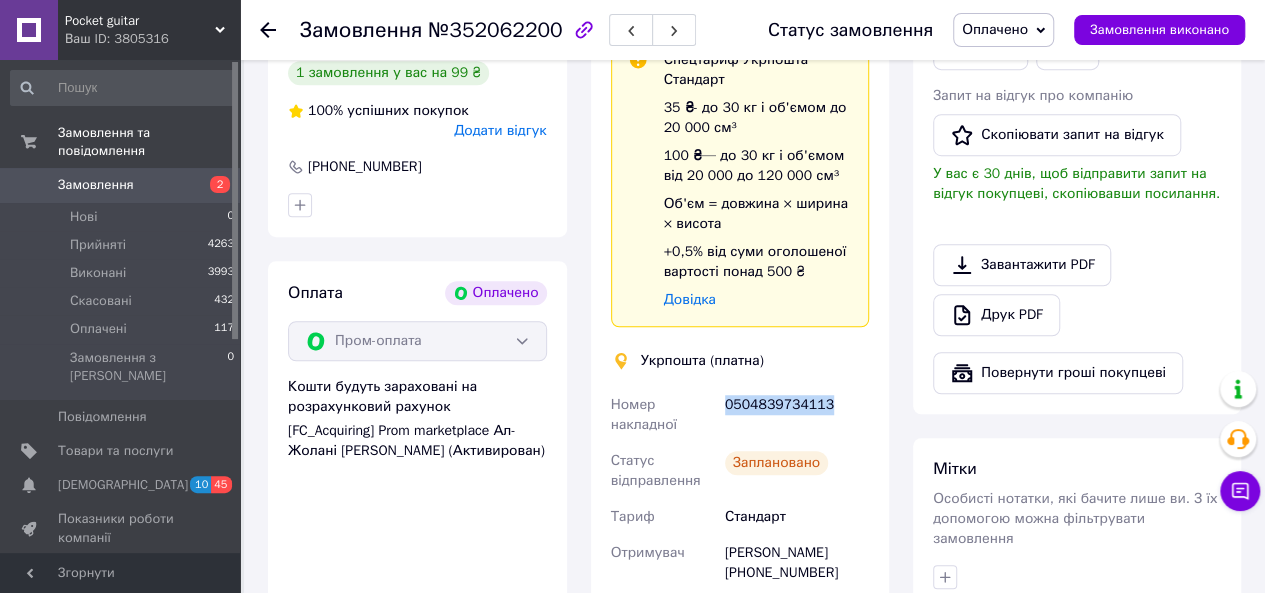 drag, startPoint x: 830, startPoint y: 412, endPoint x: 727, endPoint y: 411, distance: 103.00485 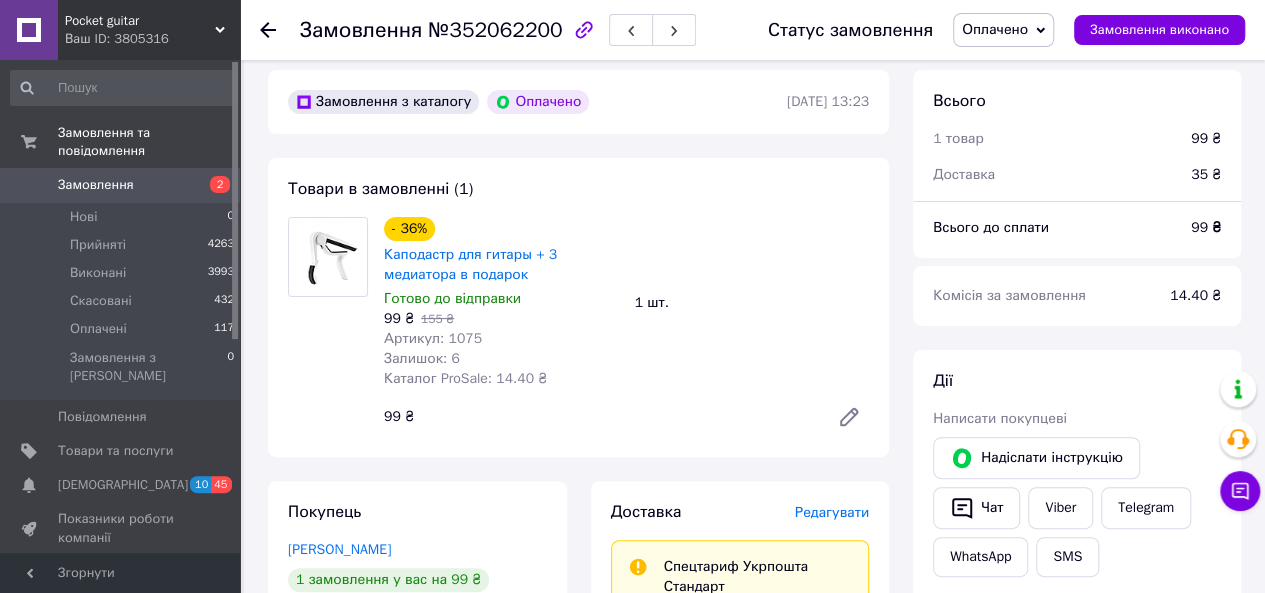 scroll, scrollTop: 0, scrollLeft: 0, axis: both 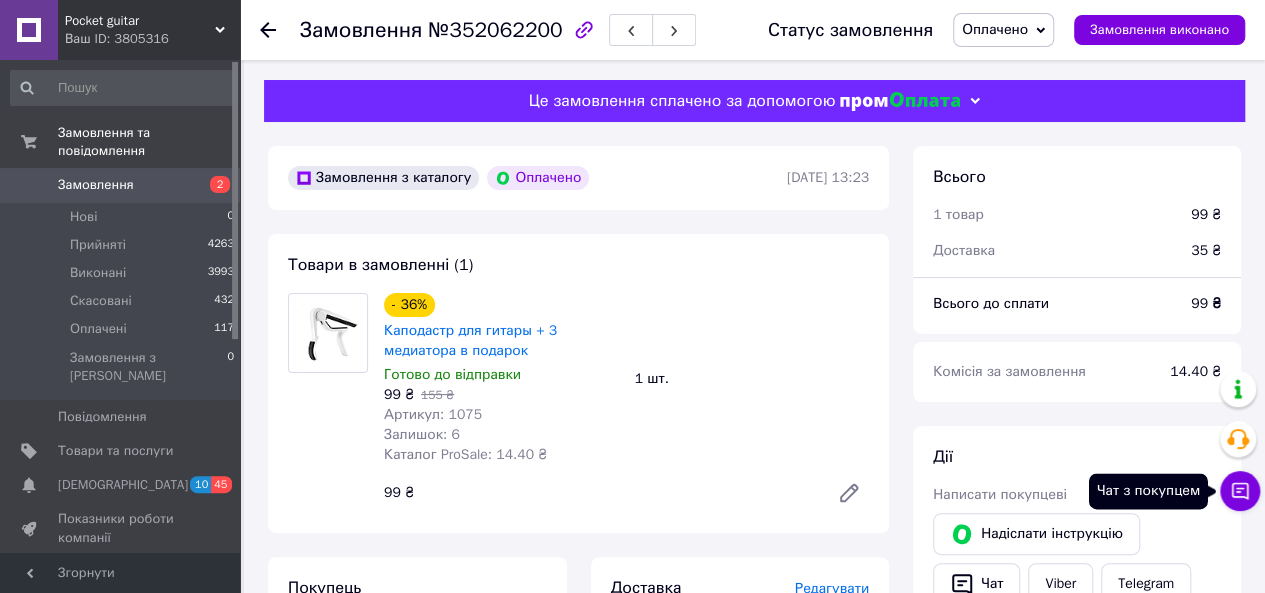 click 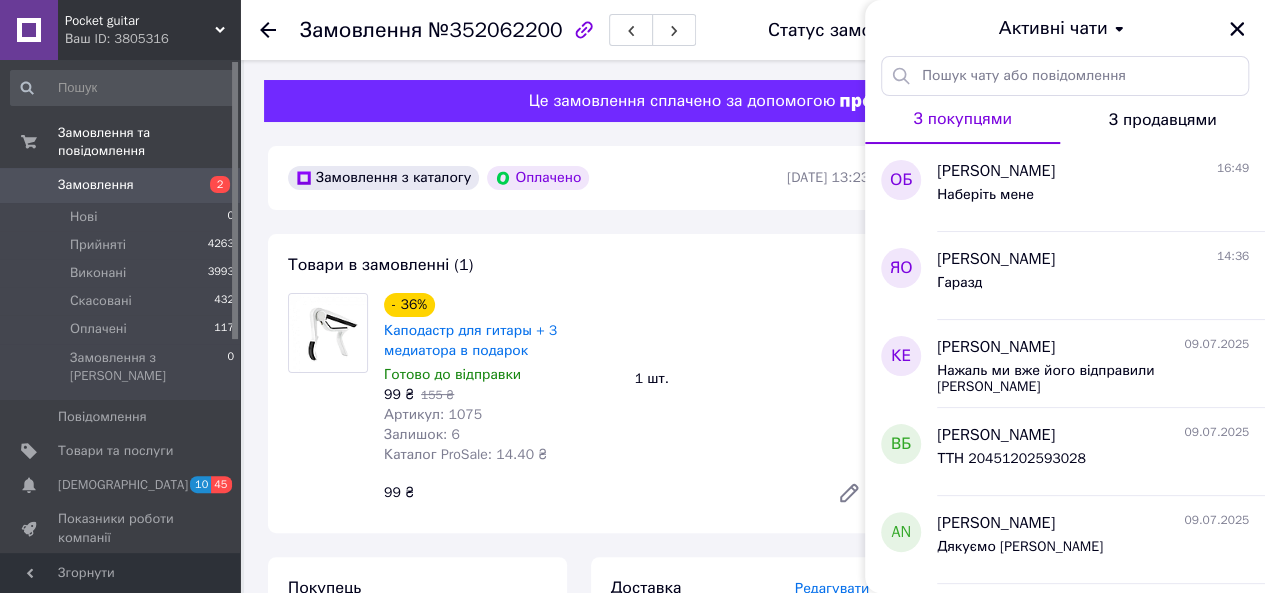 click on "1 шт." at bounding box center (752, 379) 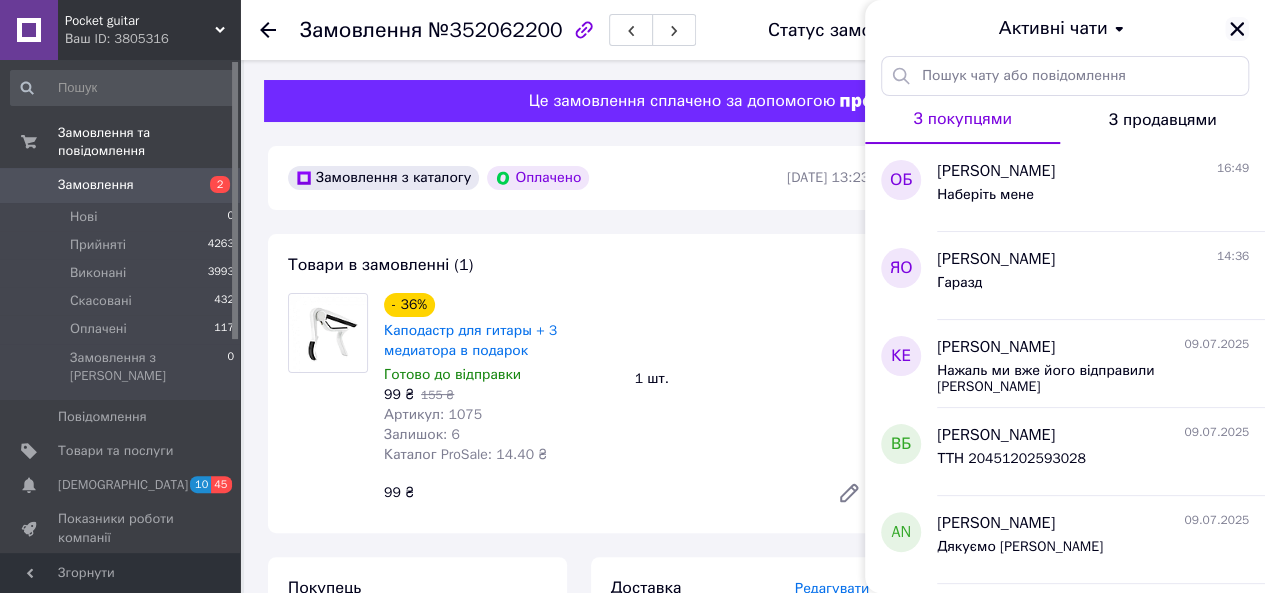 click 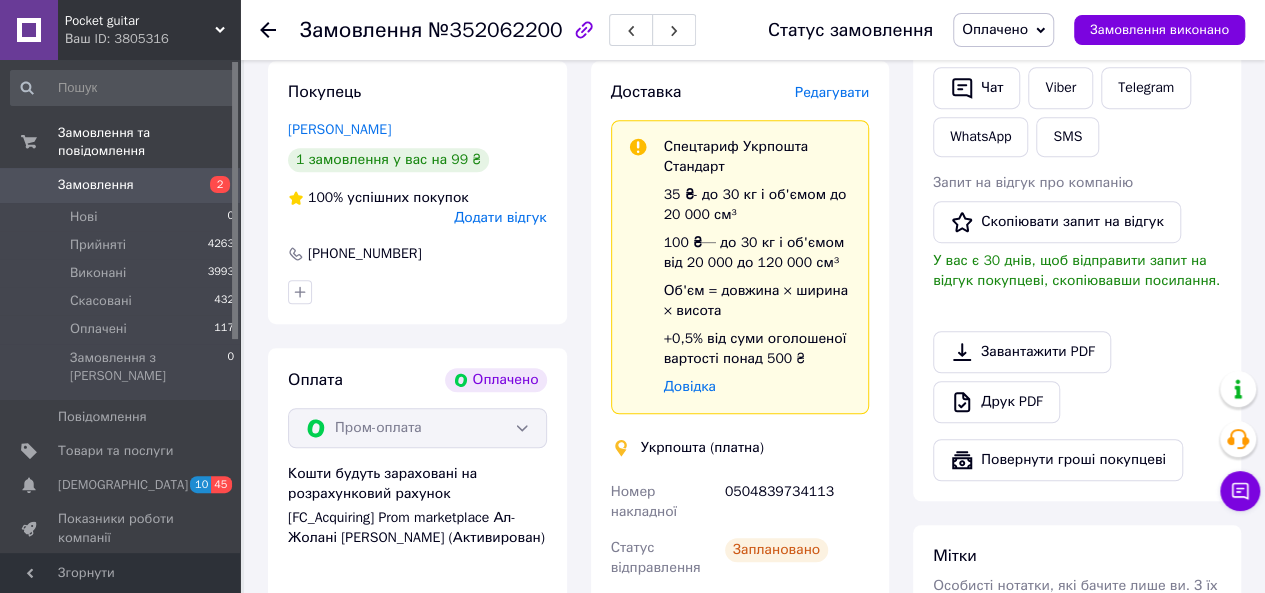 scroll, scrollTop: 616, scrollLeft: 0, axis: vertical 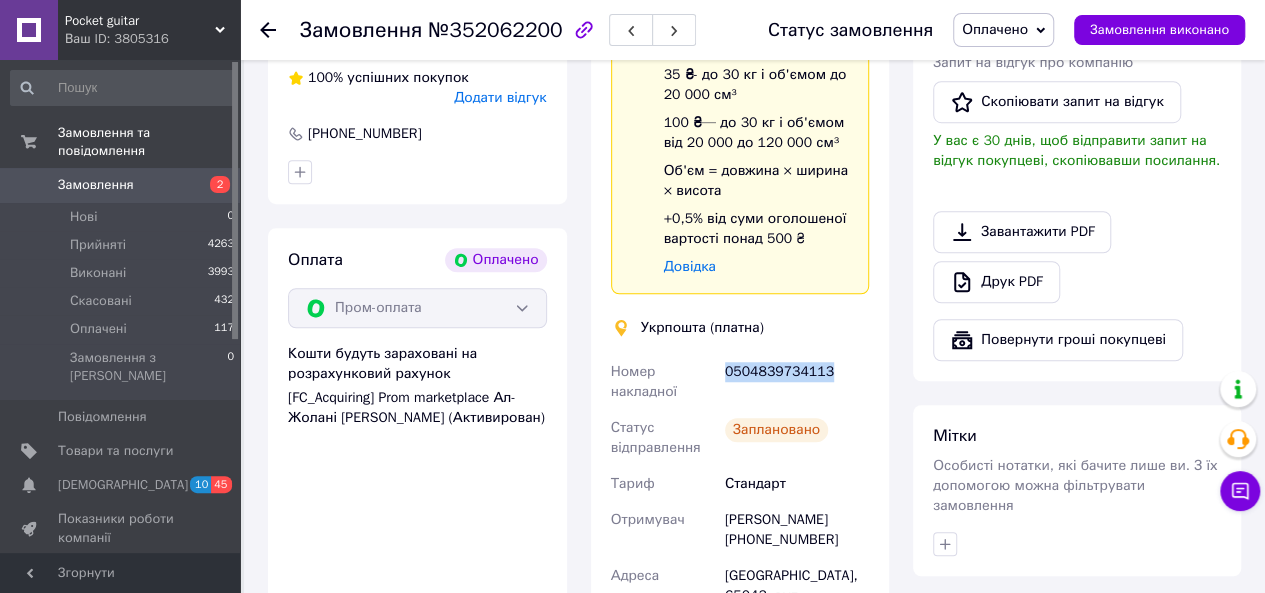 drag, startPoint x: 822, startPoint y: 380, endPoint x: 720, endPoint y: 384, distance: 102.0784 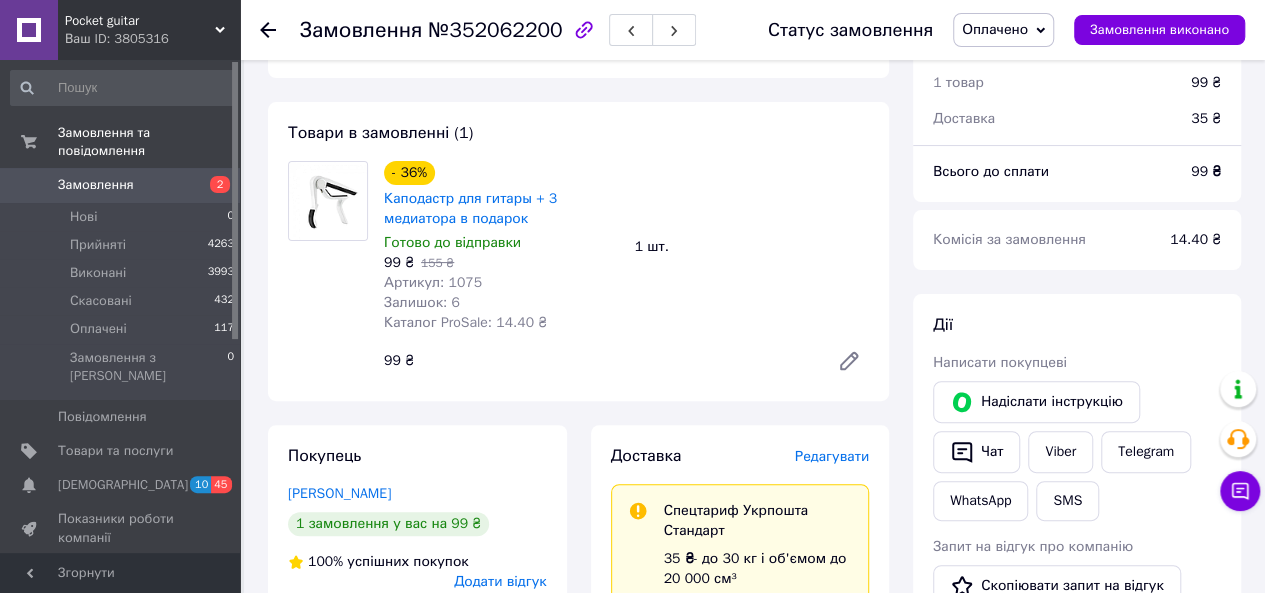 scroll, scrollTop: 250, scrollLeft: 0, axis: vertical 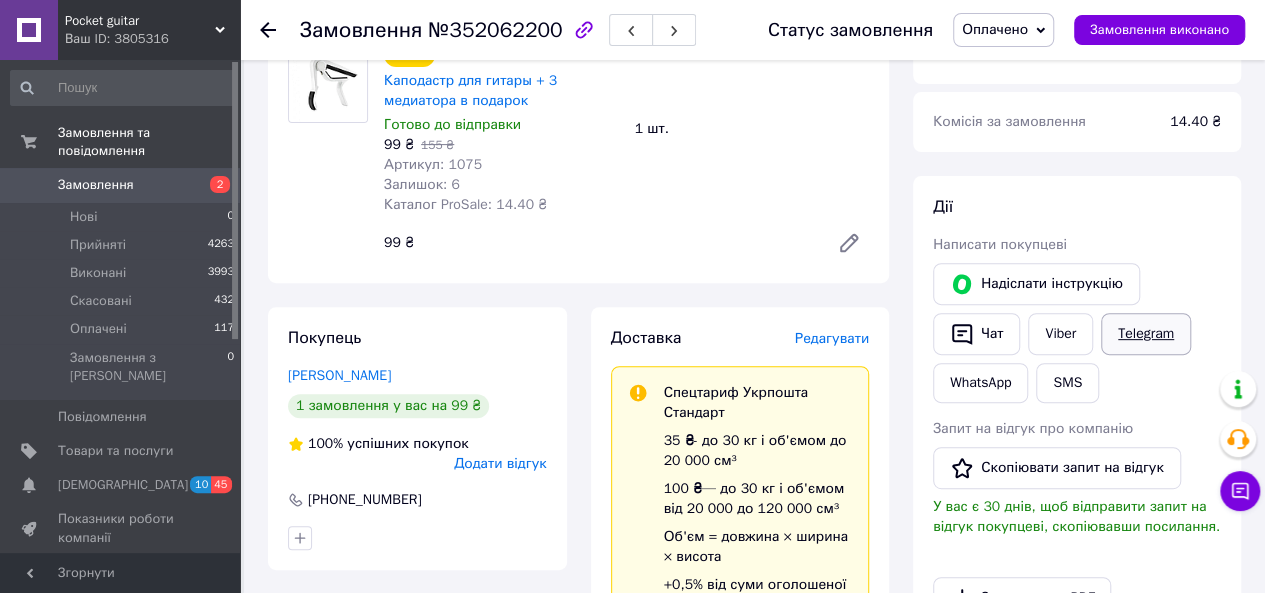 click on "Telegram" at bounding box center (1146, 334) 